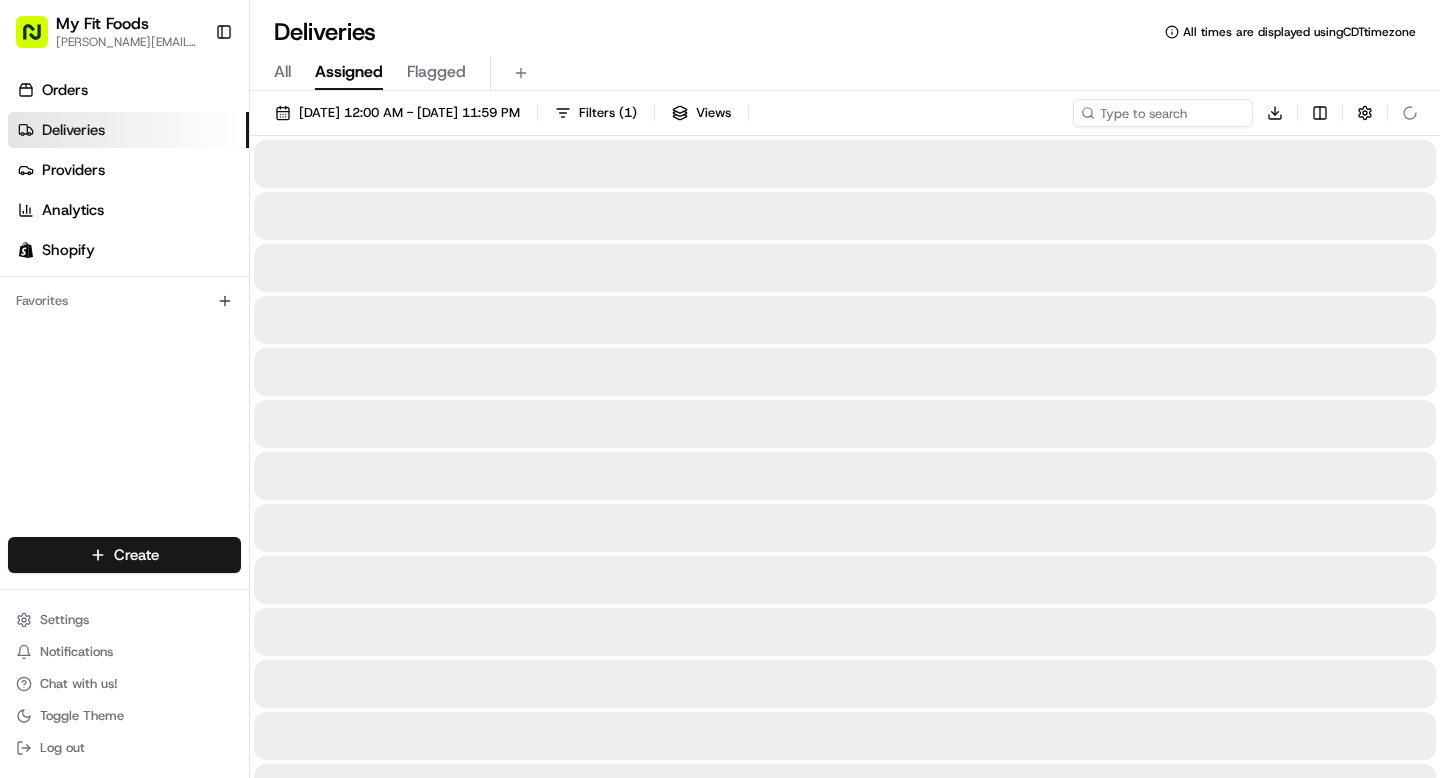 scroll, scrollTop: 0, scrollLeft: 0, axis: both 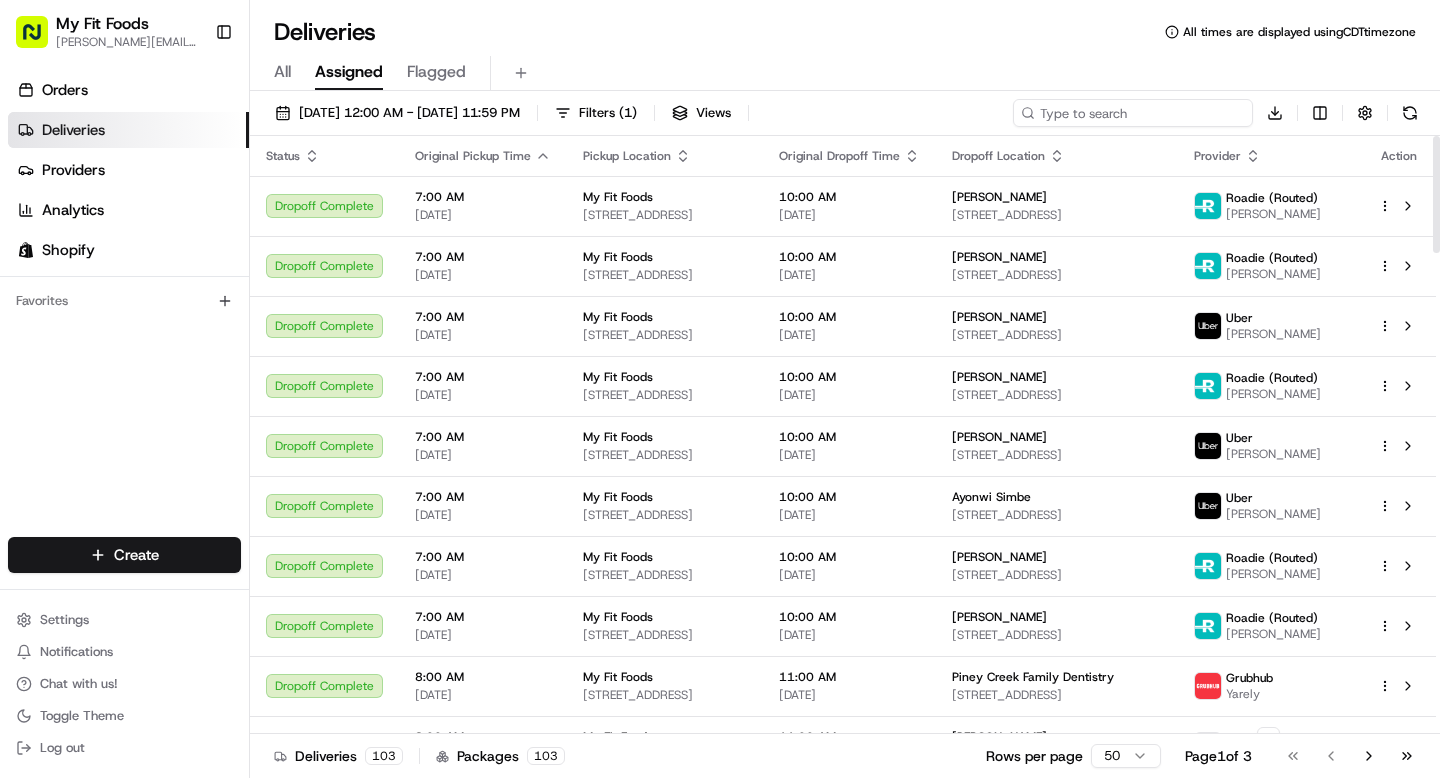 click at bounding box center (1133, 113) 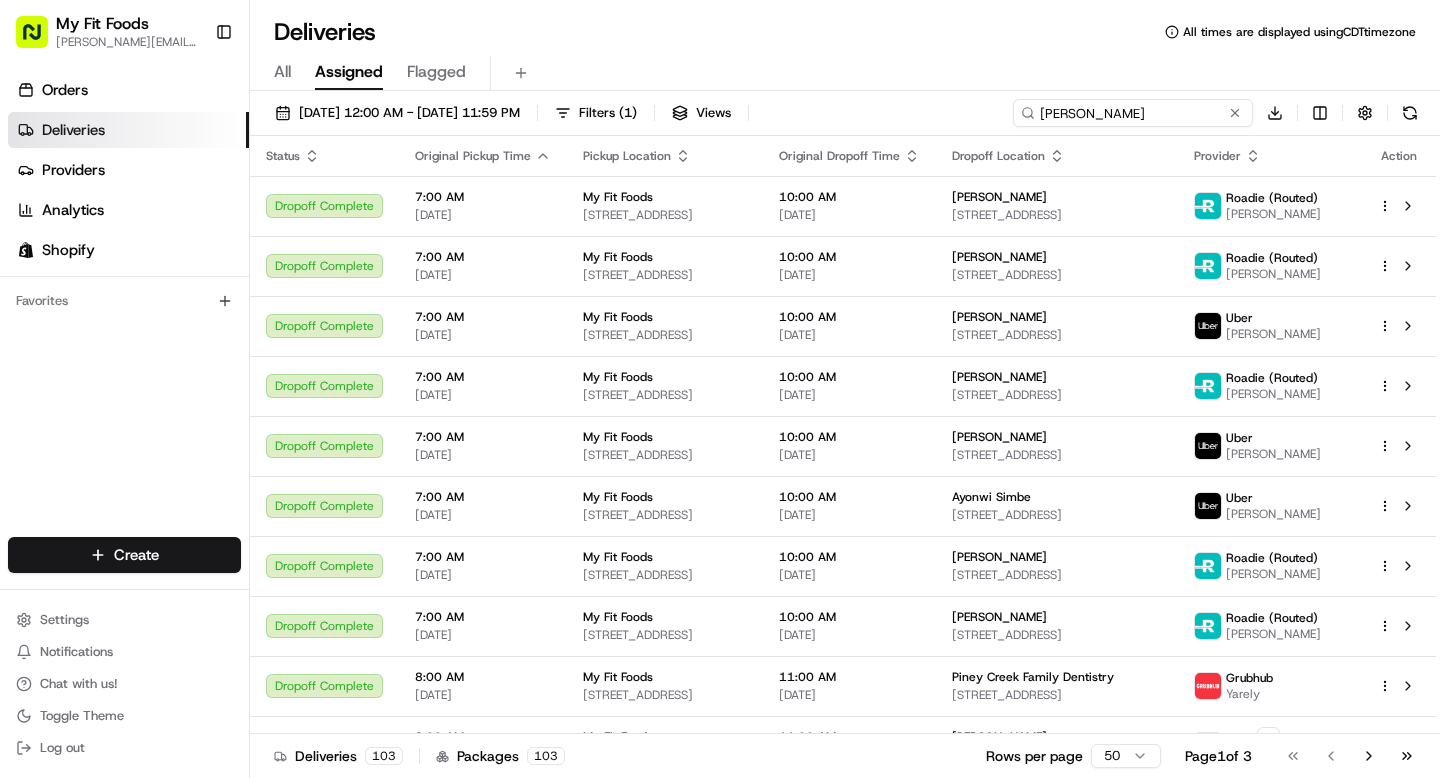type on "[PERSON_NAME]" 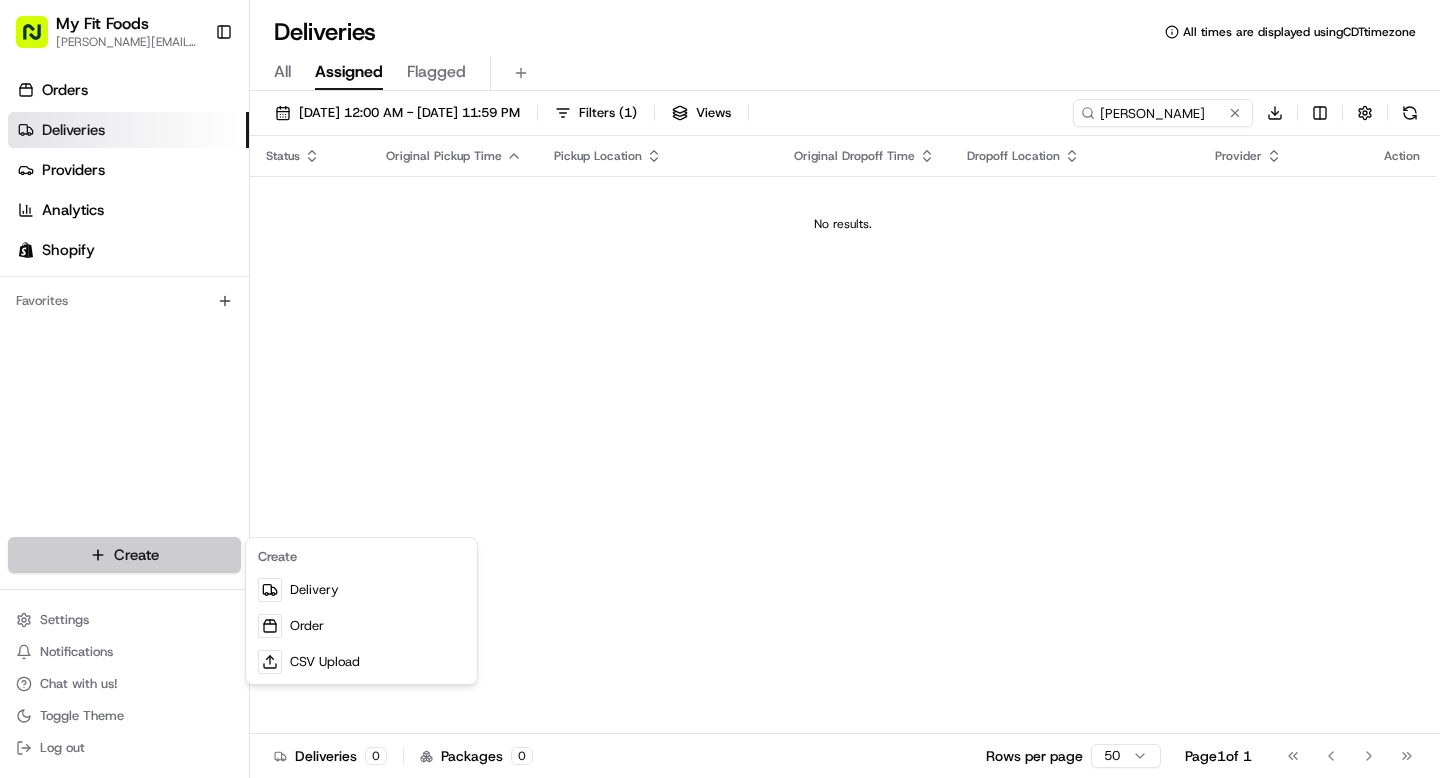 click on "My Fit Foods [EMAIL_ADDRESS][DOMAIN_NAME] Toggle Sidebar Orders Deliveries Providers Analytics Shopify Favorites Main Menu Members & Organization Organization Users Roles Preferences Customization Tracking Orchestration Automations Dispatch Strategy Optimization Strategy Locations Pickup Locations Dropoff Locations Shifts Billing Billing Refund Requests Integrations Notification Triggers Webhooks API Keys Request Logs Create Settings Notifications Chat with us! Toggle Theme Log out Deliveries All times are displayed using  CDT  timezone All Assigned Flagged [DATE] 12:00 AM - [DATE] 11:59 PM Filters ( 1 ) Views [PERSON_NAME] Download Status Original Pickup Time Pickup Location Original Dropoff Time Dropoff Location Provider Action No results. Deliveries 0 Packages 0 Rows per page 50 Page  1  of   1 Go to first page Go to previous page Go to next page Go to last page
Create Delivery Order CSV Upload" at bounding box center (720, 389) 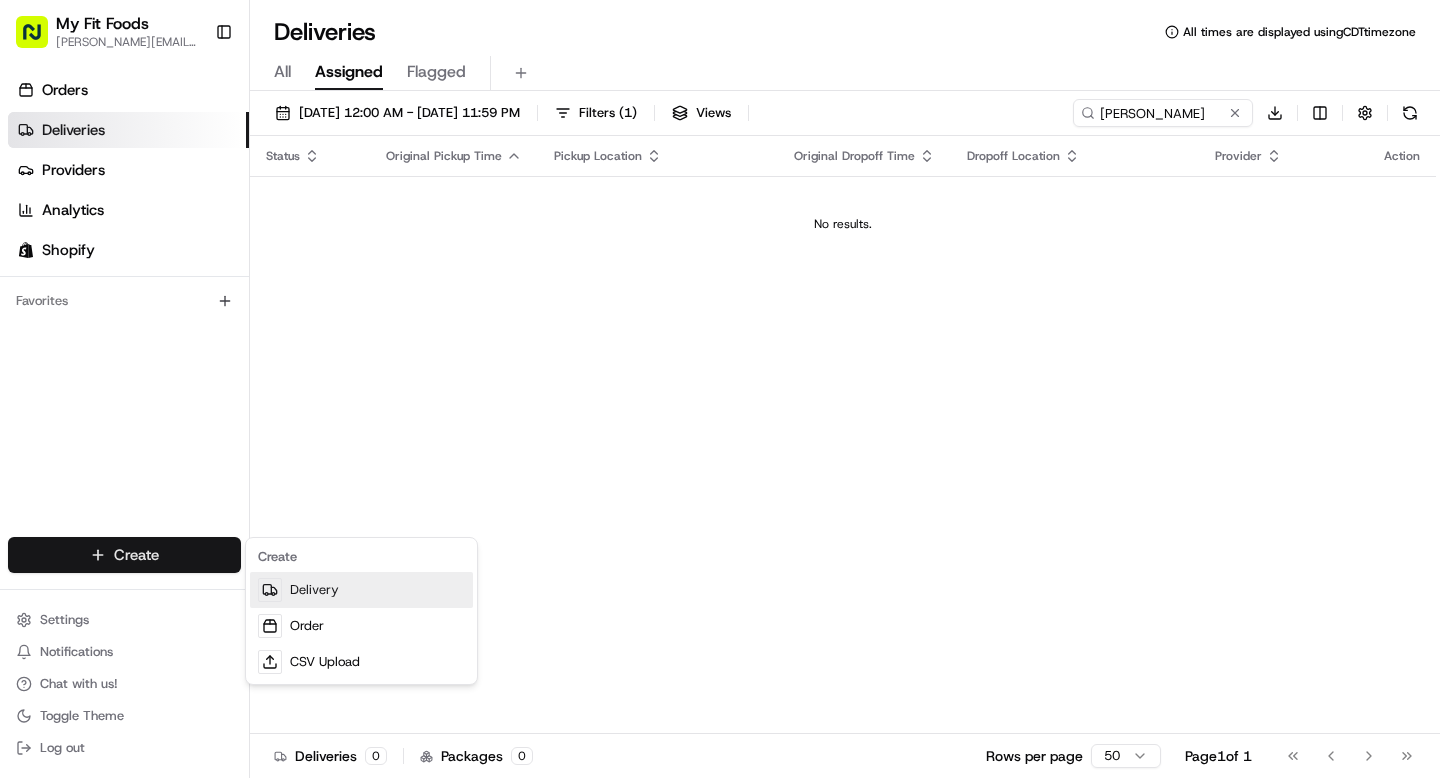 click on "Delivery" at bounding box center [361, 590] 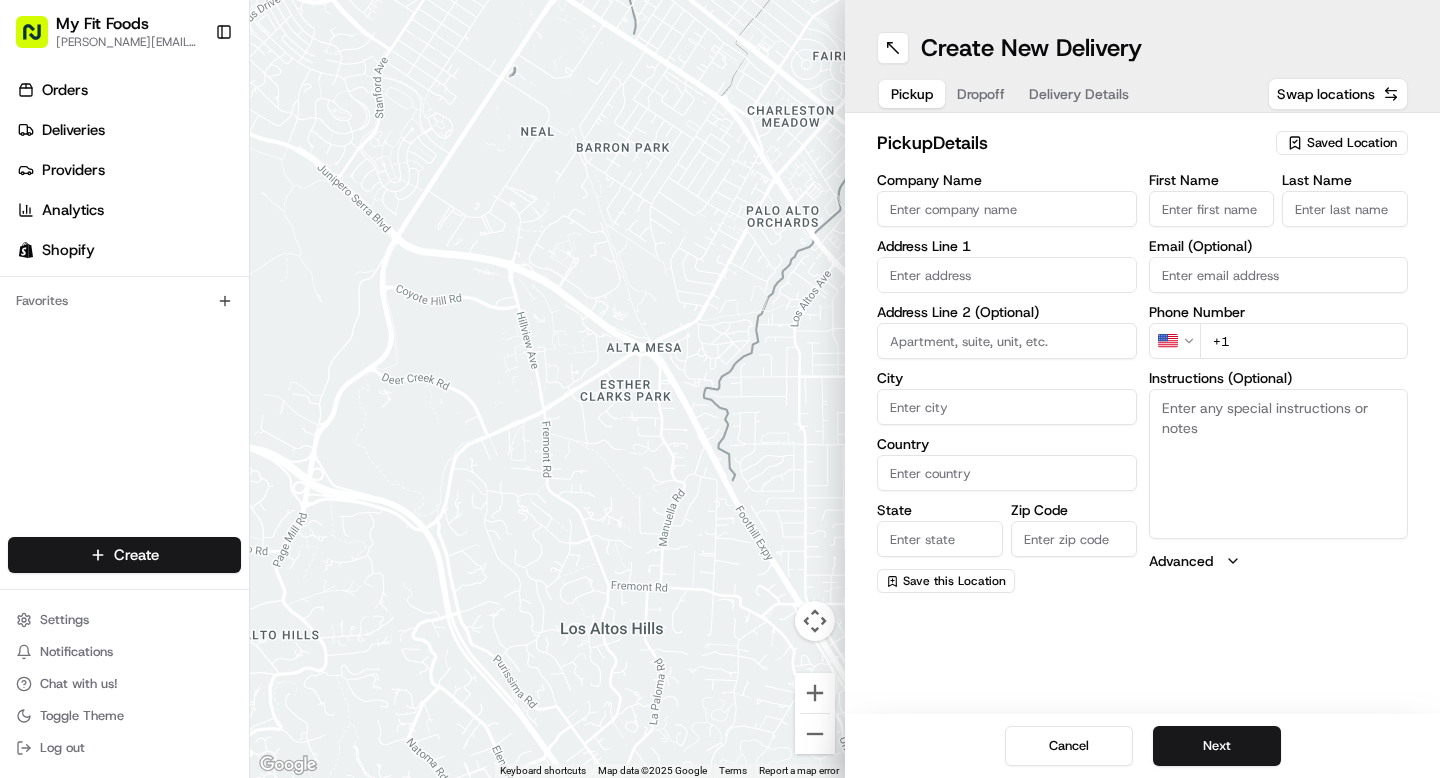 click on "Delivery Details" at bounding box center [1079, 94] 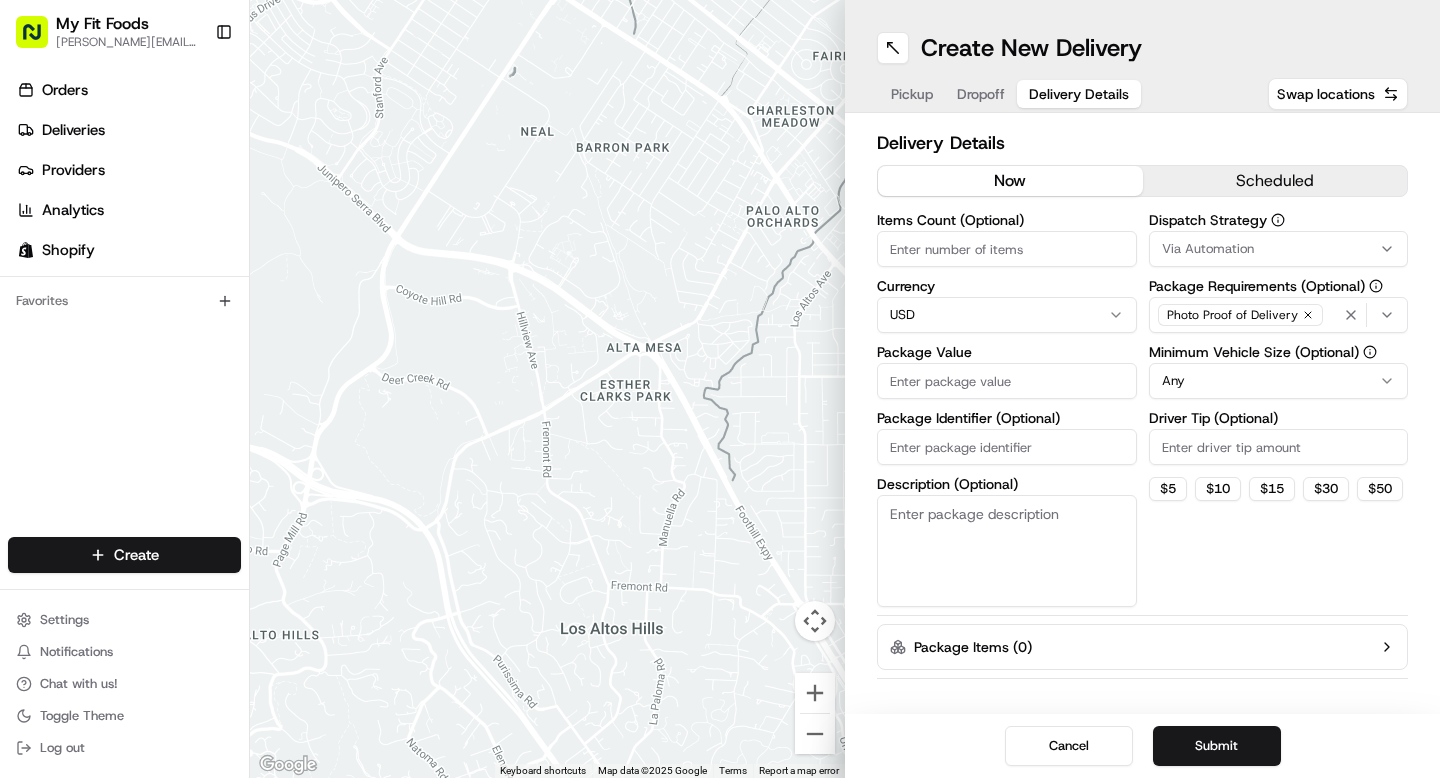 click on "Pickup" at bounding box center [912, 94] 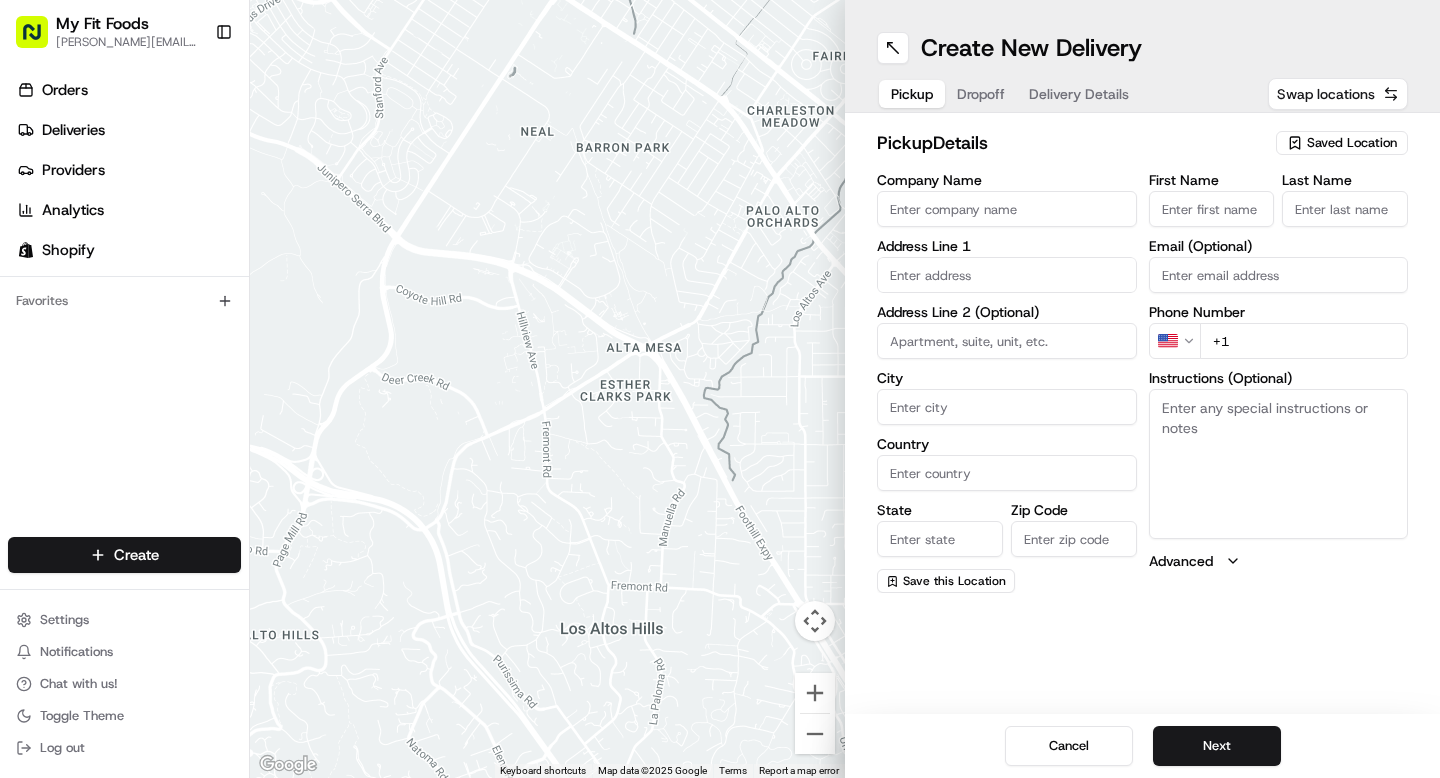 click on "Swap locations" at bounding box center (1326, 94) 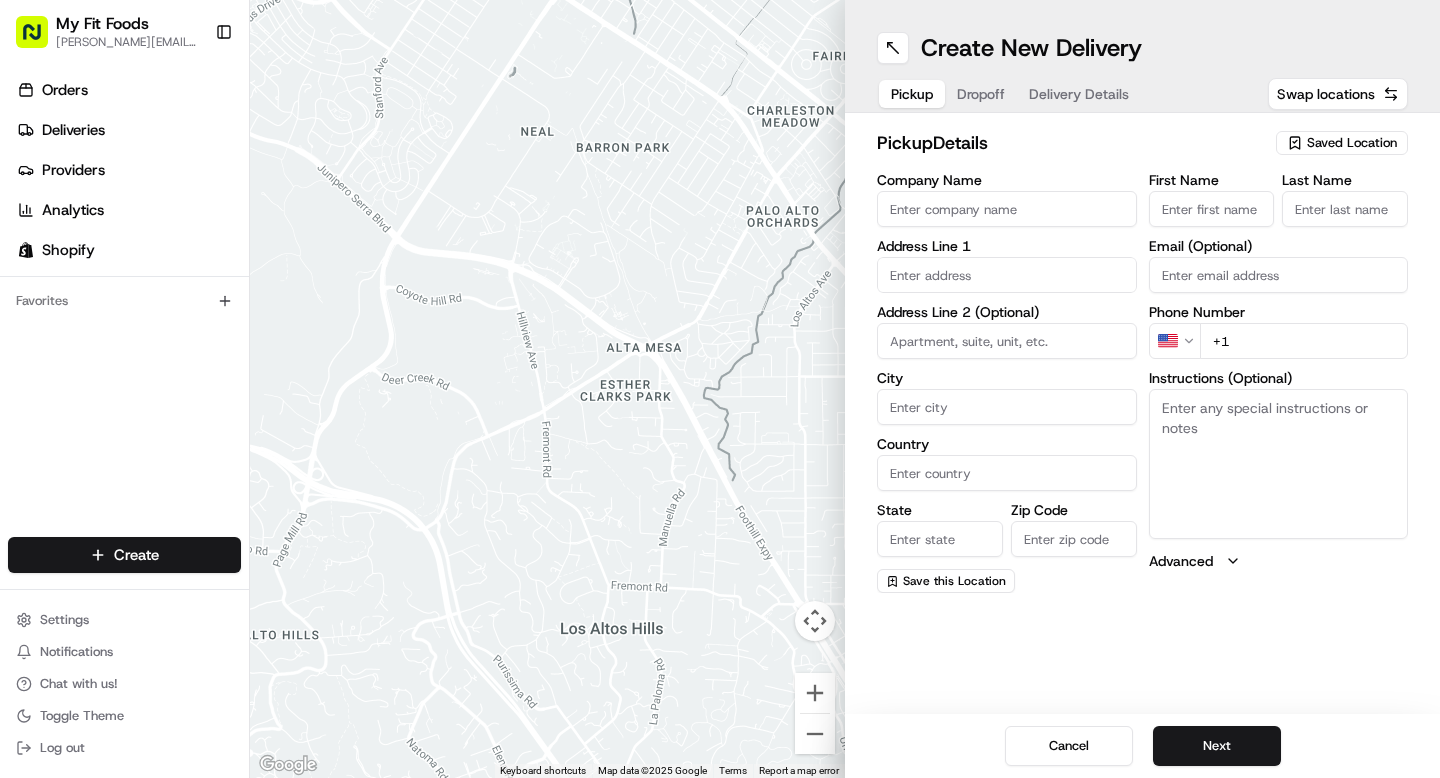 click on "Saved Location" at bounding box center (1352, 143) 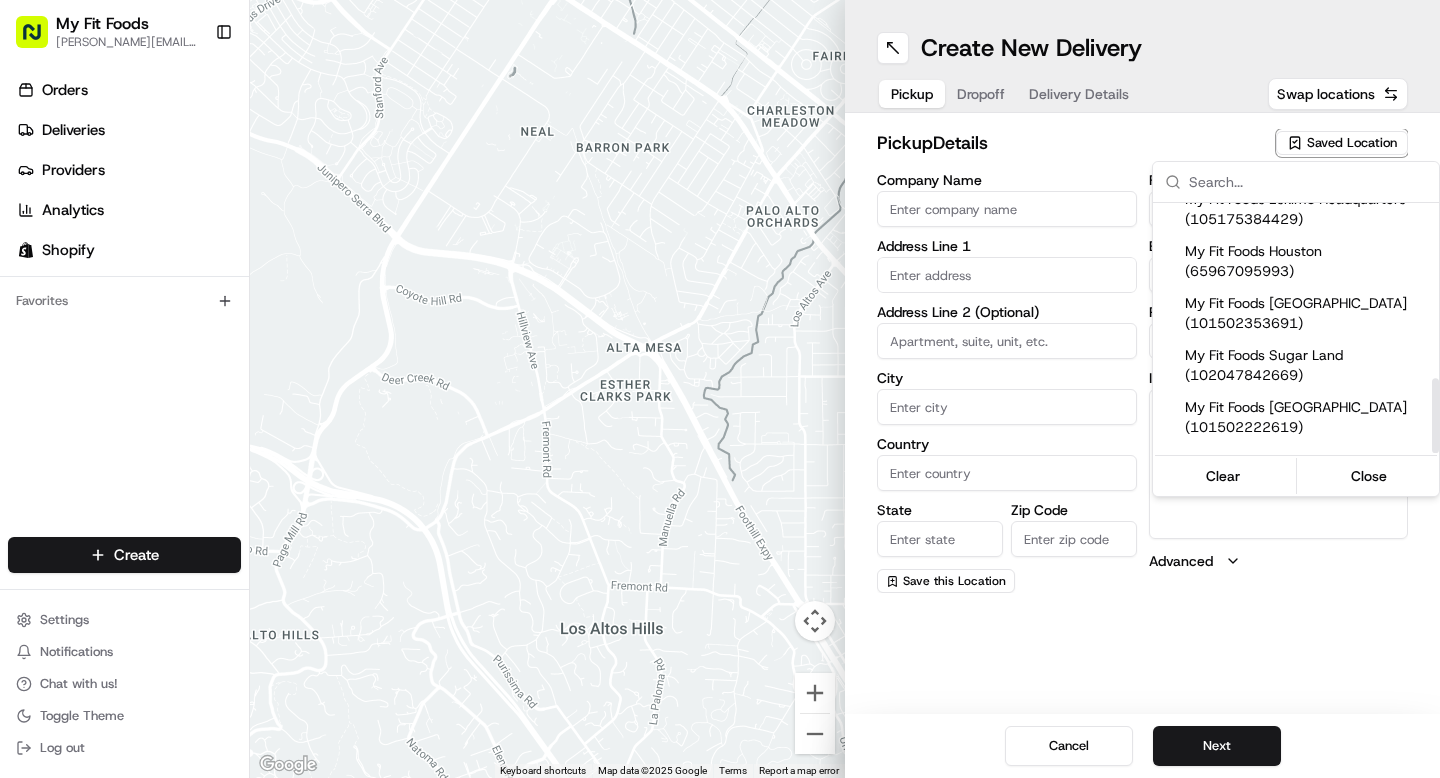 scroll, scrollTop: 586, scrollLeft: 0, axis: vertical 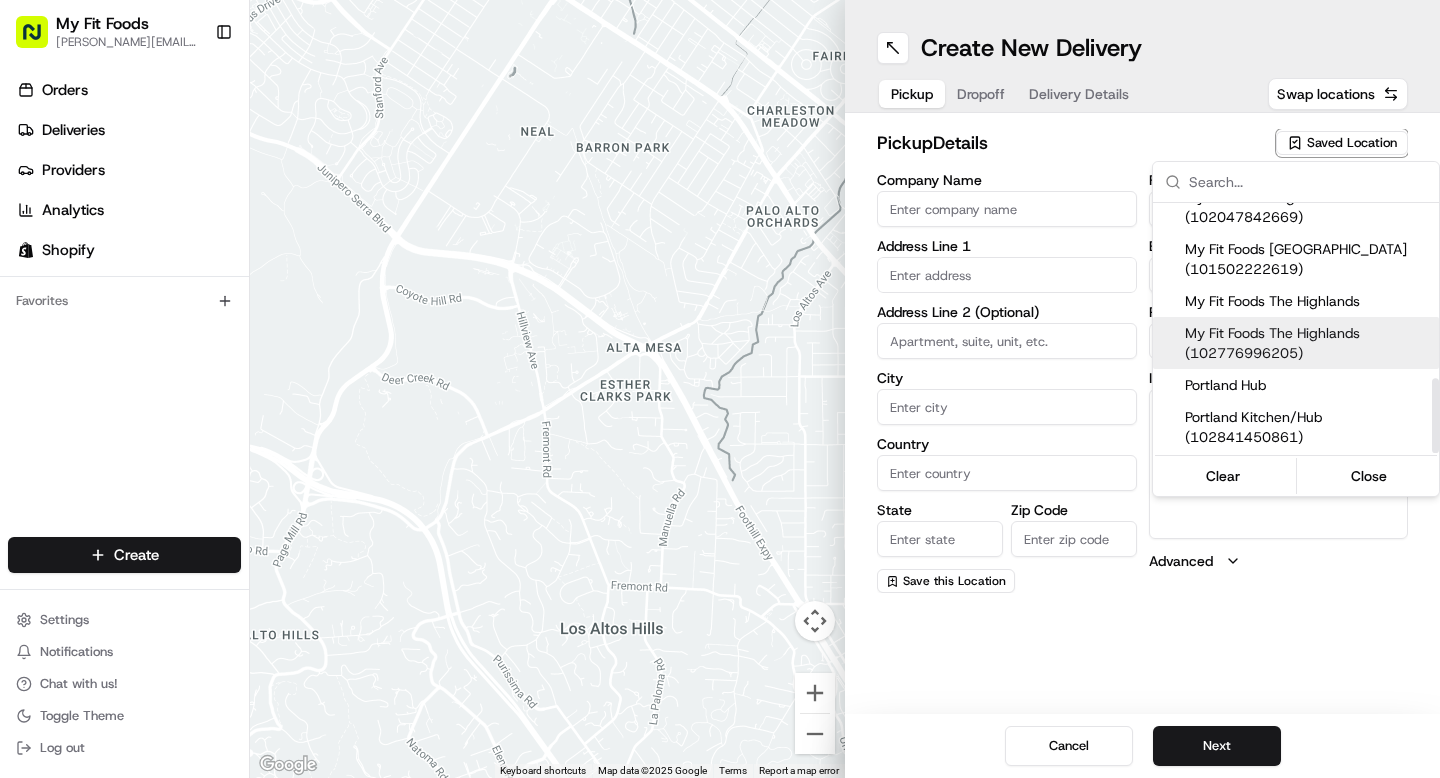 click on "My Fit Foods The Highlands (102776996205)" at bounding box center (1308, 343) 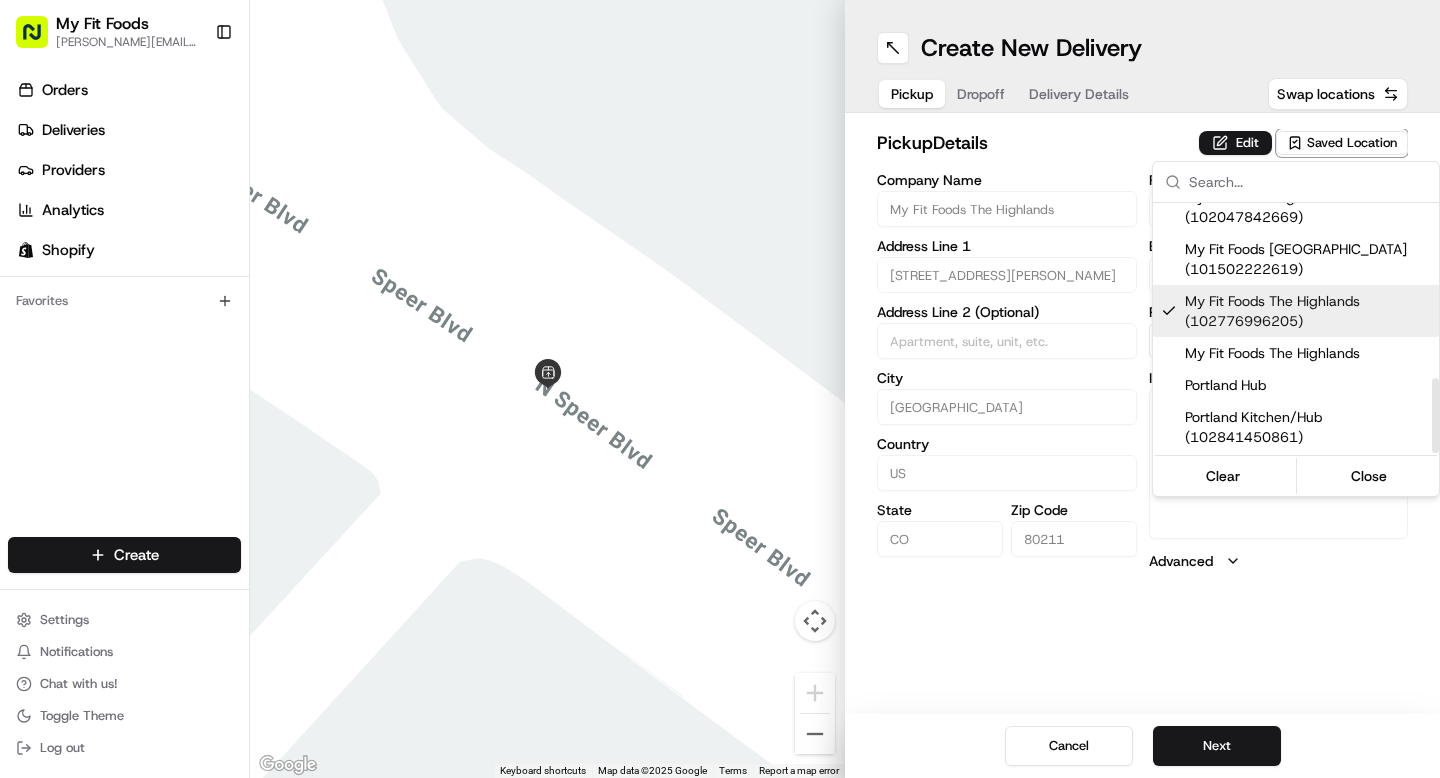click on "My Fit Foods The Highlands (102776996205)" at bounding box center (1308, 311) 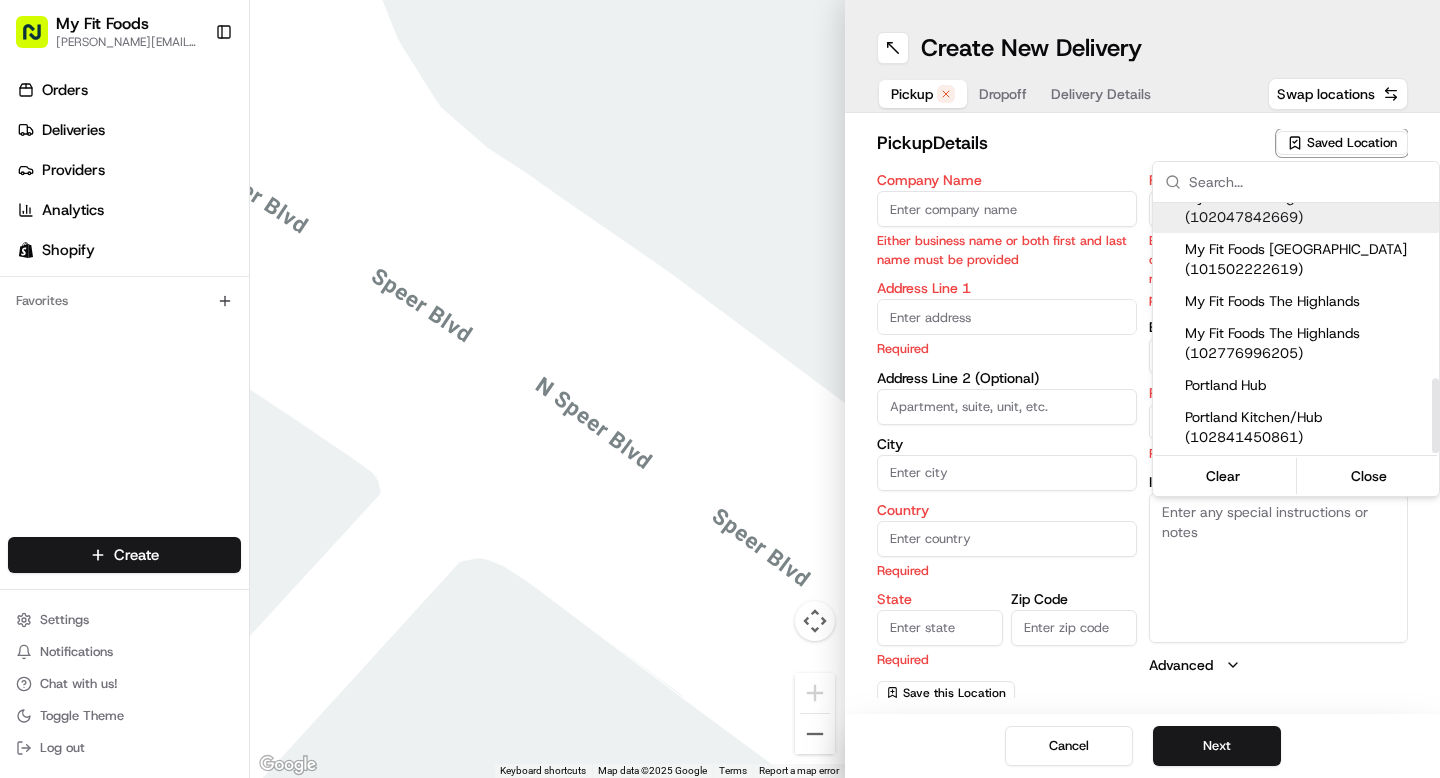 click on "My Fit Foods [EMAIL_ADDRESS][DOMAIN_NAME] Toggle Sidebar Orders Deliveries Providers Analytics Shopify Favorites Main Menu Members & Organization Organization Users Roles Preferences Customization Tracking Orchestration Automations Dispatch Strategy Optimization Strategy Locations Pickup Locations Dropoff Locations Shifts Billing Billing Refund Requests Integrations Notification Triggers Webhooks API Keys Request Logs Create Settings Notifications Chat with us! Toggle Theme Log out ← Move left → Move right ↑ Move up ↓ Move down + Zoom in - Zoom out Home Jump left by 75% End Jump right by 75% Page Up Jump up by 75% Page Down Jump down by 75% Keyboard shortcuts Map Data Map data ©2025 Google Map data ©2025 Google 2 m  Click to toggle between metric and imperial units Terms Report a map error 0 0 Create New Delivery Pickup Dropoff Delivery Details Swap locations pickup  Details Saved Location Company Name Either business name or both first and last name must be provided Address Line 1 Required" at bounding box center [720, 389] 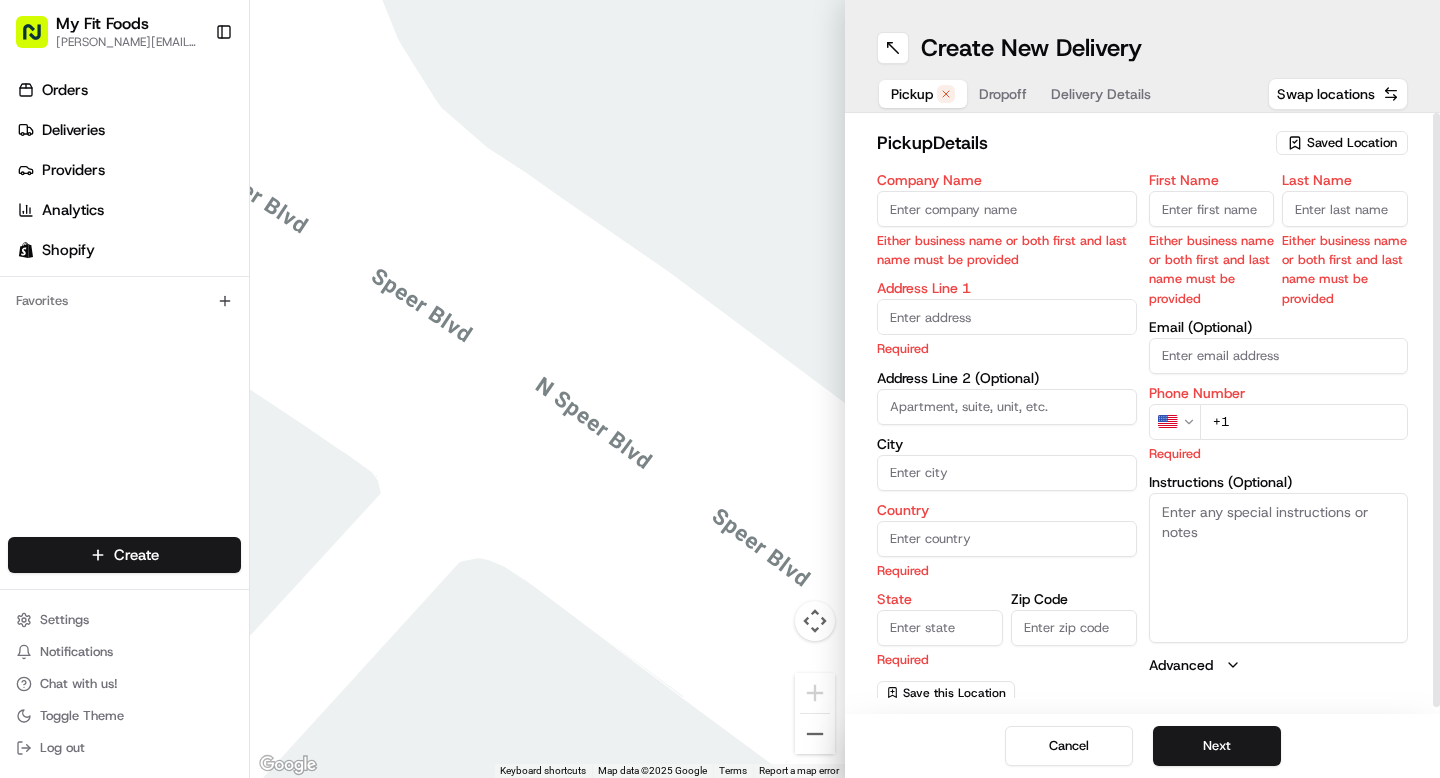 click on "Saved Location" at bounding box center (1342, 143) 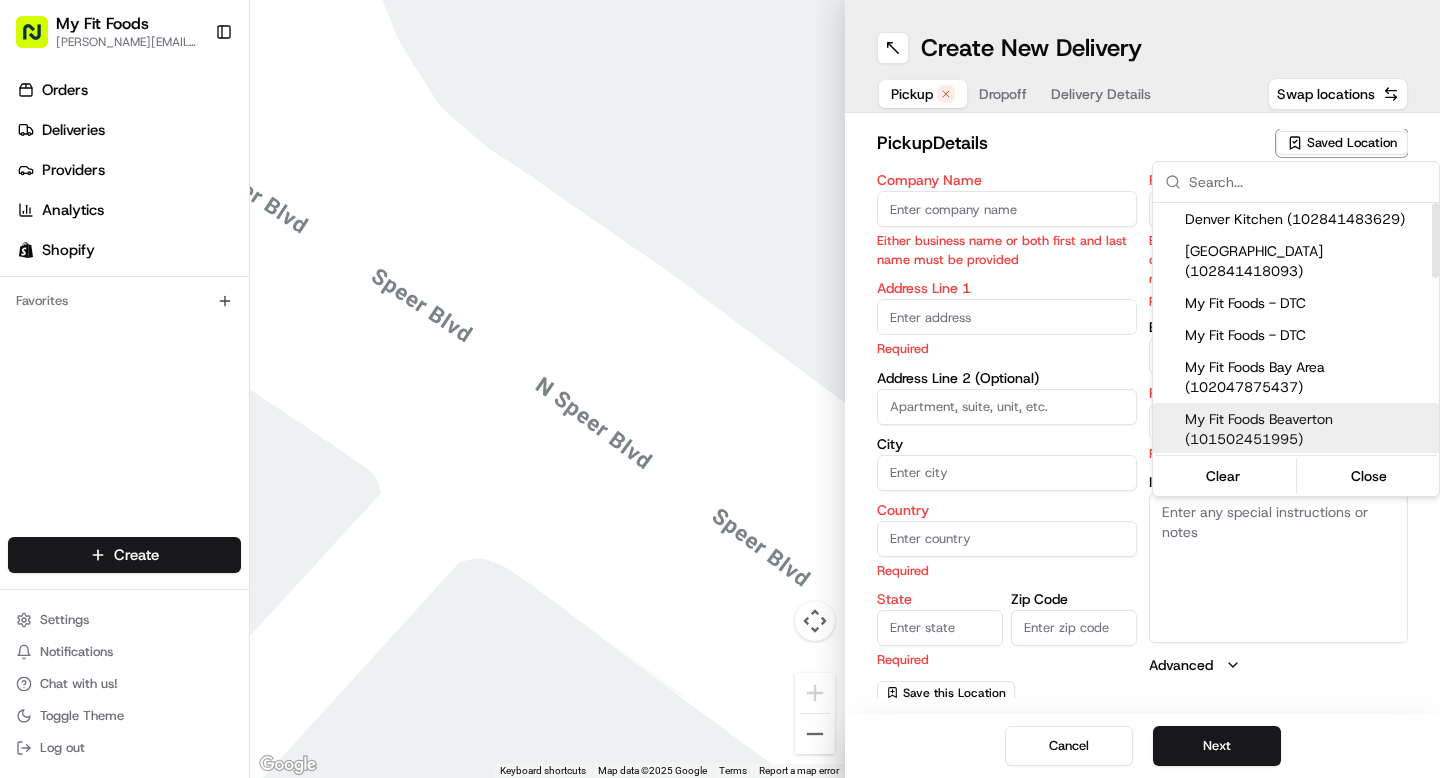 scroll, scrollTop: 586, scrollLeft: 0, axis: vertical 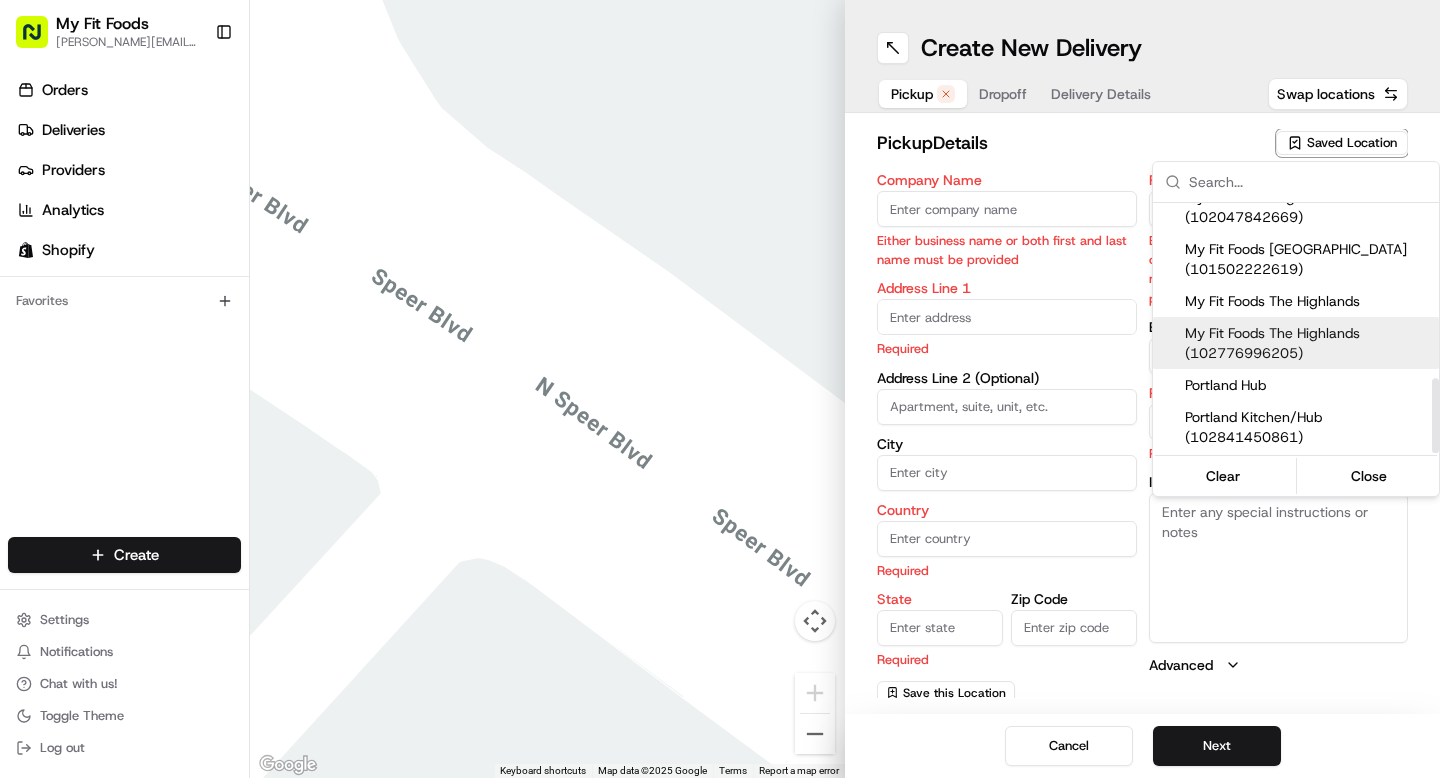click on "My Fit Foods The Highlands (102776996205)" at bounding box center (1308, 343) 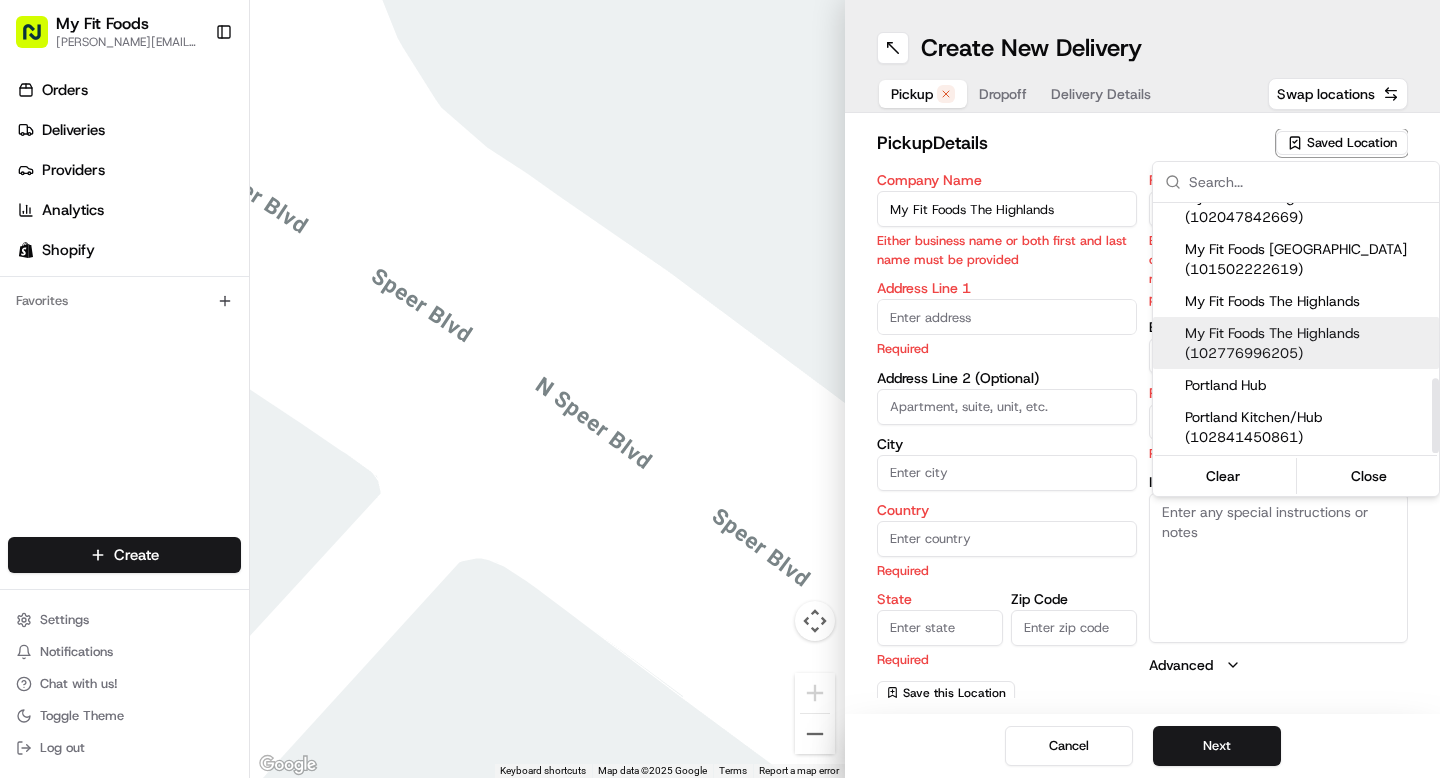 type on "[STREET_ADDRESS][PERSON_NAME]" 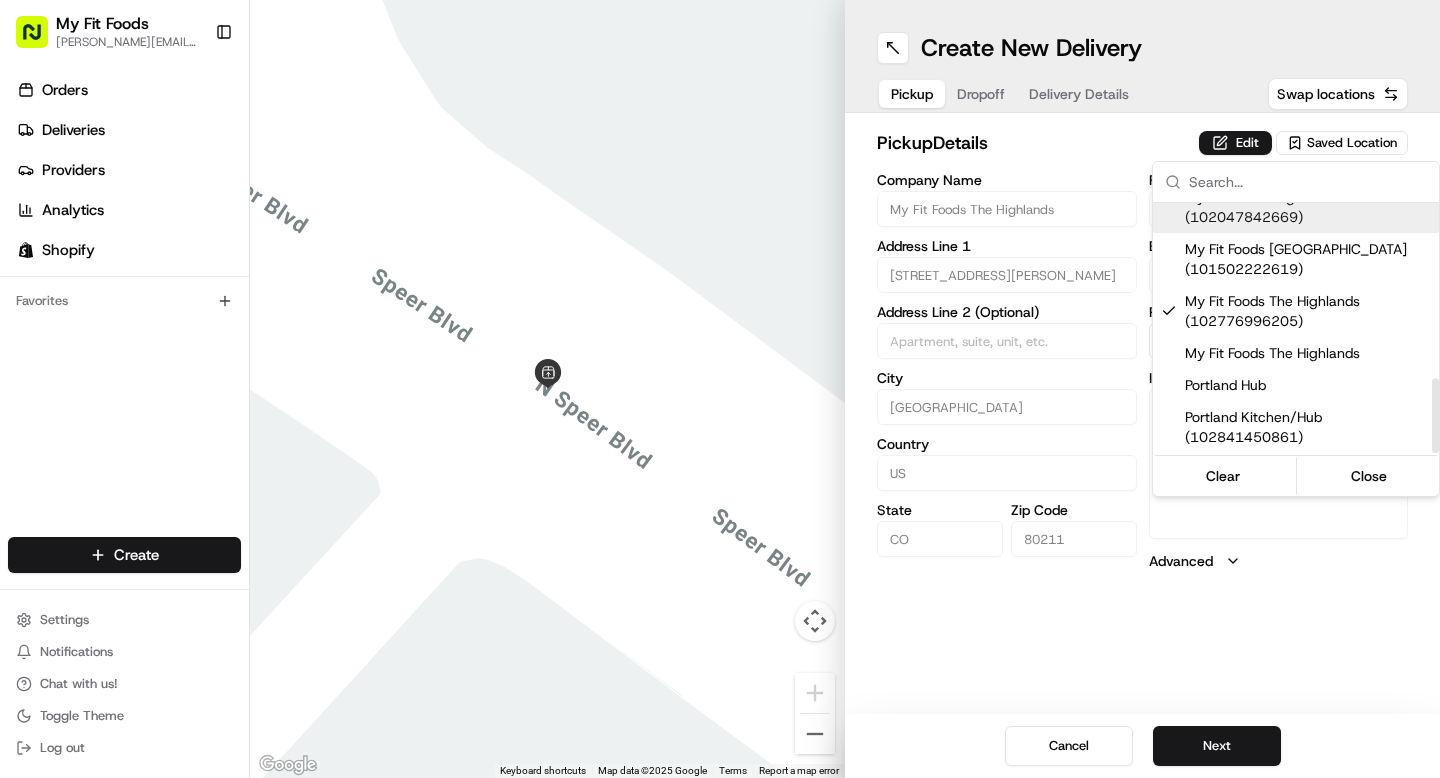 click on "My Fit Foods [EMAIL_ADDRESS][DOMAIN_NAME] Toggle Sidebar Orders Deliveries Providers Analytics Shopify Favorites Main Menu Members & Organization Organization Users Roles Preferences Customization Tracking Orchestration Automations Dispatch Strategy Optimization Strategy Locations Pickup Locations Dropoff Locations Shifts Billing Billing Refund Requests Integrations Notification Triggers Webhooks API Keys Request Logs Create Settings Notifications Chat with us! Toggle Theme Log out ← Move left → Move right ↑ Move up ↓ Move down + Zoom in - Zoom out Home Jump left by 75% End Jump right by 75% Page Up Jump up by 75% Page Down Jump down by 75% Keyboard shortcuts Map Data Map data ©2025 Google Map data ©2025 Google 2 m  Click to toggle between metric and imperial units Terms Report a map error Create New Delivery Pickup Dropoff Delivery Details Swap locations pickup  Details  Edit Saved Location Company Name My Fit Foods The Highlands Address Line [GEOGRAPHIC_DATA][STREET_ADDRESS][PERSON_NAME] Address Line 2 (Optional)" at bounding box center (720, 389) 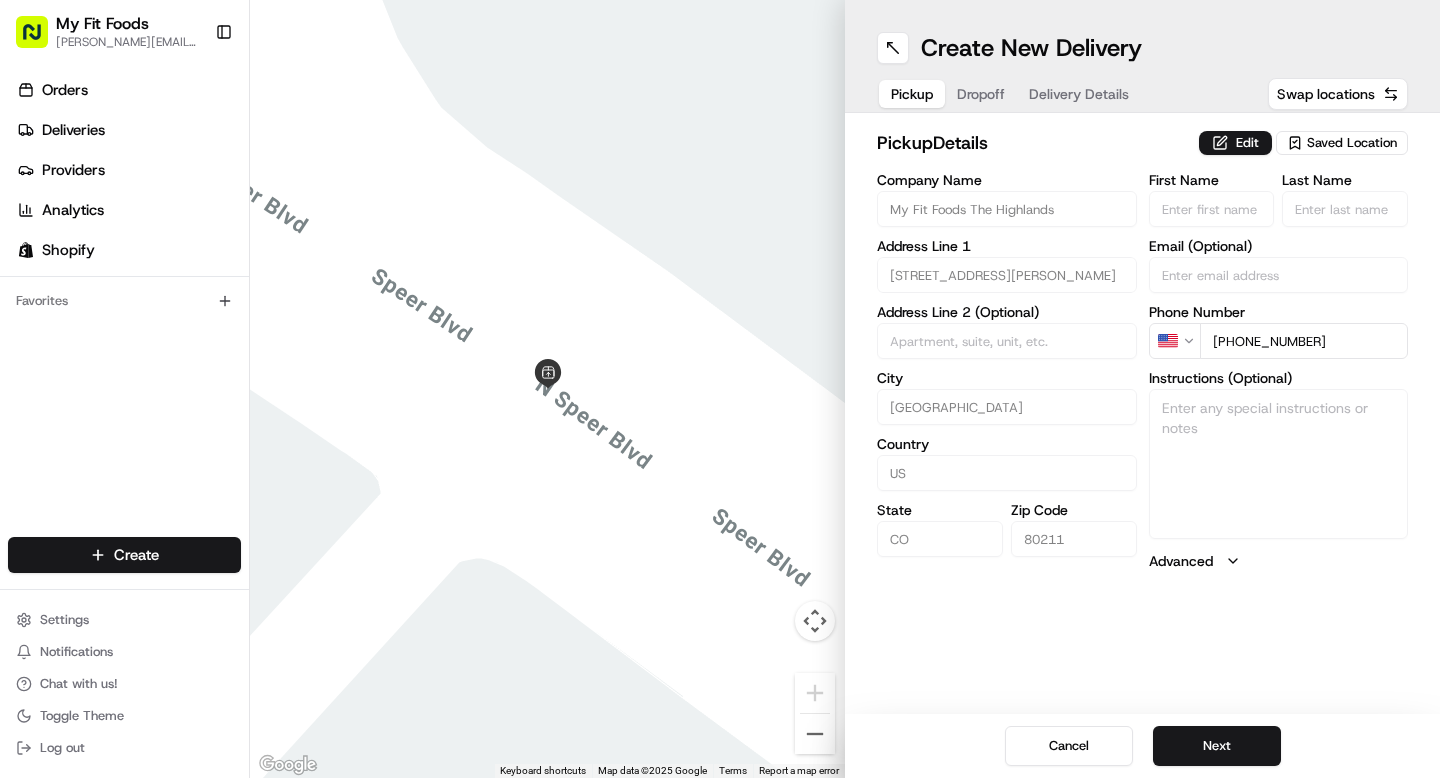 click on "Dropoff" at bounding box center (981, 94) 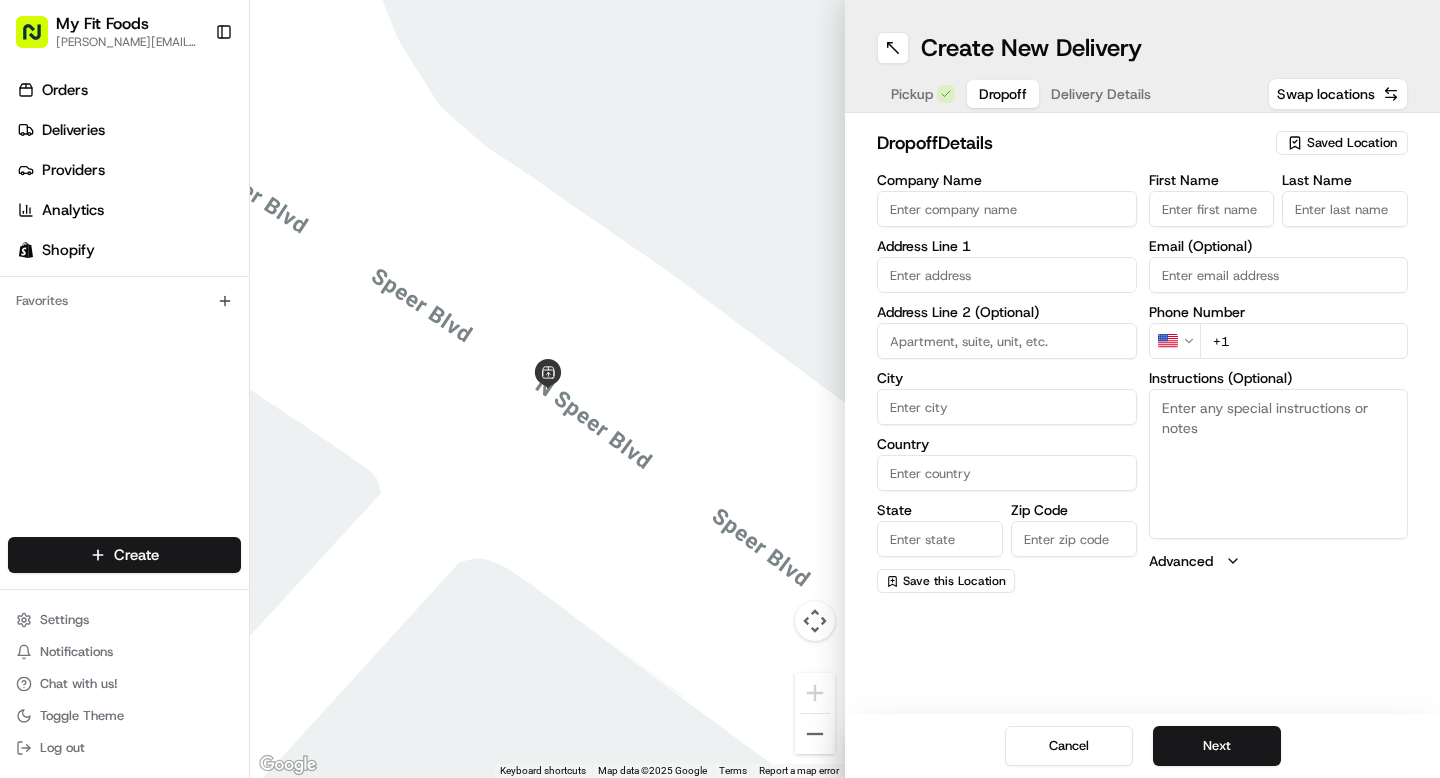 click on "First Name" at bounding box center [1212, 209] 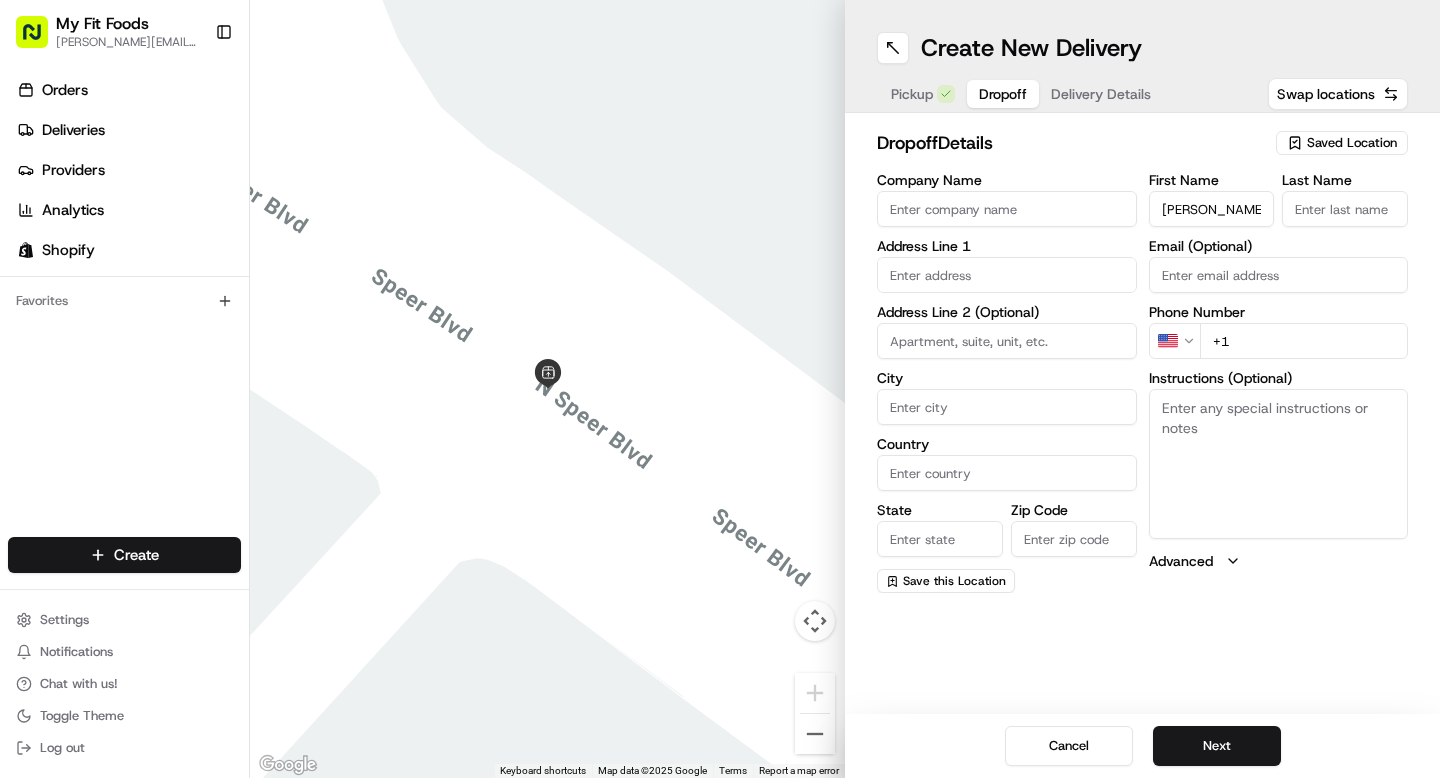 type on "[PERSON_NAME]" 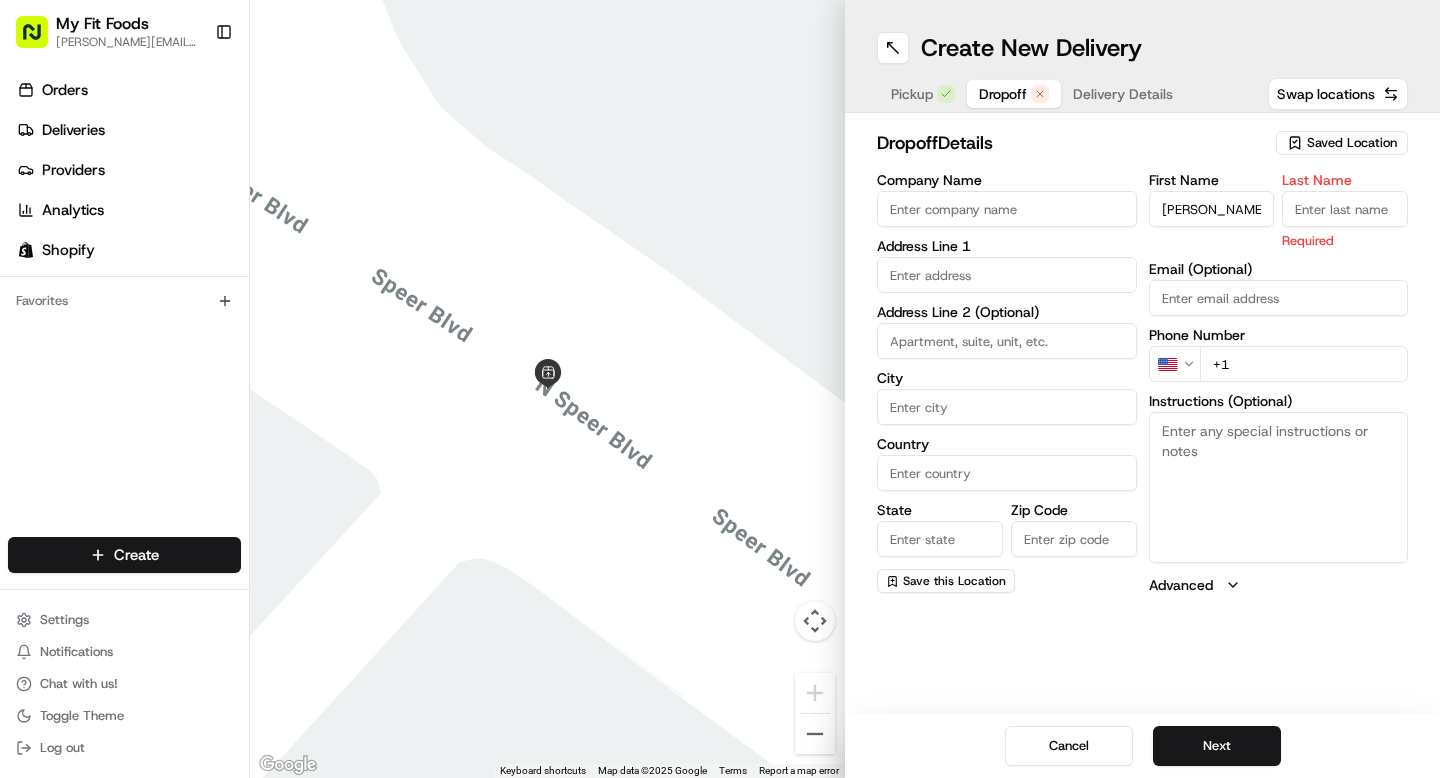 click on "+1" at bounding box center (1304, 364) 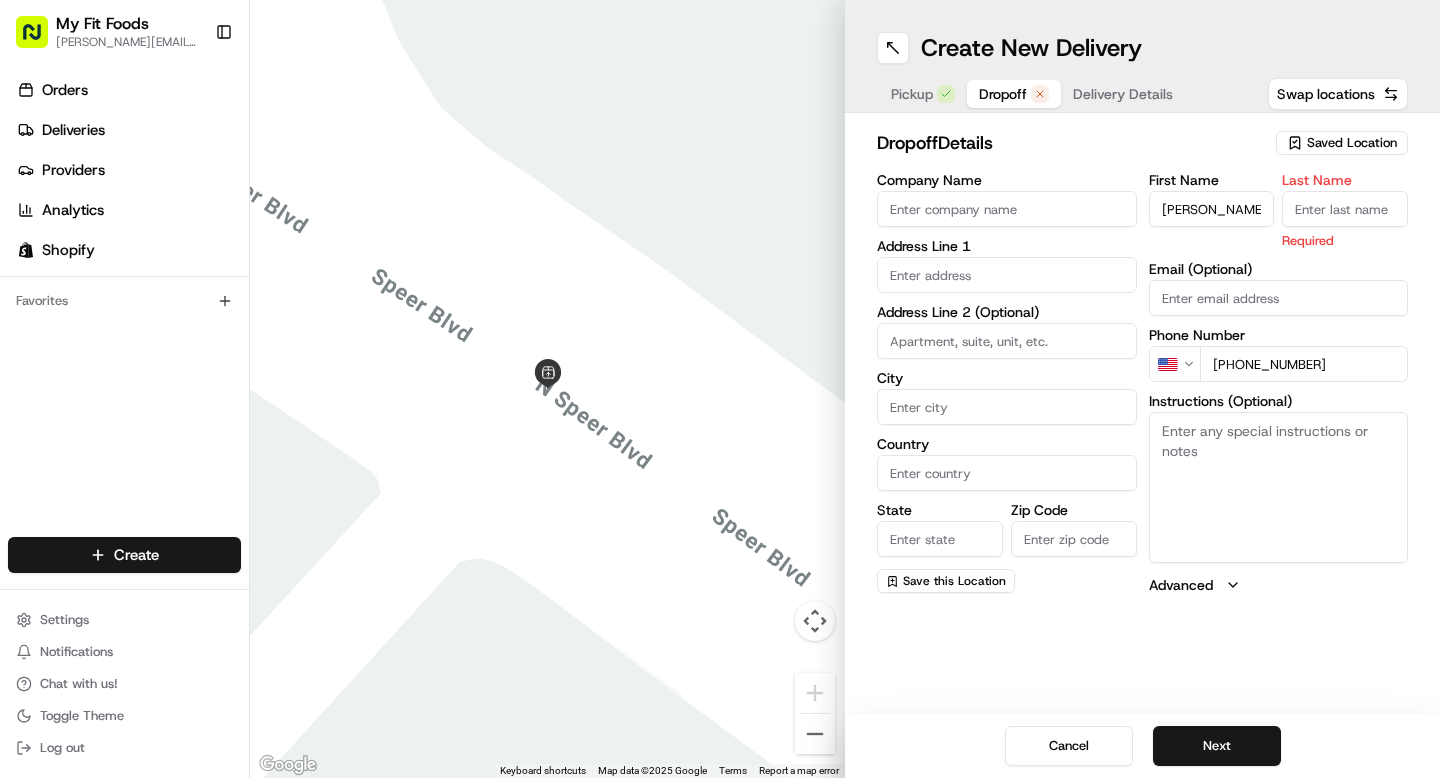 type on "[PHONE_NUMBER]" 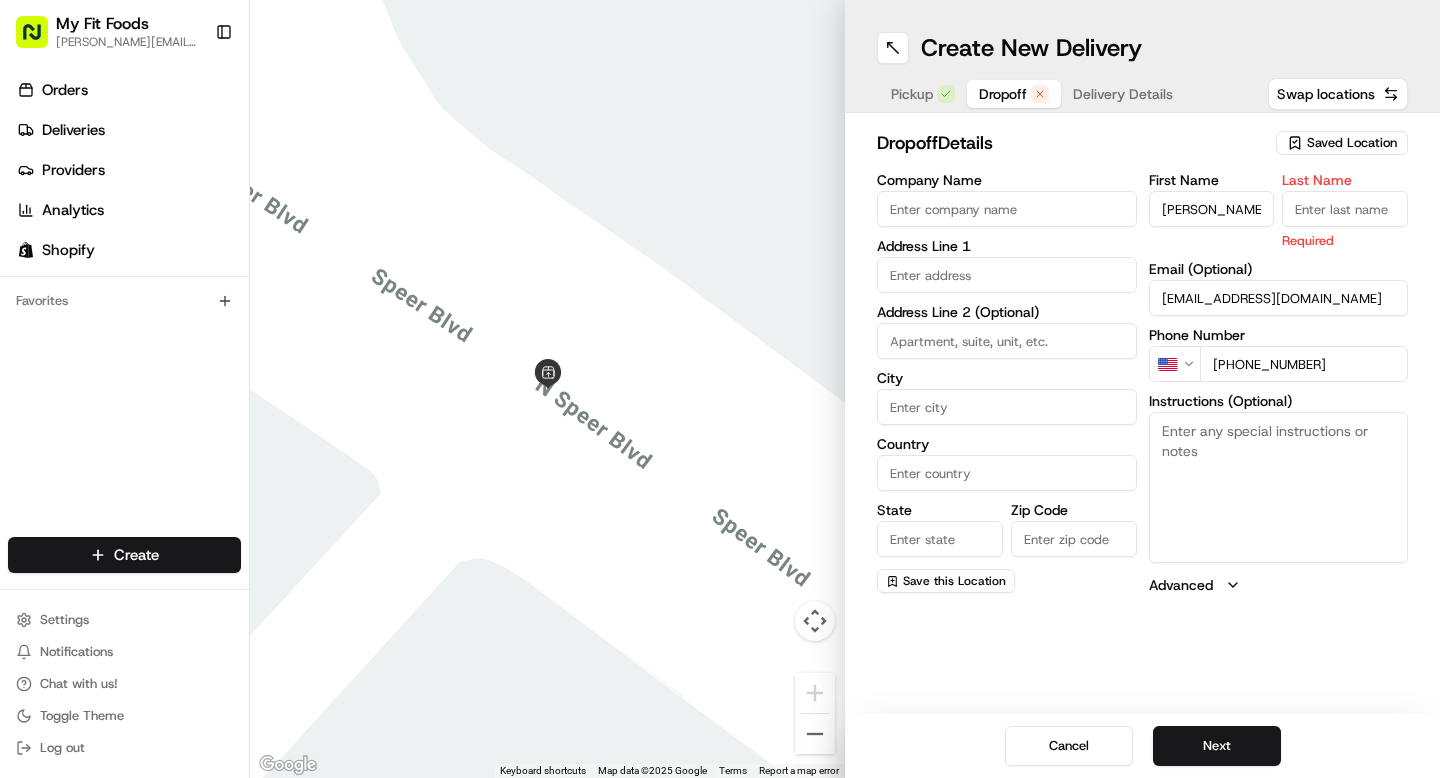 type on "[EMAIL_ADDRESS][DOMAIN_NAME]" 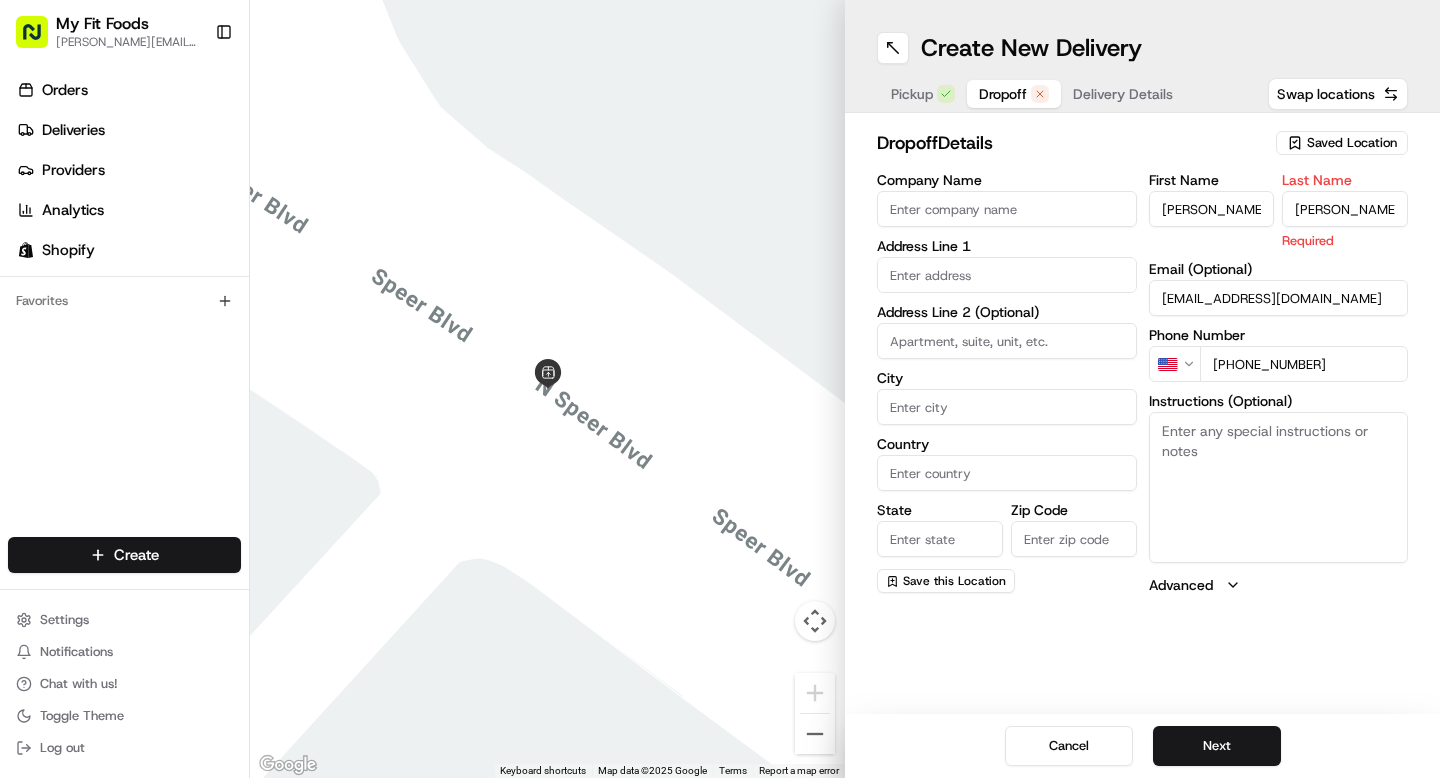 type on "[PERSON_NAME]" 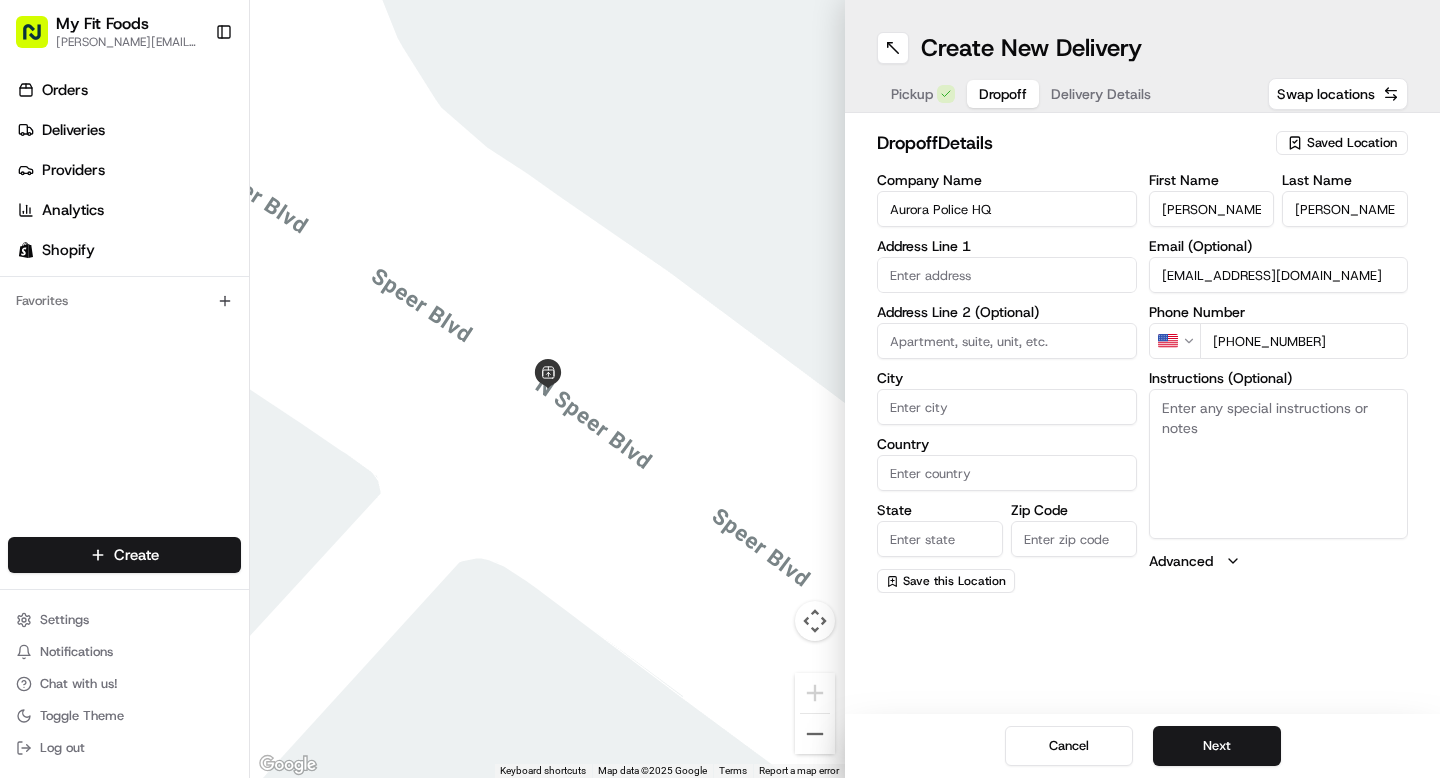 type on "Aurora Police HQ" 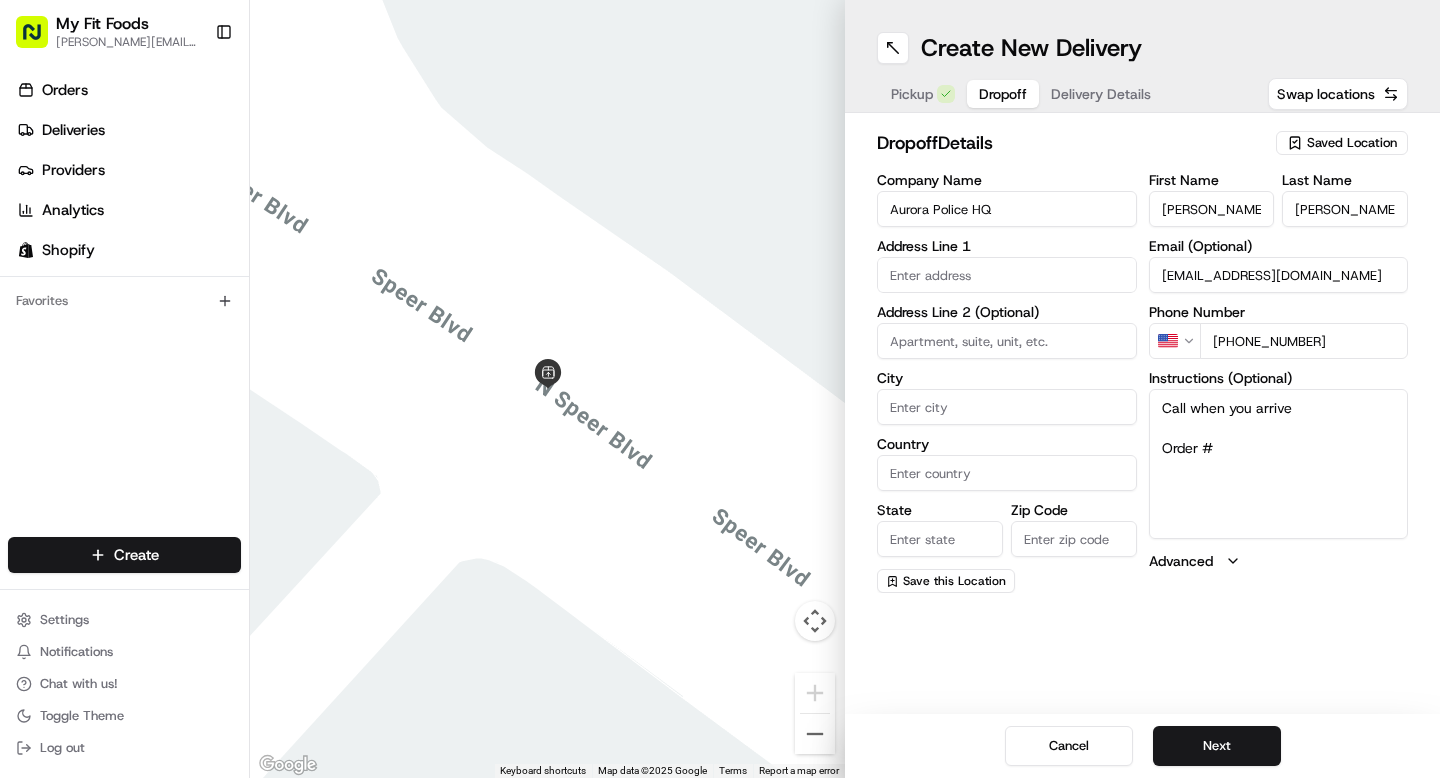 paste on "785899" 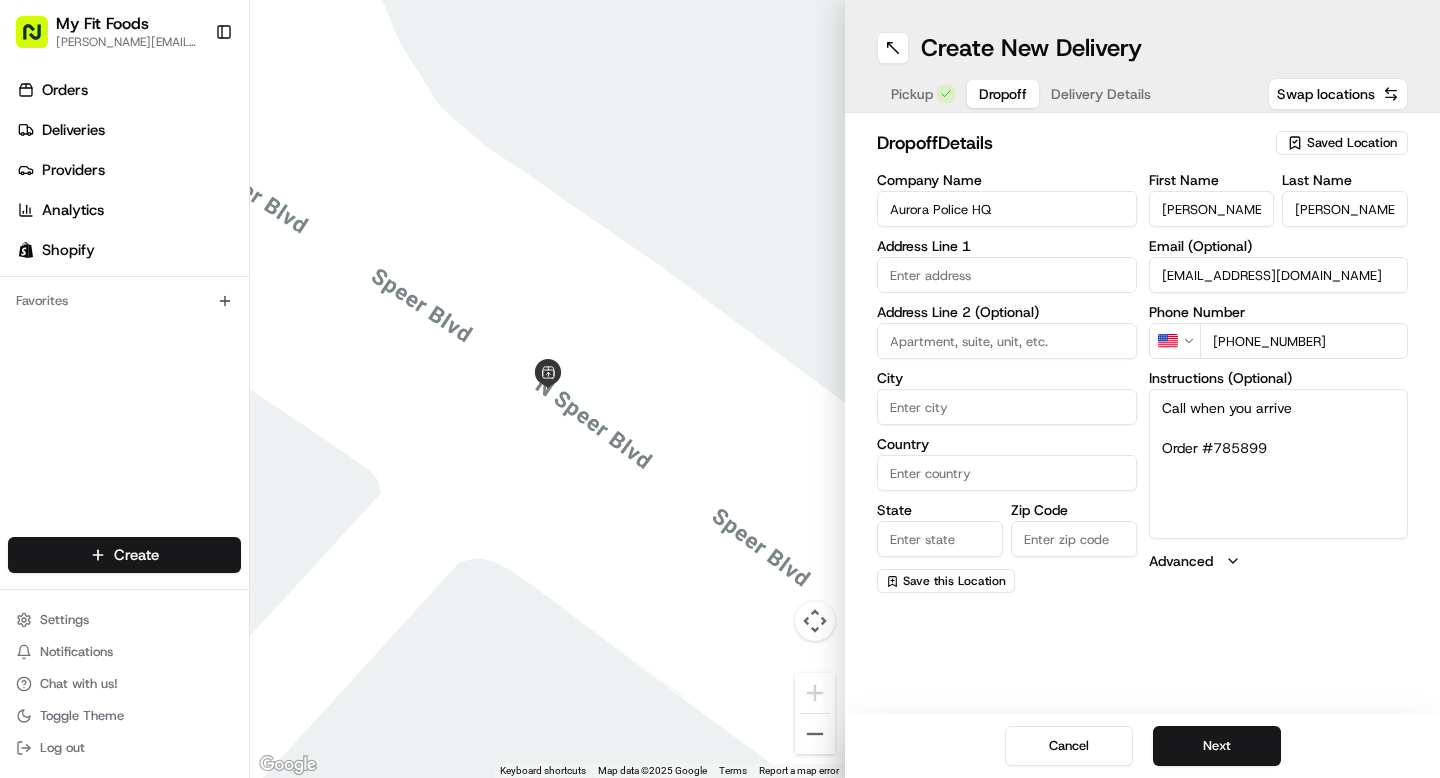 type on "Call when you arrive
Order #785899" 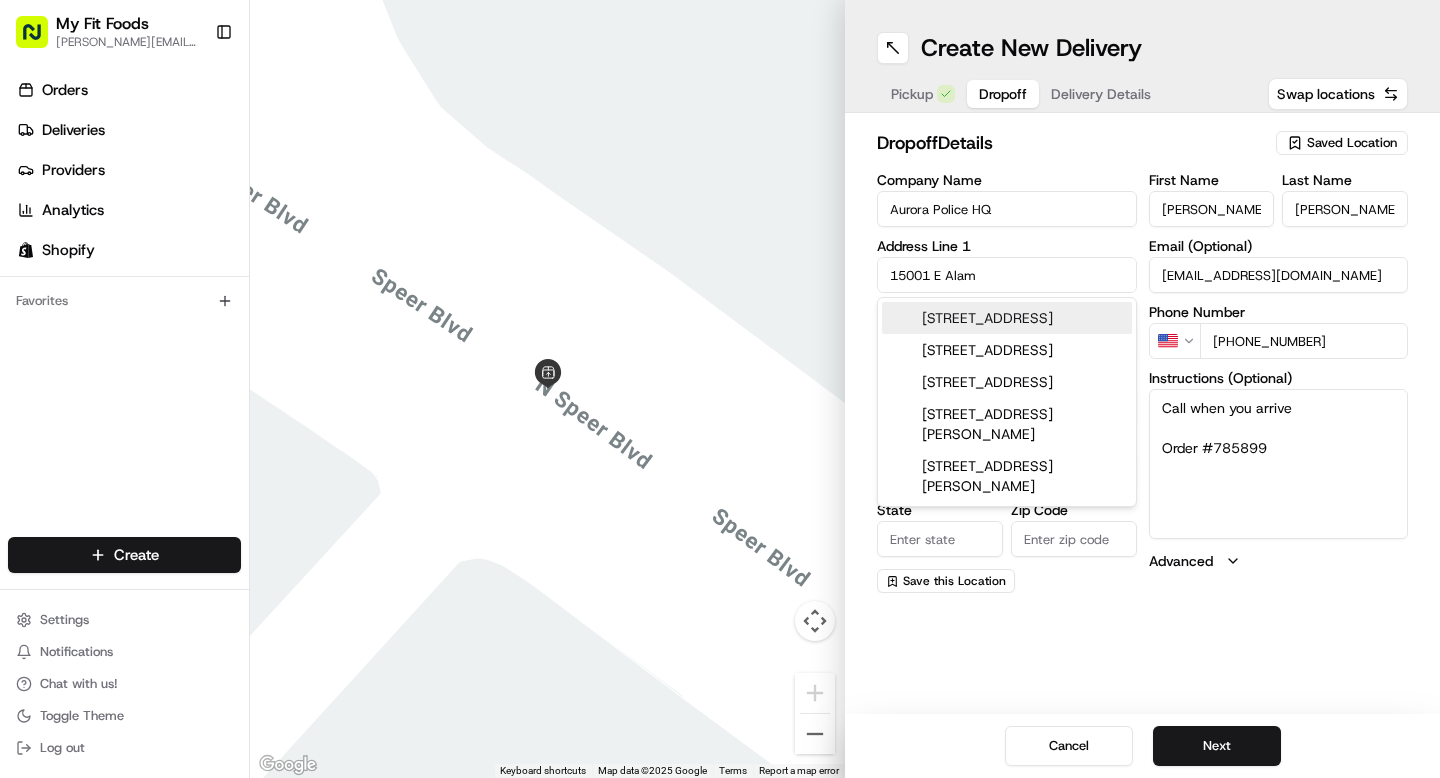 click on "[STREET_ADDRESS]" at bounding box center (1007, 318) 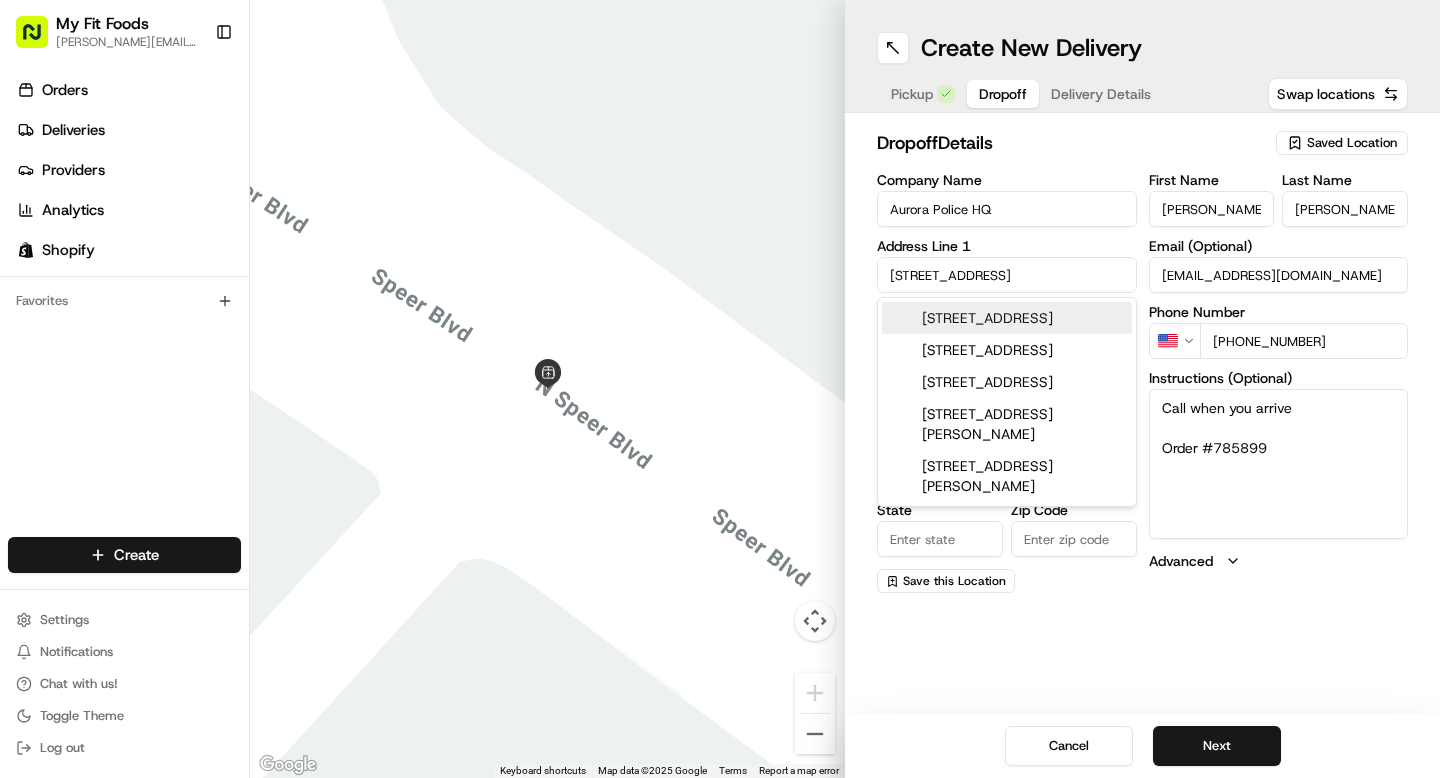 type on "[STREET_ADDRESS]" 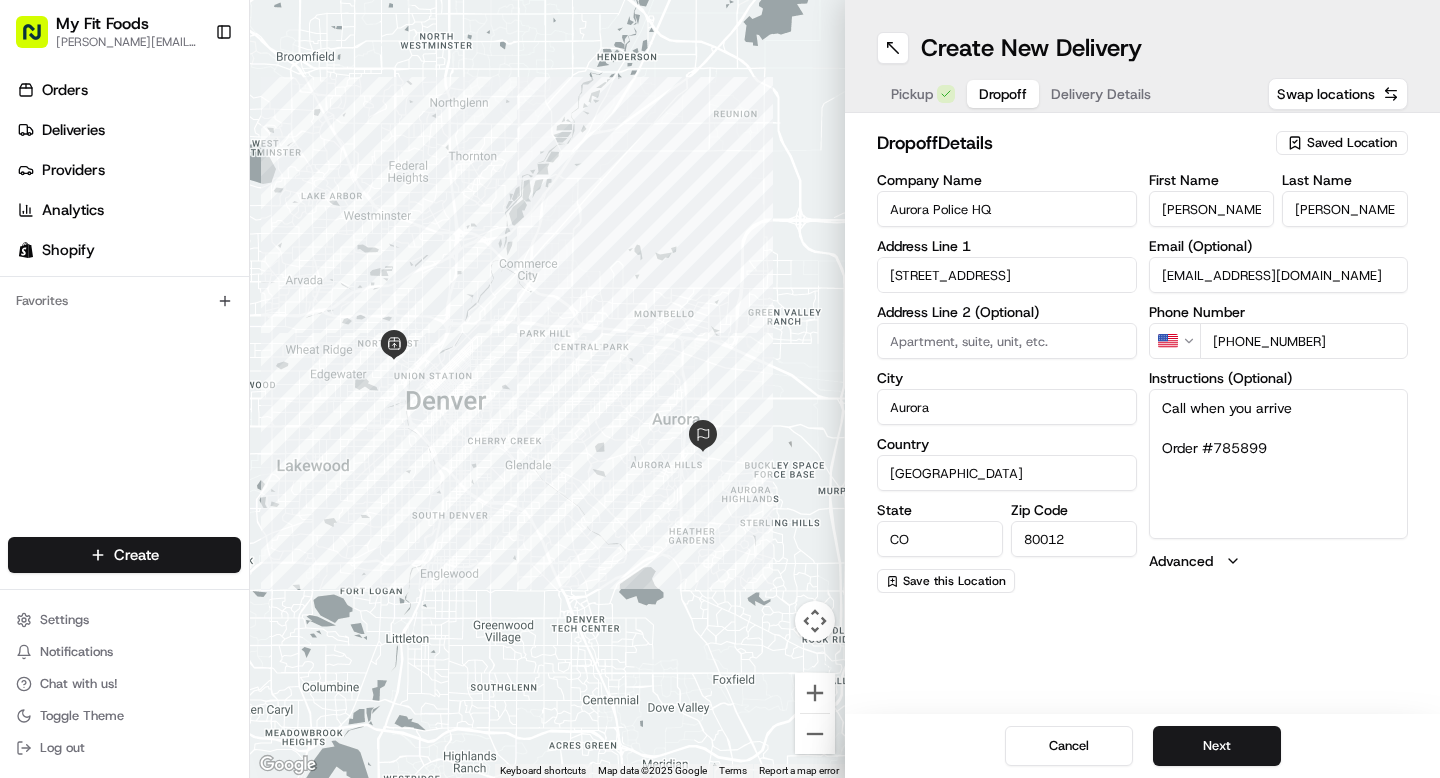 click on "[STREET_ADDRESS]" at bounding box center [1007, 275] 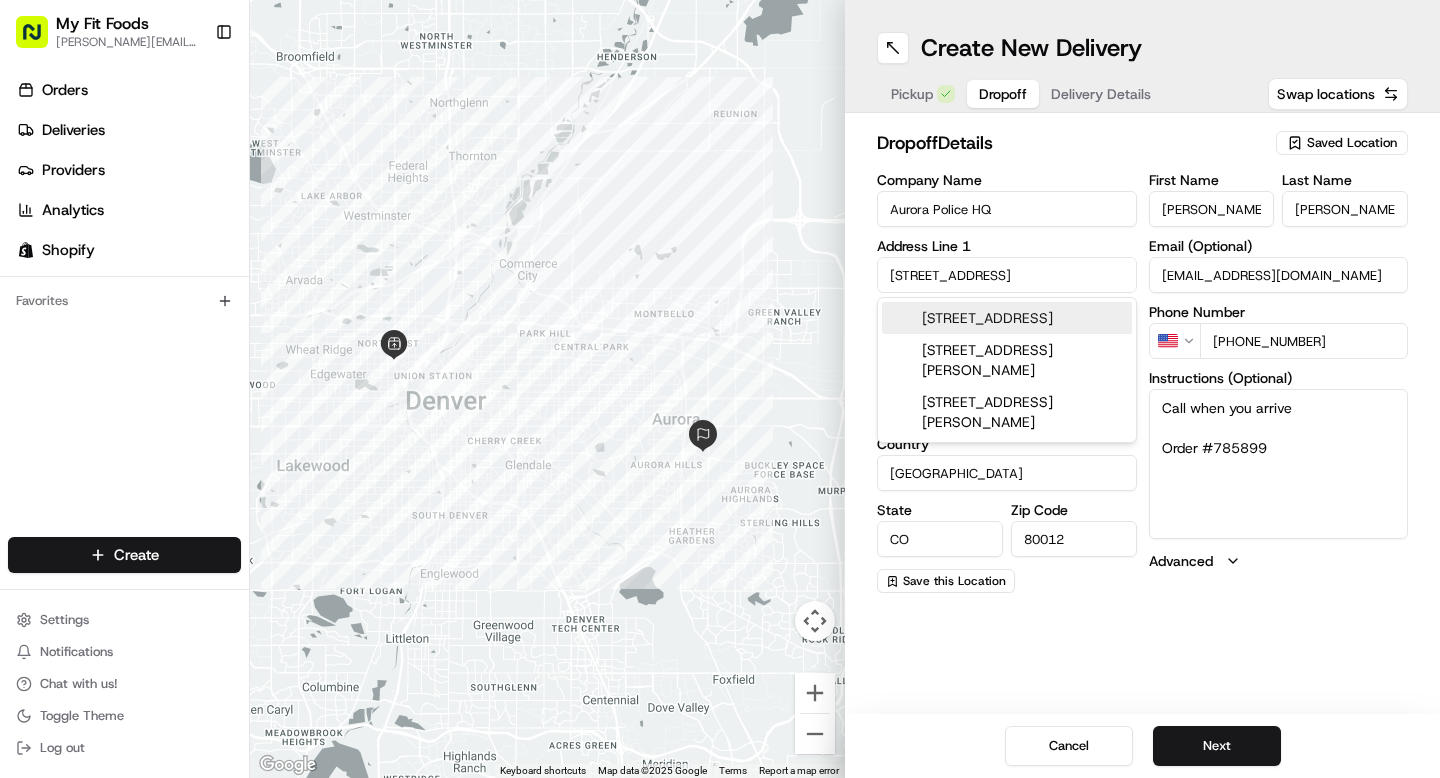 click on "[STREET_ADDRESS]" at bounding box center (1007, 275) 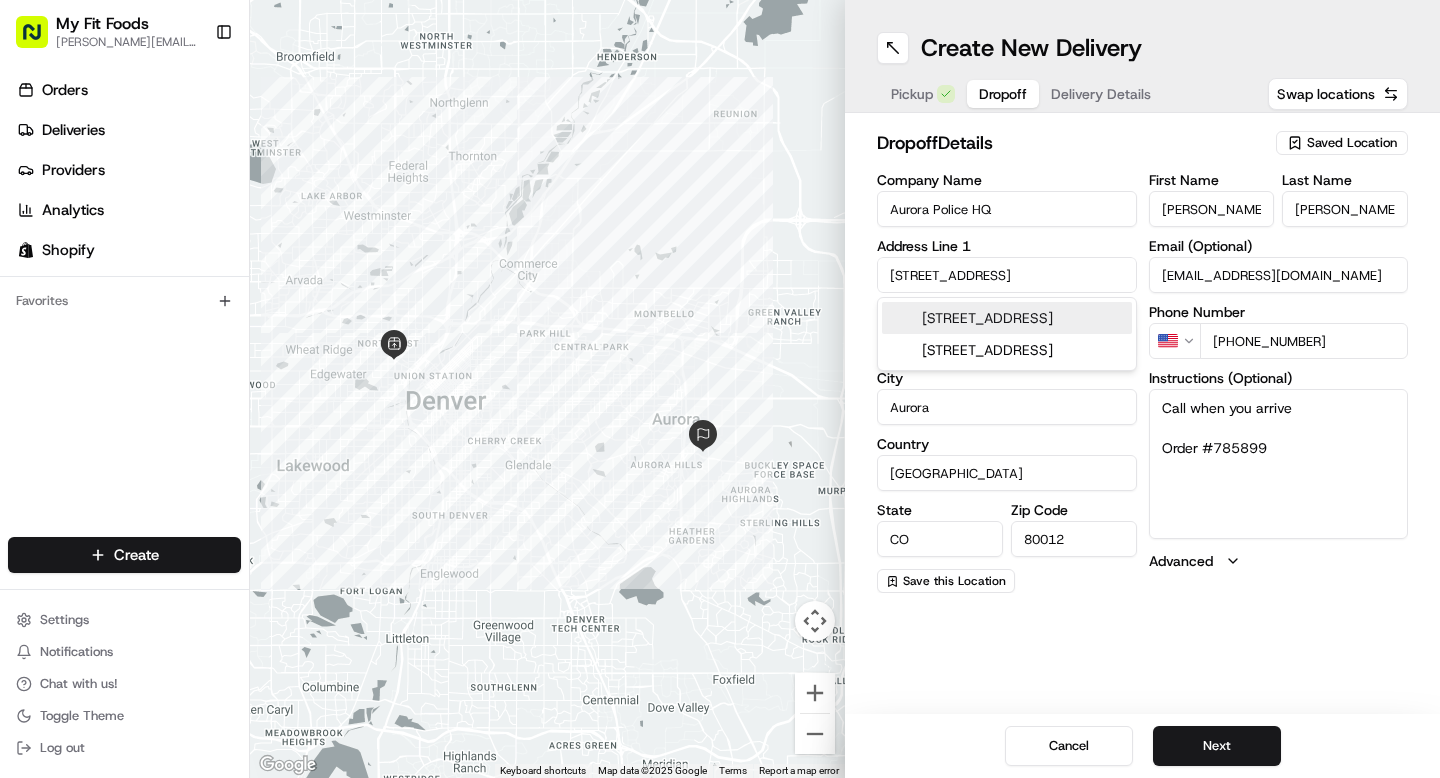 click on "[STREET_ADDRESS]" at bounding box center [1007, 318] 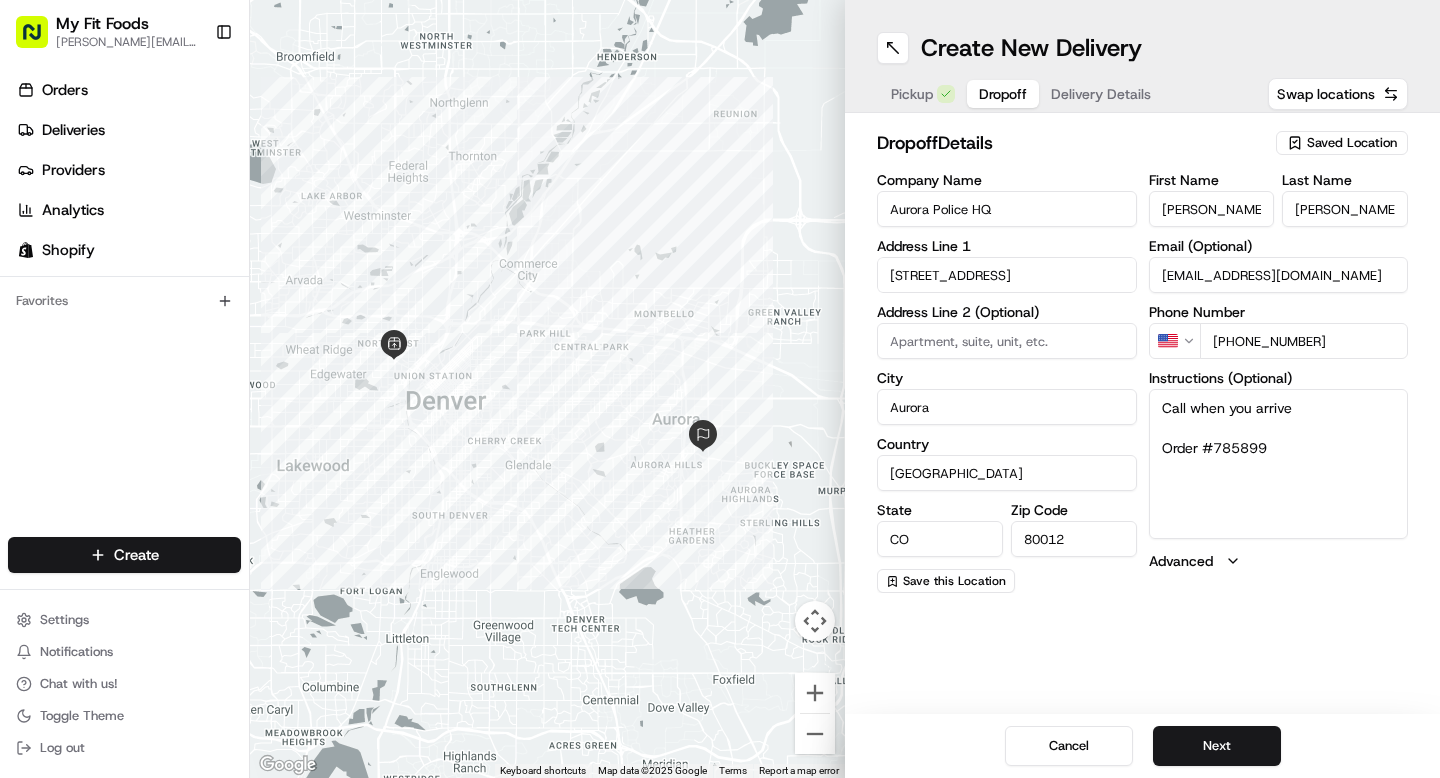 click on "dropoff  Details Saved Location Company Name Aurora Police HQ Address Line 1 [GEOGRAPHIC_DATA] Address Line 2 (Optional) [GEOGRAPHIC_DATA] [GEOGRAPHIC_DATA] State [US_STATE] Zip Code 80012 Save this Location First Name [PERSON_NAME] Last Name [PERSON_NAME] Email (Optional) [EMAIL_ADDRESS][DOMAIN_NAME] Phone Number US [PHONE_NUMBER] Instructions (Optional) Call when you arrive
Order #785899 Advanced" at bounding box center (1142, 361) 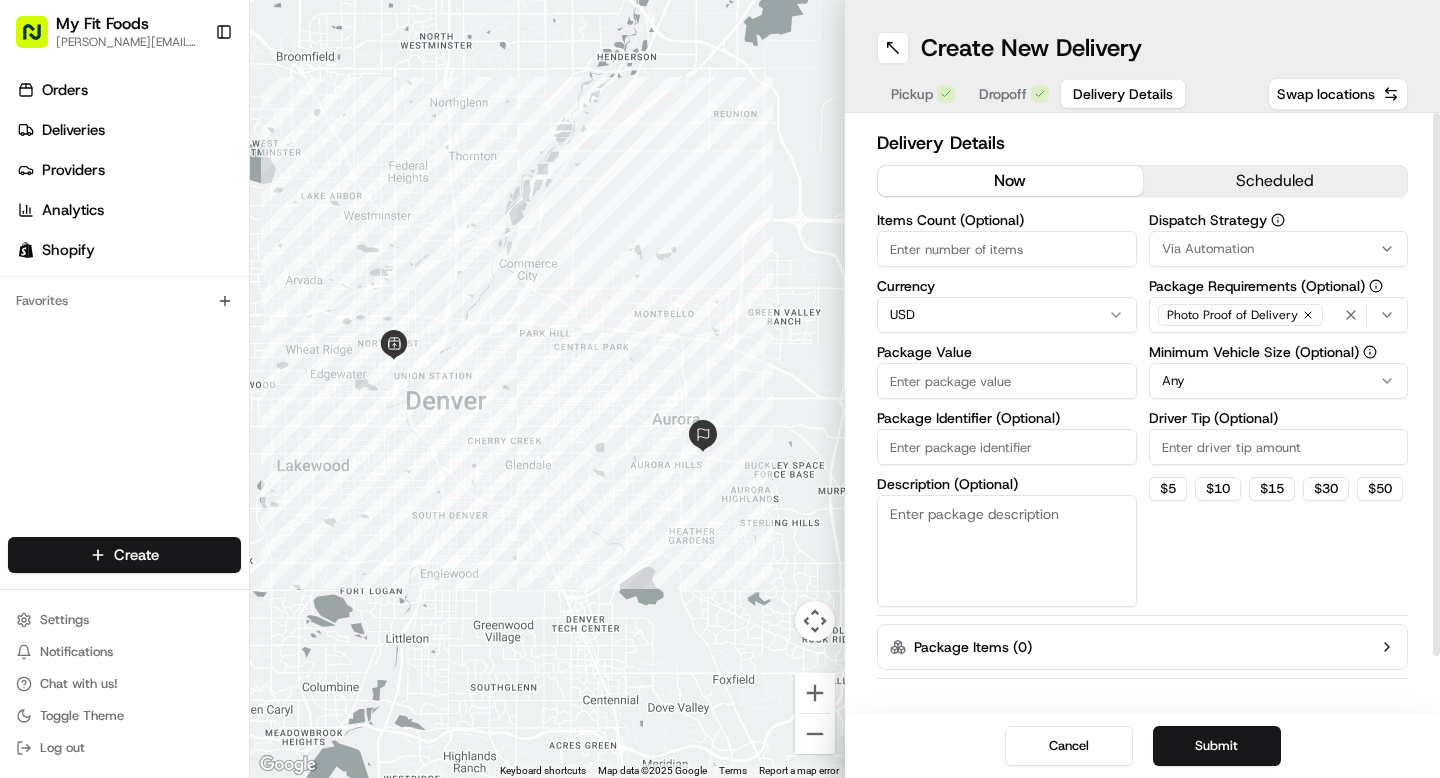click on "Items Count (Optional)" at bounding box center (1007, 249) 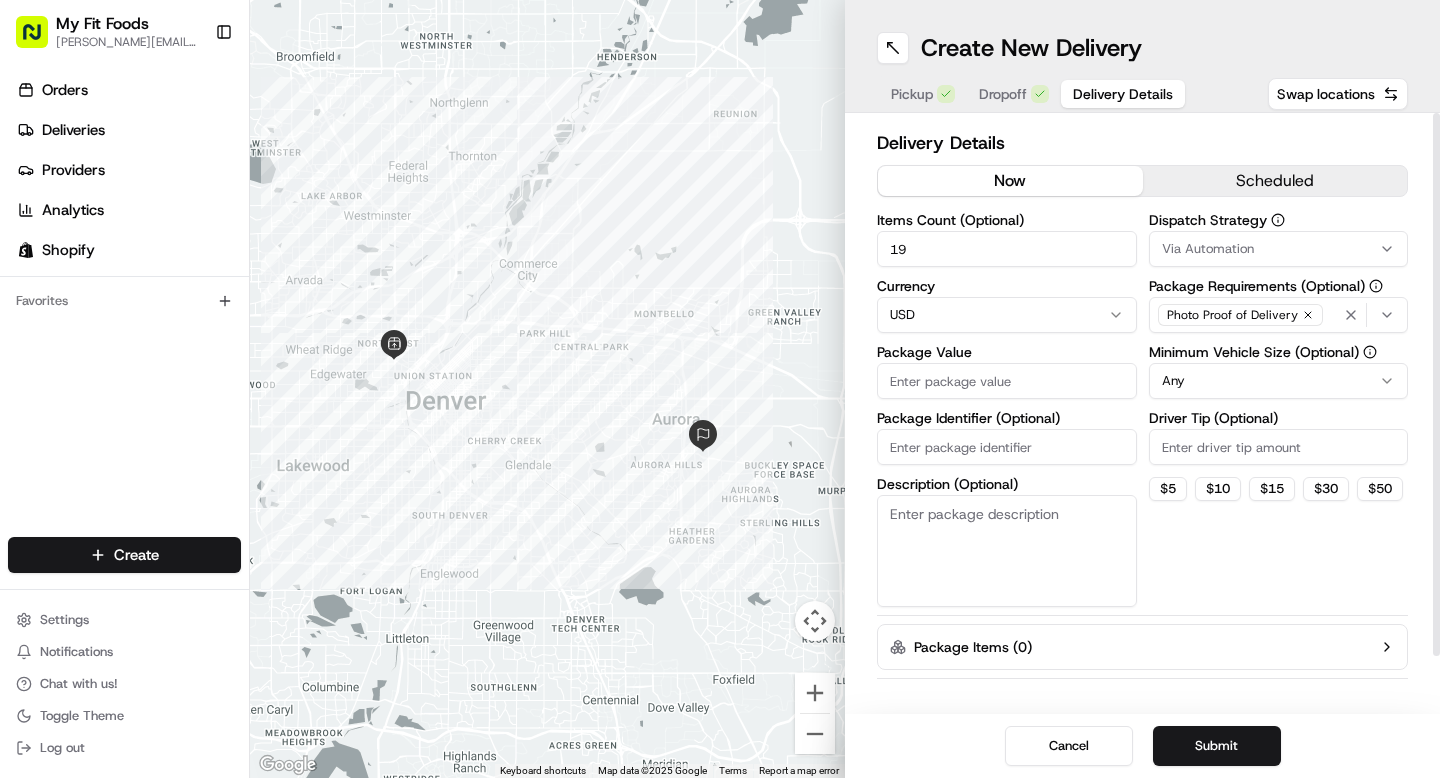 type on "19" 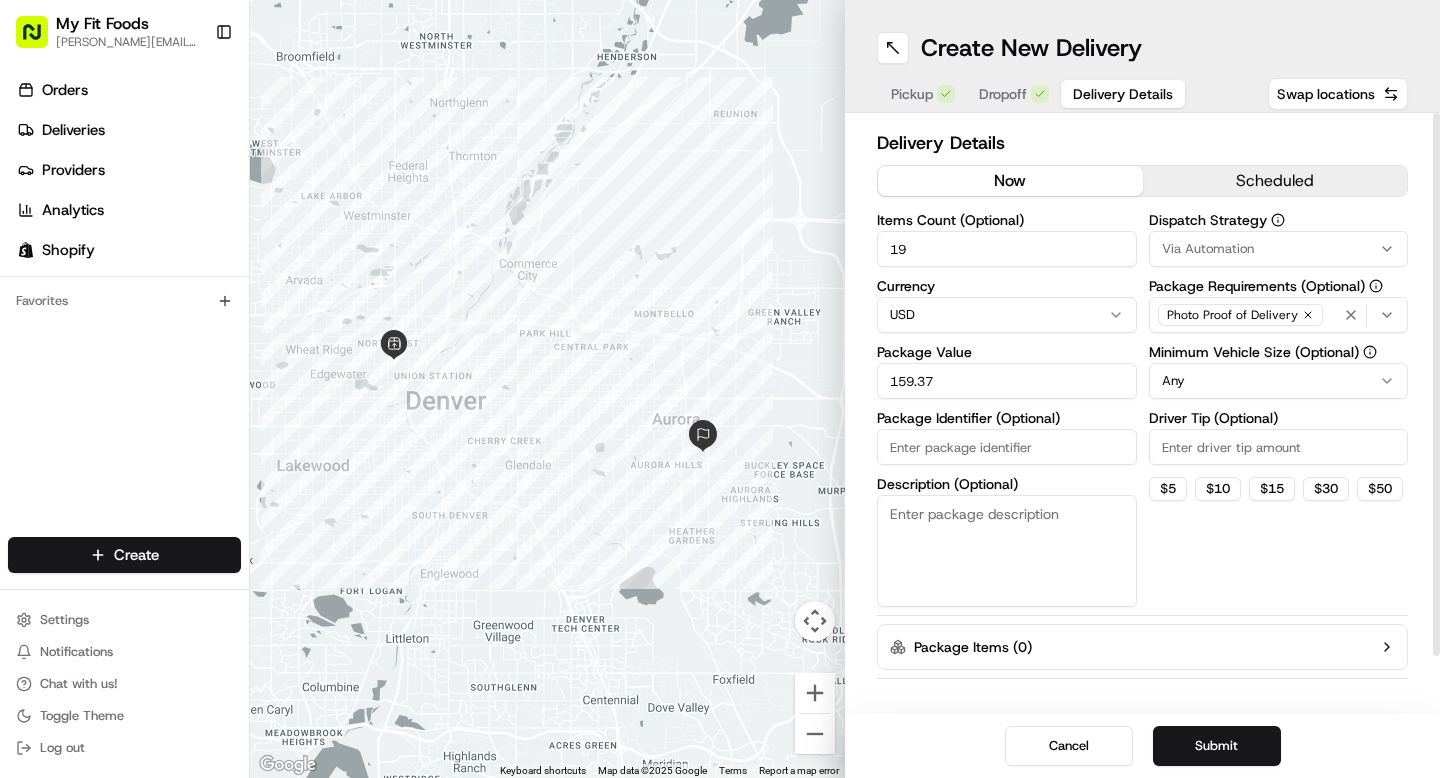 type on "159.37" 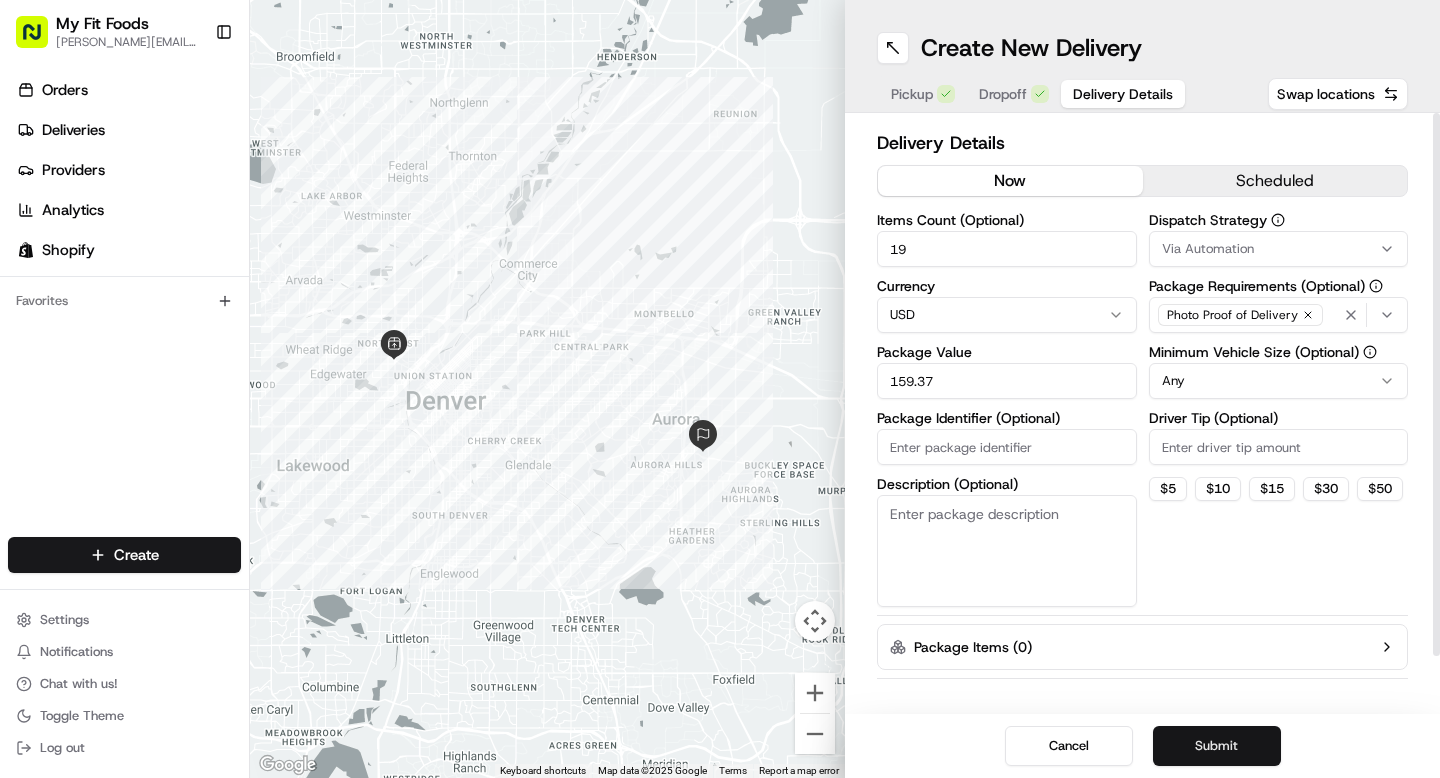 click on "Submit" at bounding box center [1217, 746] 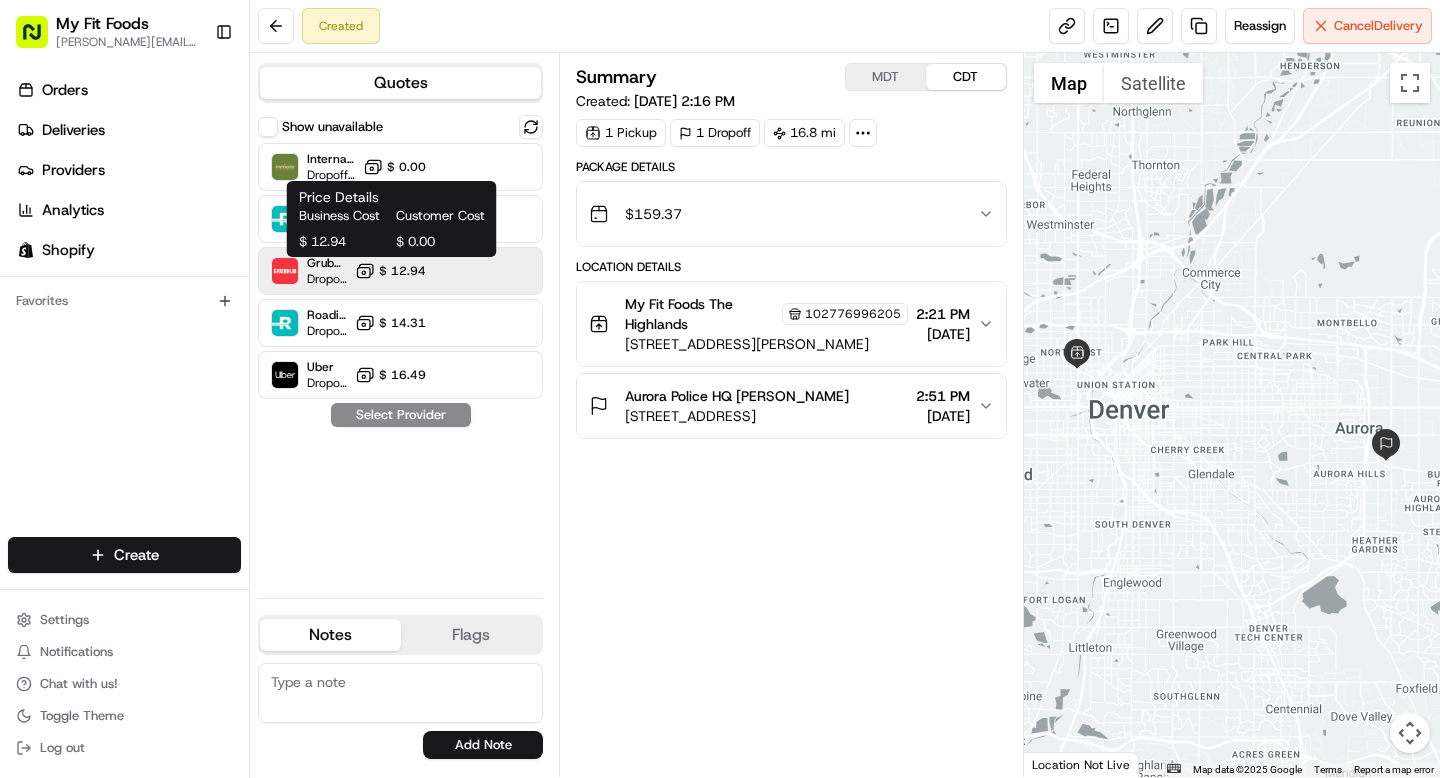 click on "$   12.94" at bounding box center (402, 271) 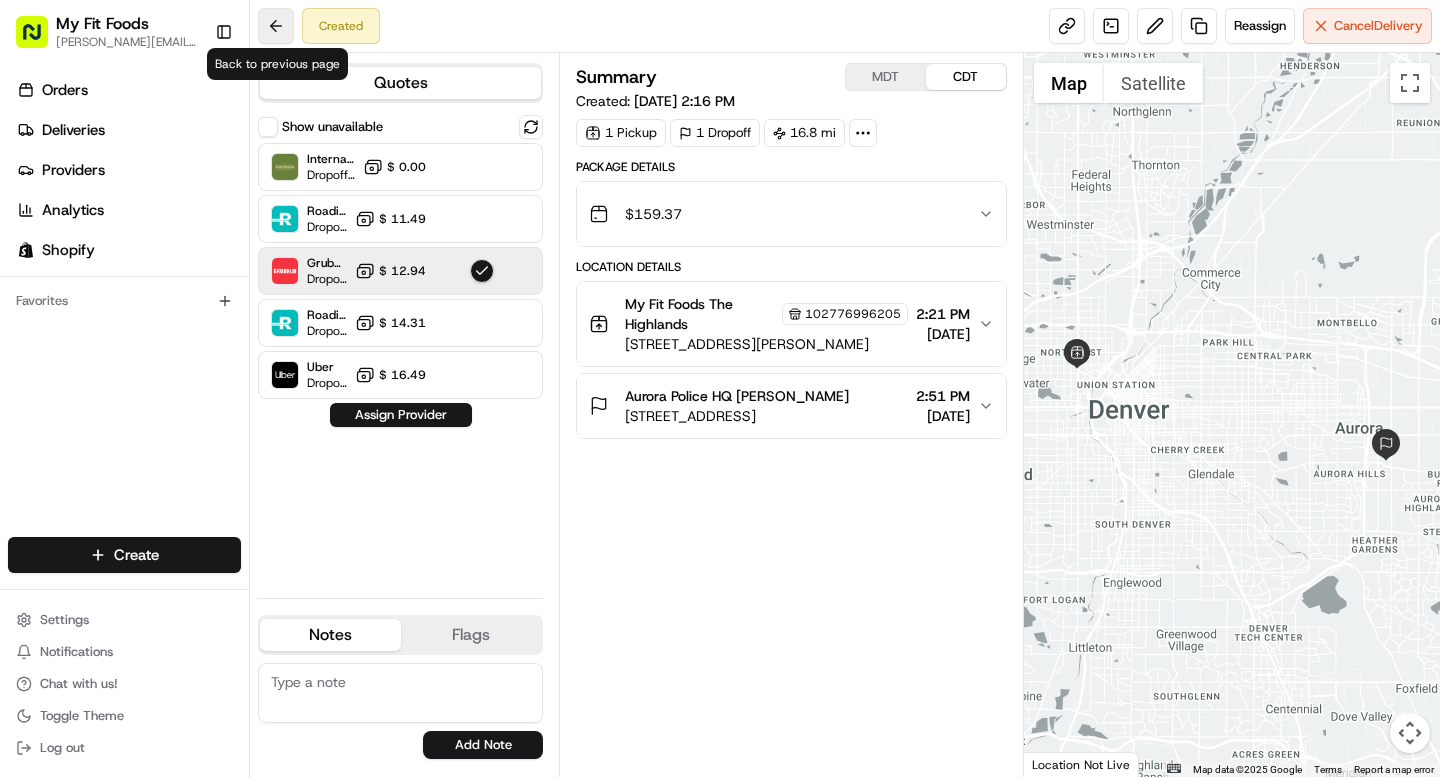 click at bounding box center (276, 26) 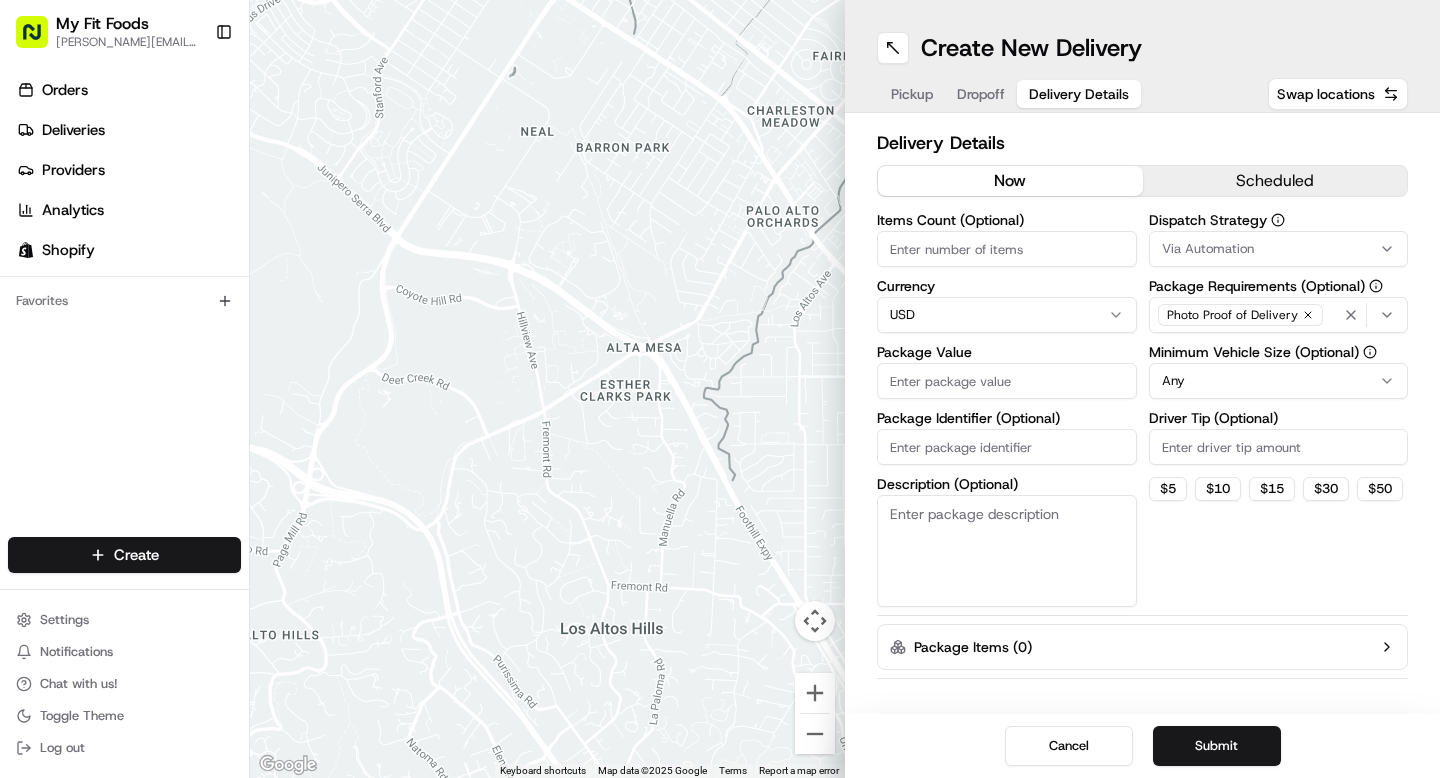click on "Delivery Details" at bounding box center [1079, 94] 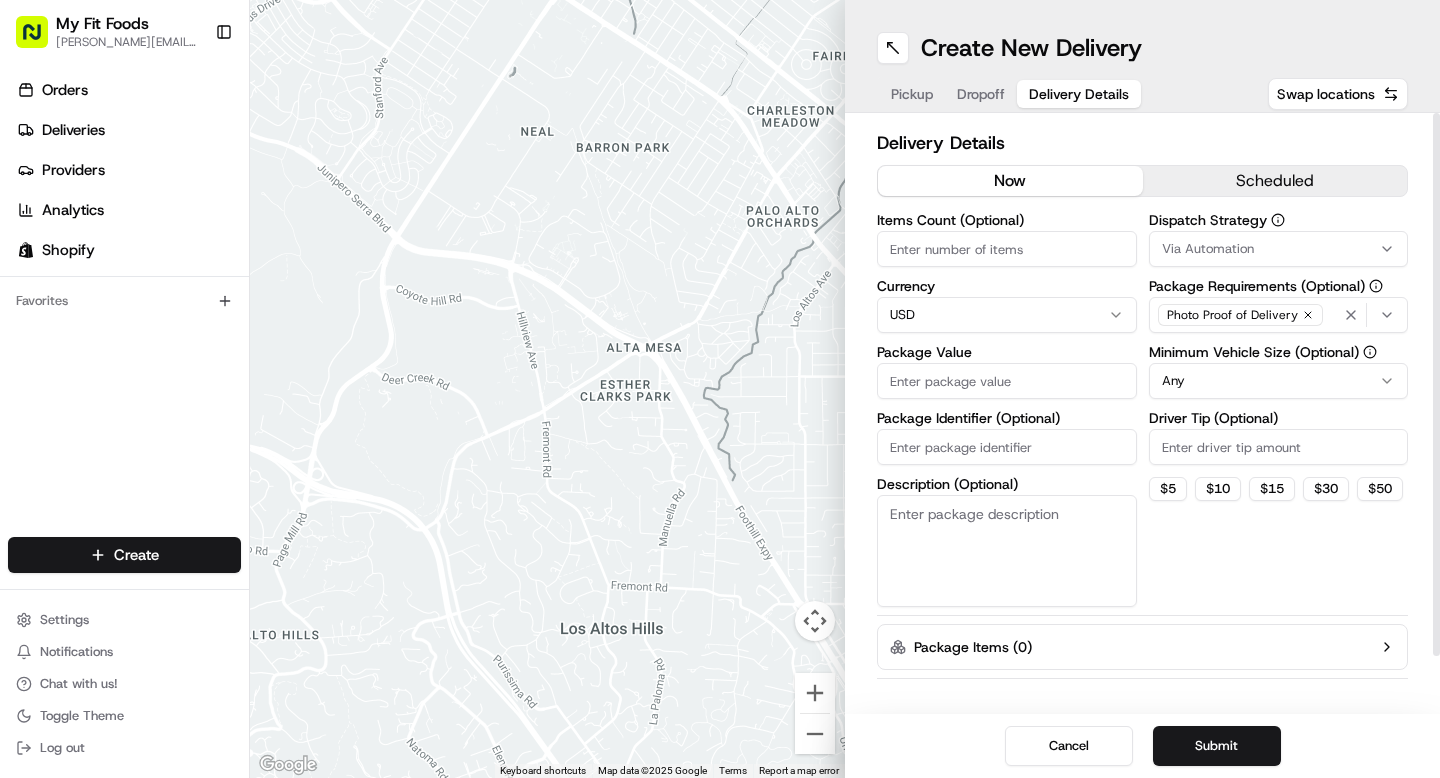 click on "Items Count (Optional)" at bounding box center (1007, 249) 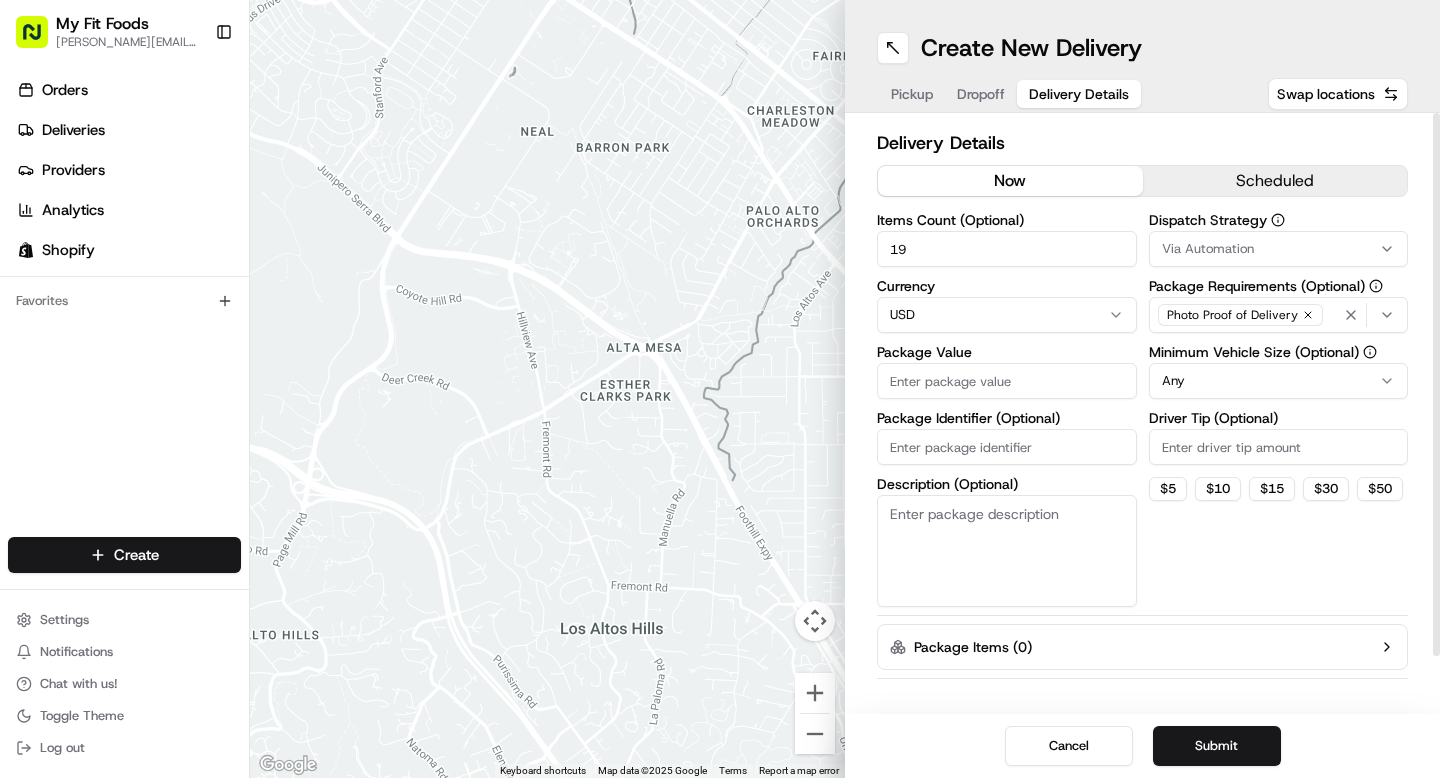 type on "19" 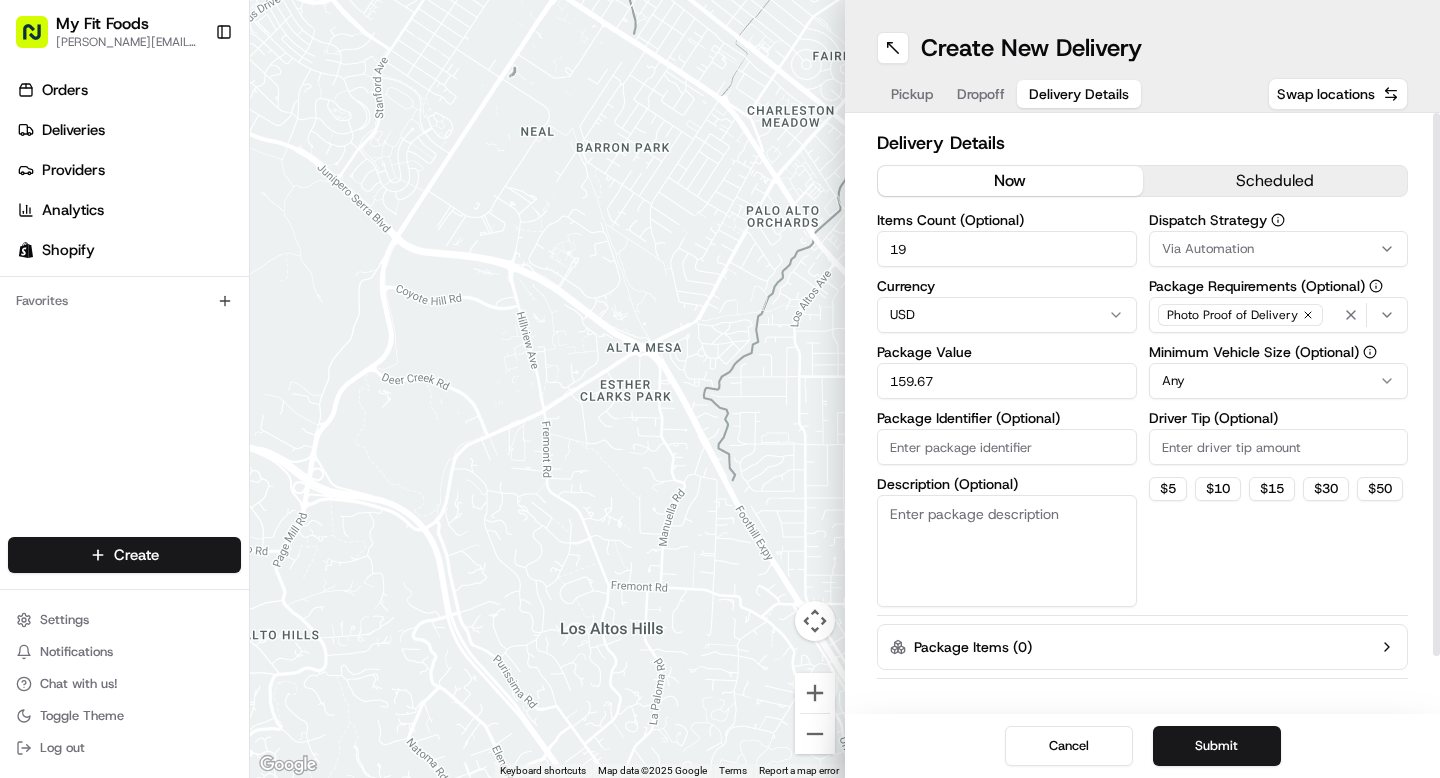 type on "159.67" 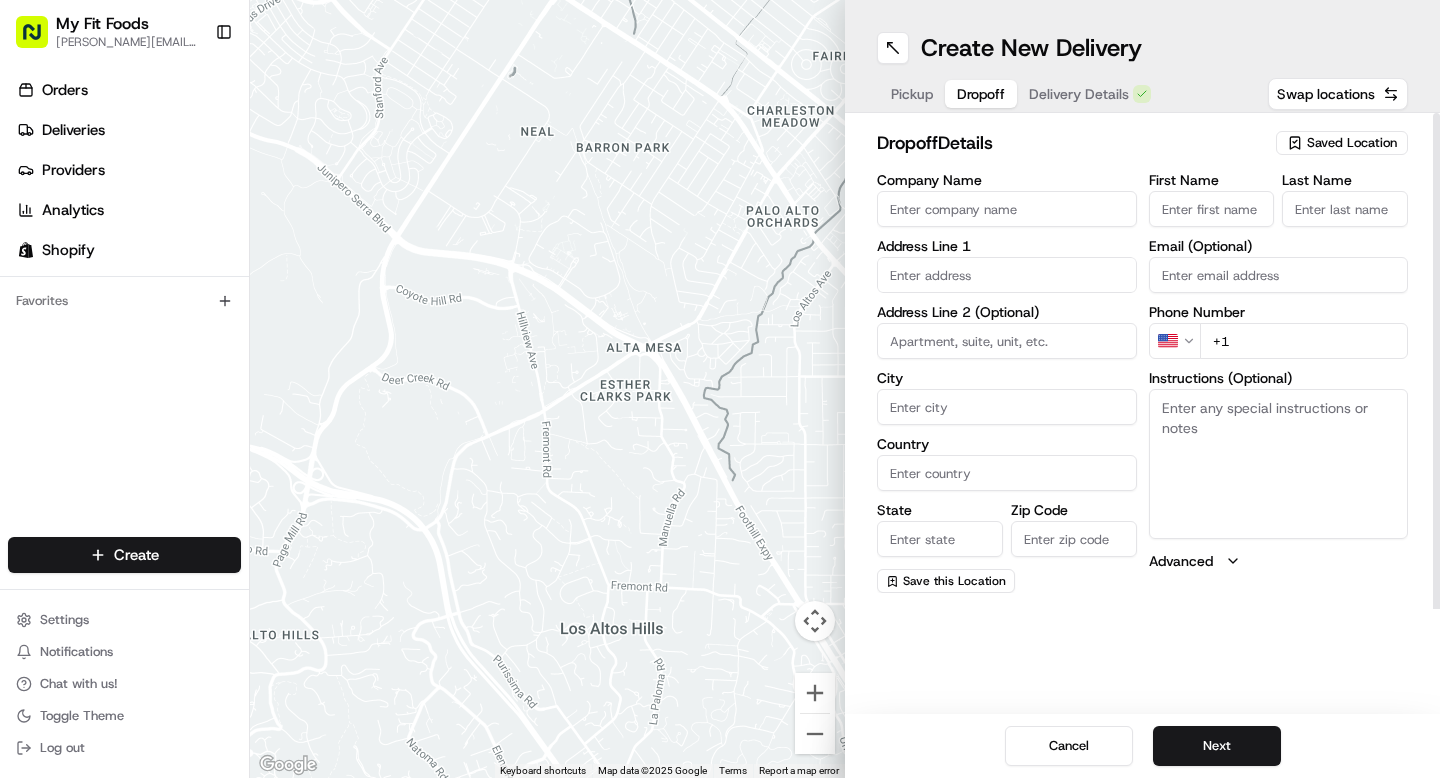 click on "Dropoff" at bounding box center [981, 94] 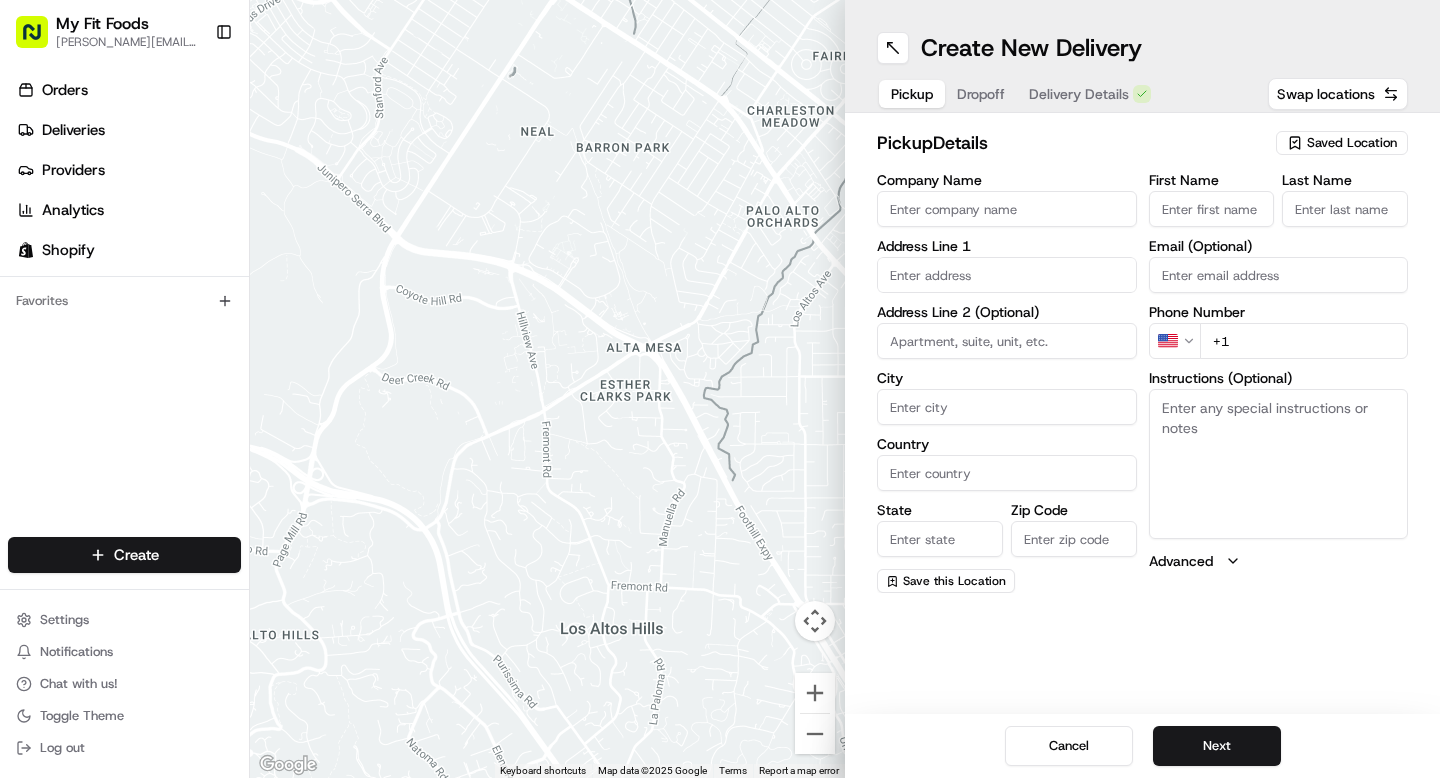 click on "Pickup" at bounding box center [912, 94] 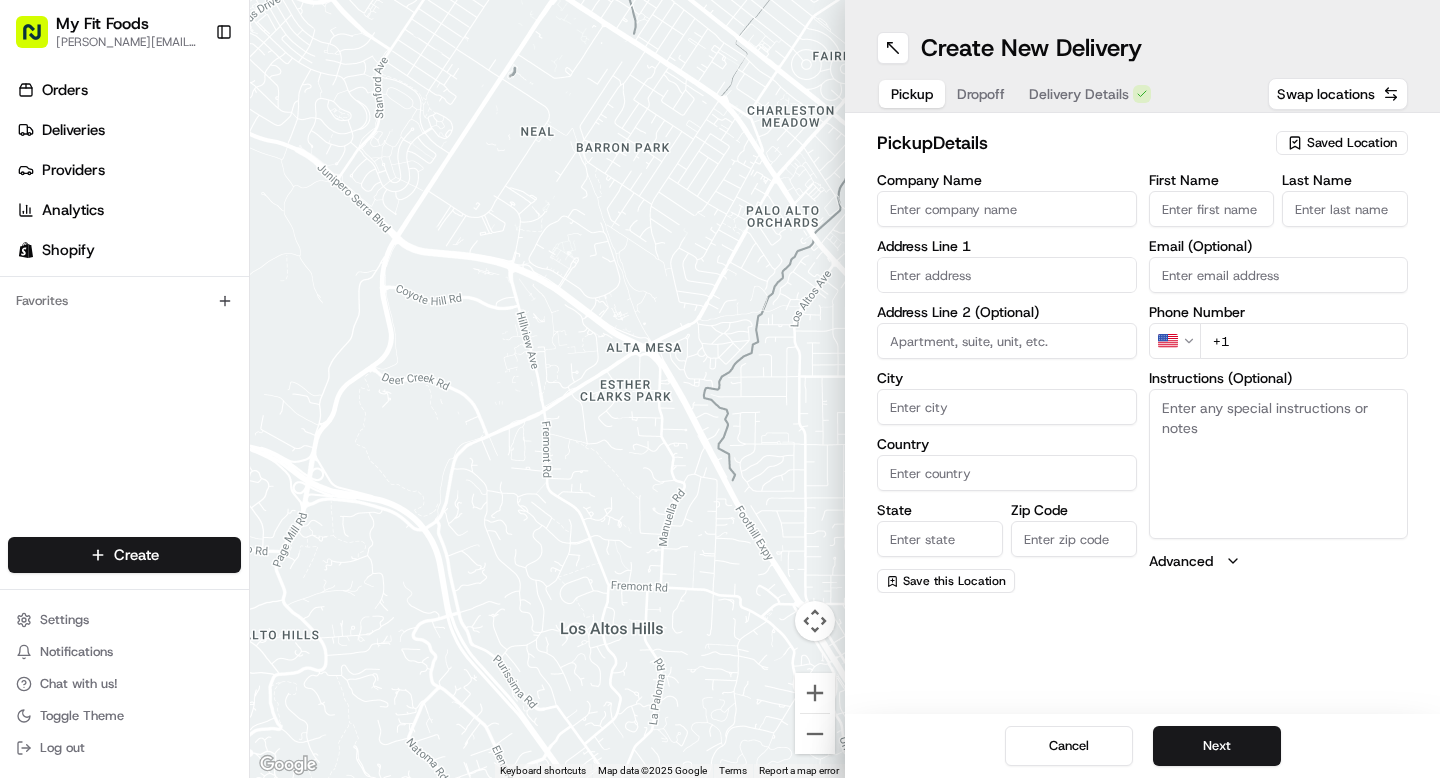 click on "Saved Location" at bounding box center (1352, 143) 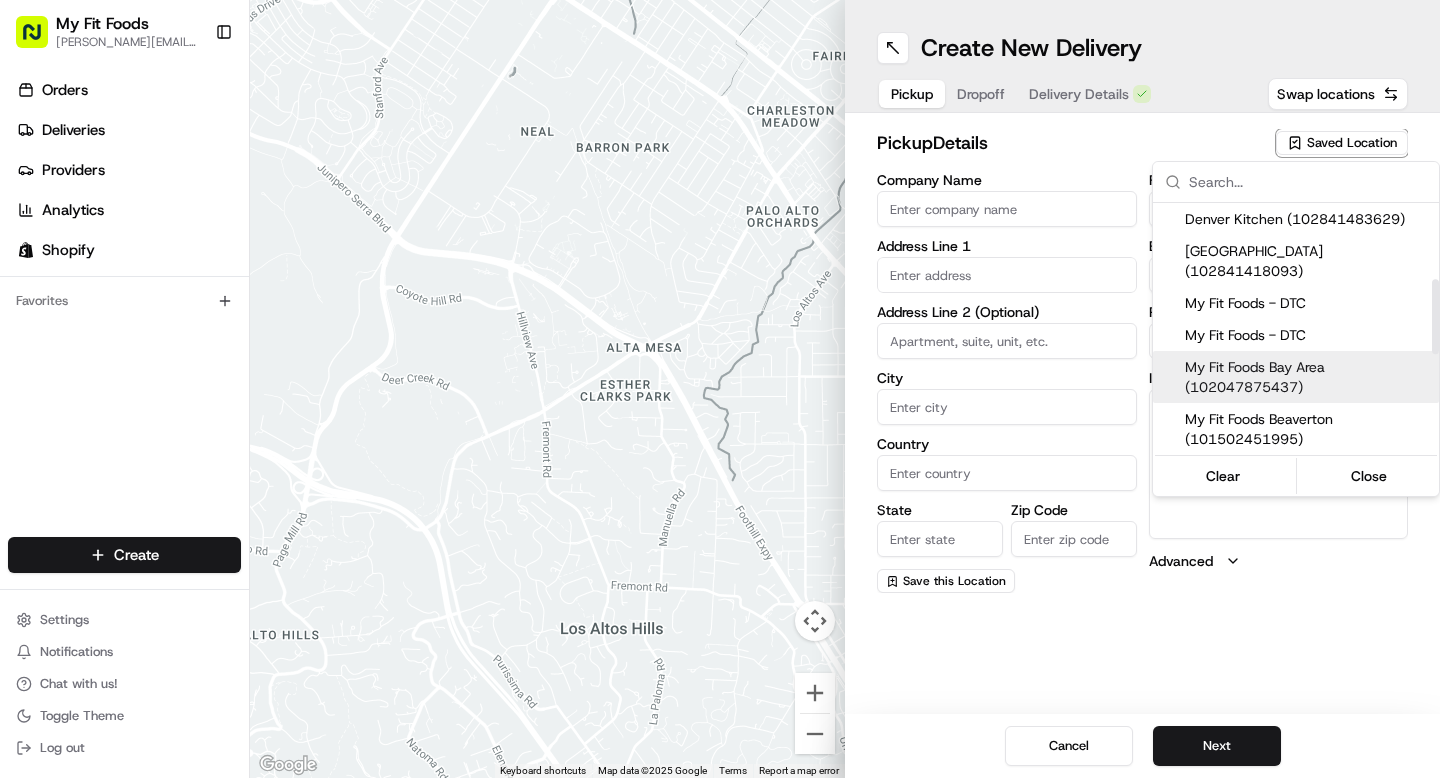 scroll, scrollTop: 586, scrollLeft: 0, axis: vertical 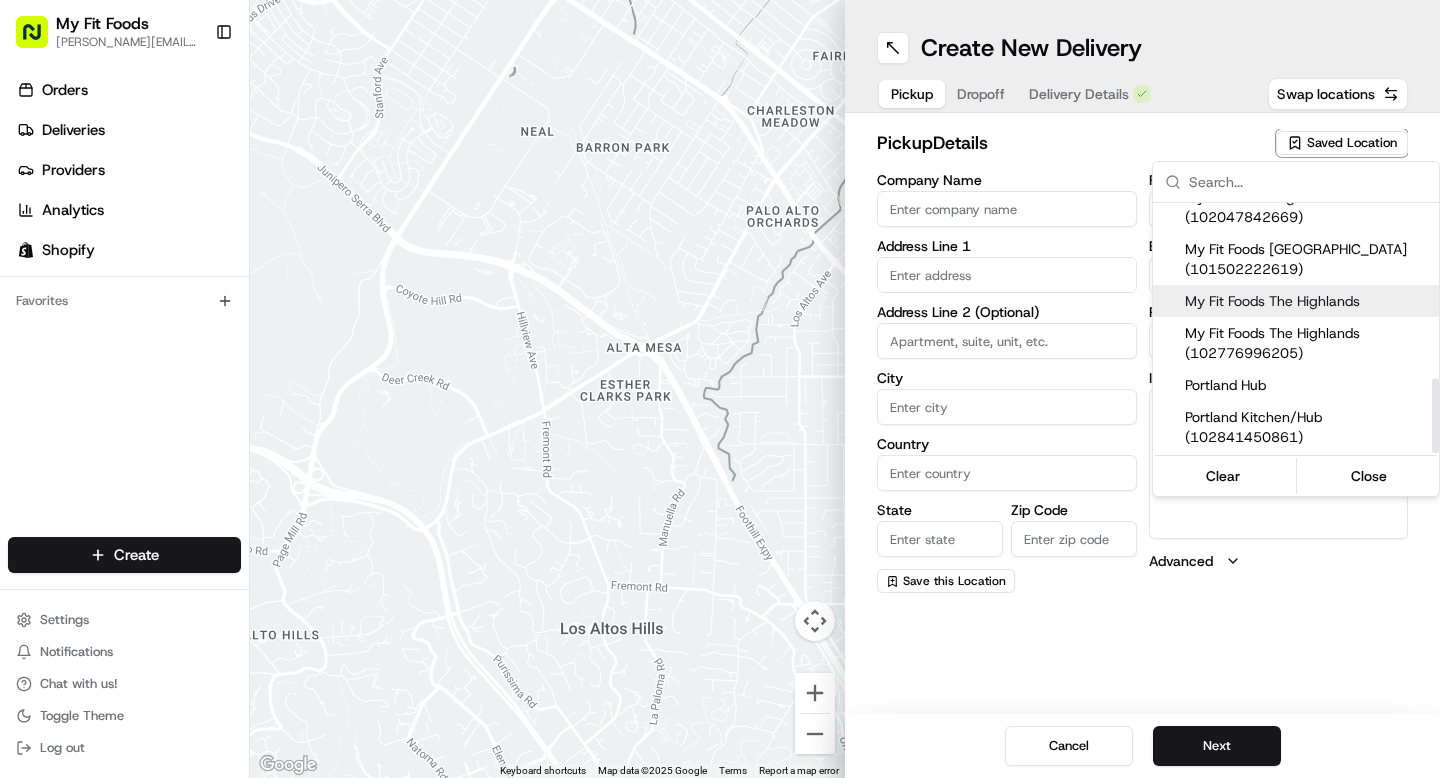 click on "My Fit Foods The Highlands" at bounding box center [1308, 301] 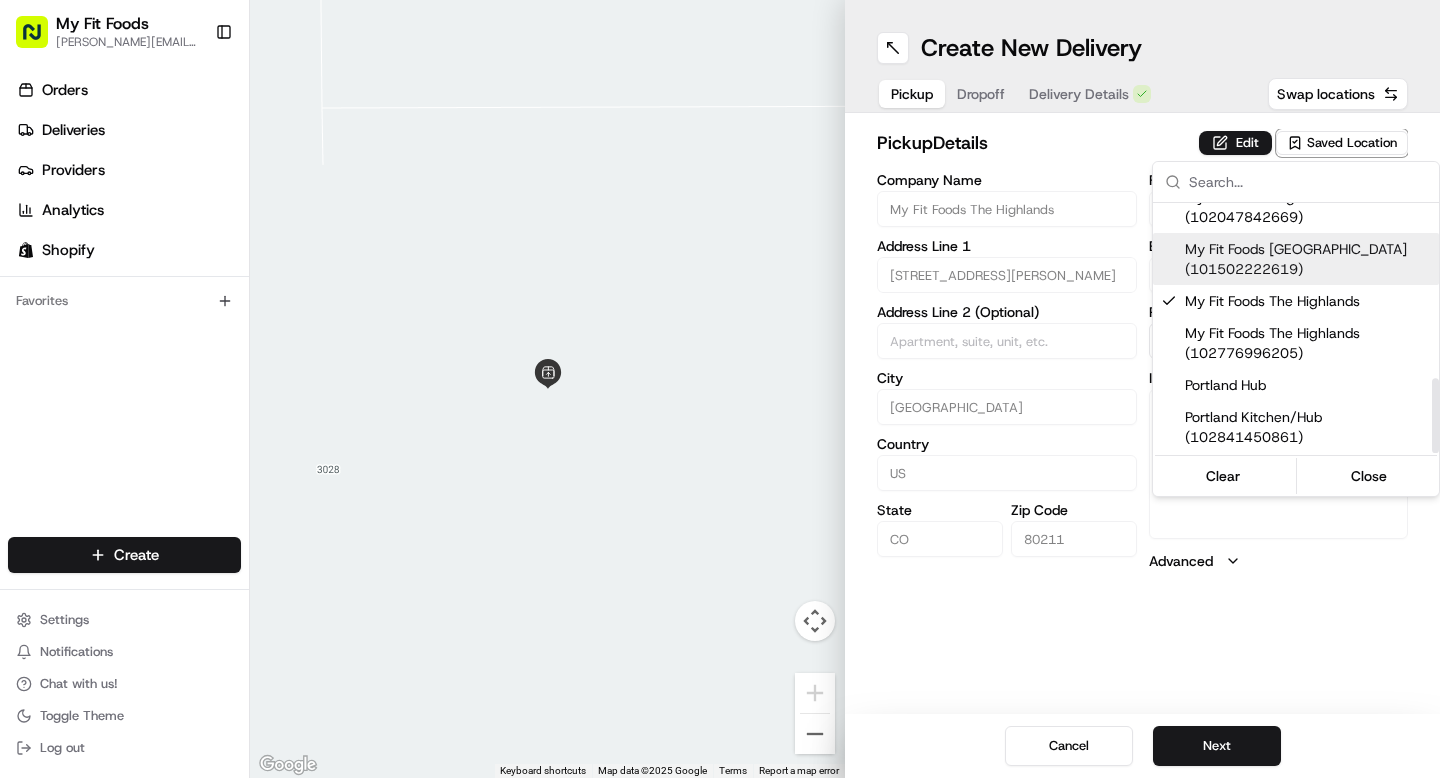 click on "My Fit Foods [EMAIL_ADDRESS][DOMAIN_NAME] Toggle Sidebar Orders Deliveries Providers Analytics Shopify Favorites Main Menu Members & Organization Organization Users Roles Preferences Customization Tracking Orchestration Automations Dispatch Strategy Optimization Strategy Locations Pickup Locations Dropoff Locations Shifts Billing Billing Refund Requests Integrations Notification Triggers Webhooks API Keys Request Logs Create Settings Notifications Chat with us! Toggle Theme Log out ← Move left → Move right ↑ Move up ↓ Move down + Zoom in - Zoom out Home Jump left by 75% End Jump right by 75% Page Up Jump up by 75% Page Down Jump down by 75% Keyboard shortcuts Map Data Map data ©2025 Google Map data ©2025 Google 2 m  Click to toggle between metric and imperial units Terms Report a map error Create New Delivery Pickup Dropoff Delivery Details Swap locations pickup  Details  Edit Saved Location Company Name My Fit Foods The Highlands Address Line 1 [STREET_ADDRESS][PERSON_NAME] Address Line 2 (Optional) US" at bounding box center (720, 389) 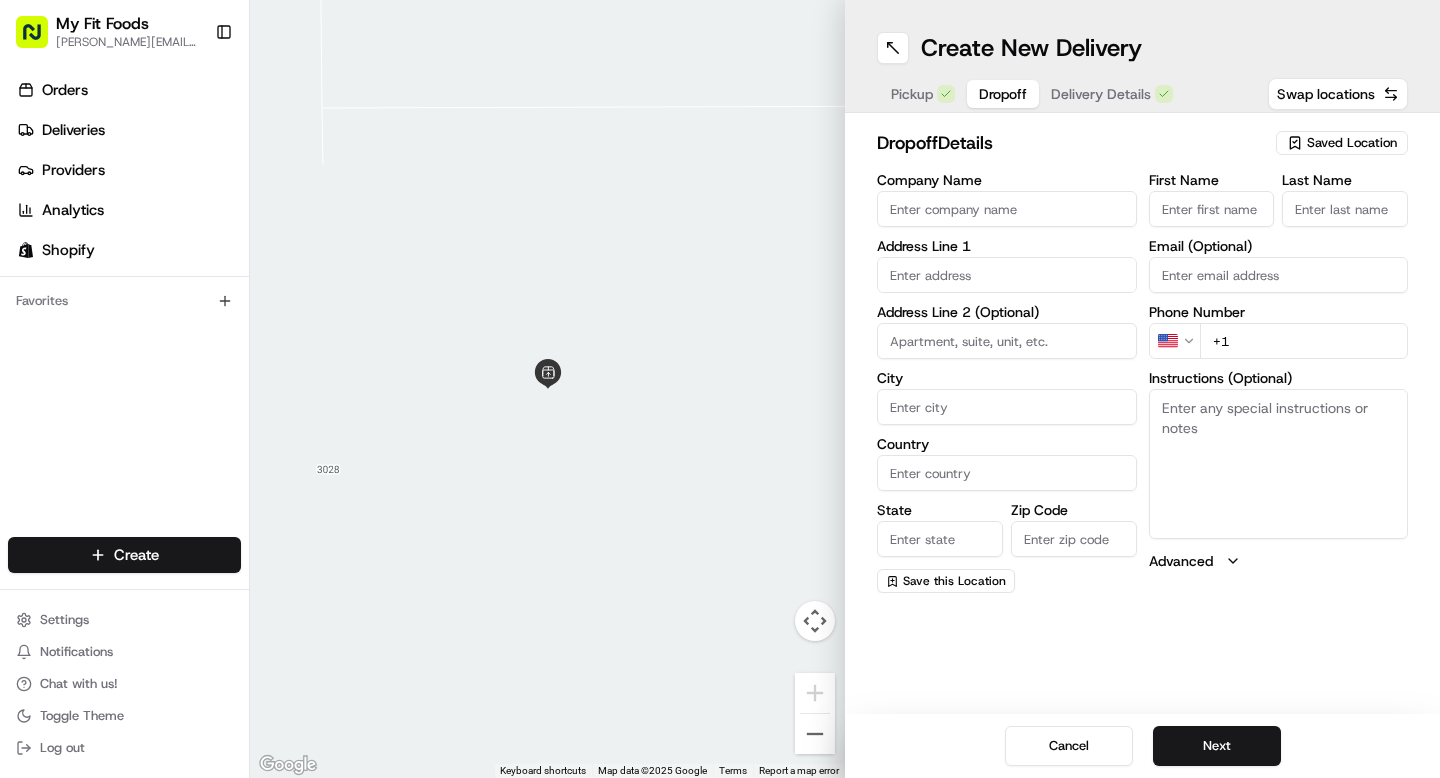 click on "Dropoff" at bounding box center [1003, 94] 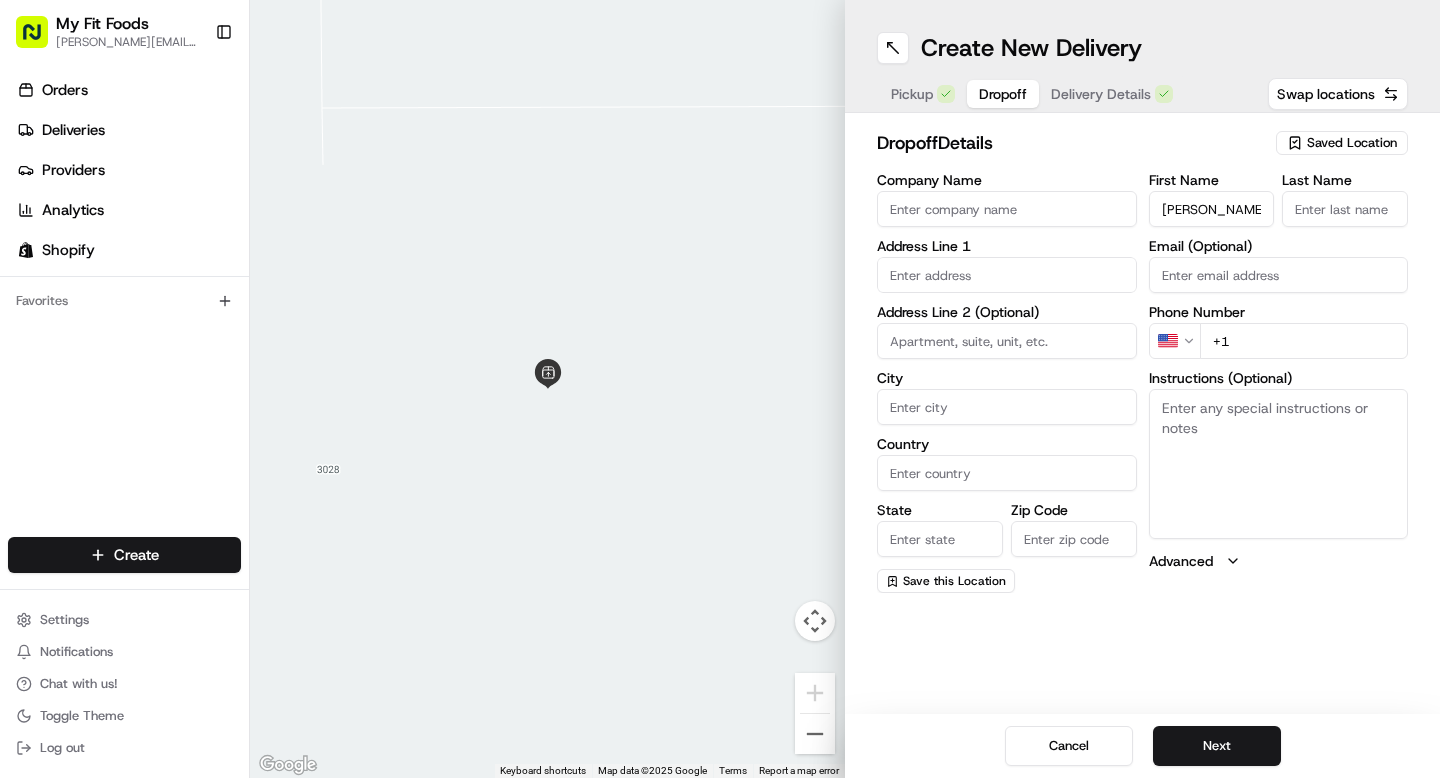 type on "[PERSON_NAME]" 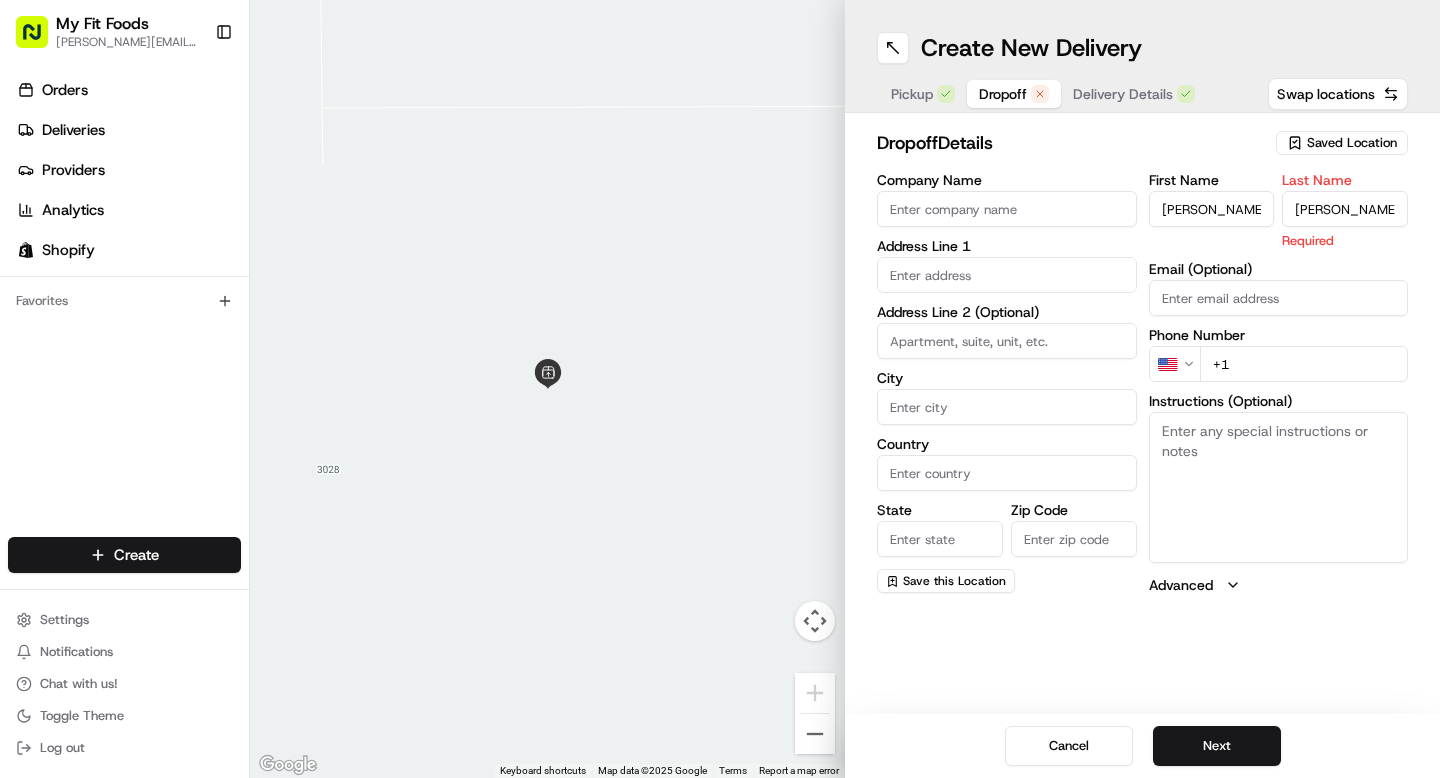 type on "[PERSON_NAME]" 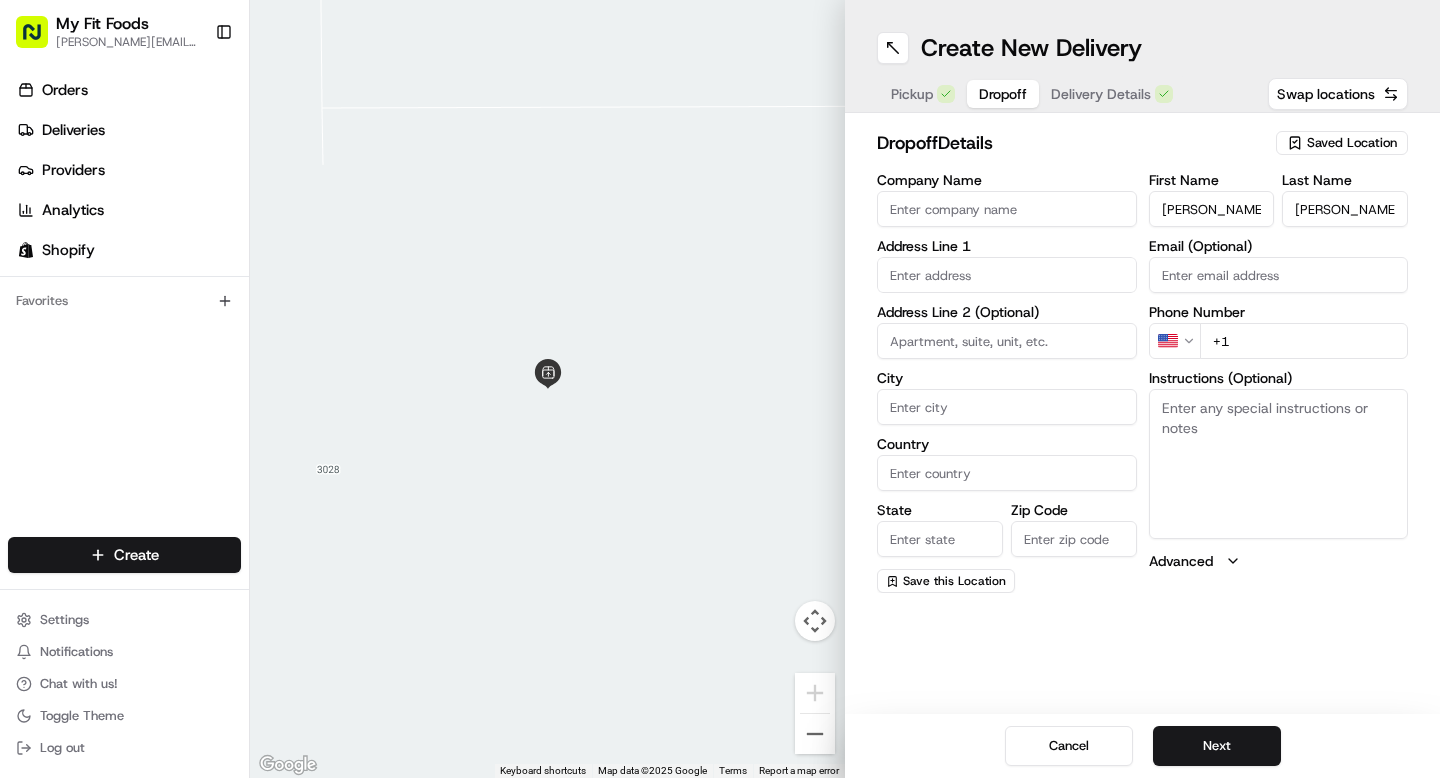 click on "Email (Optional)" at bounding box center [1279, 275] 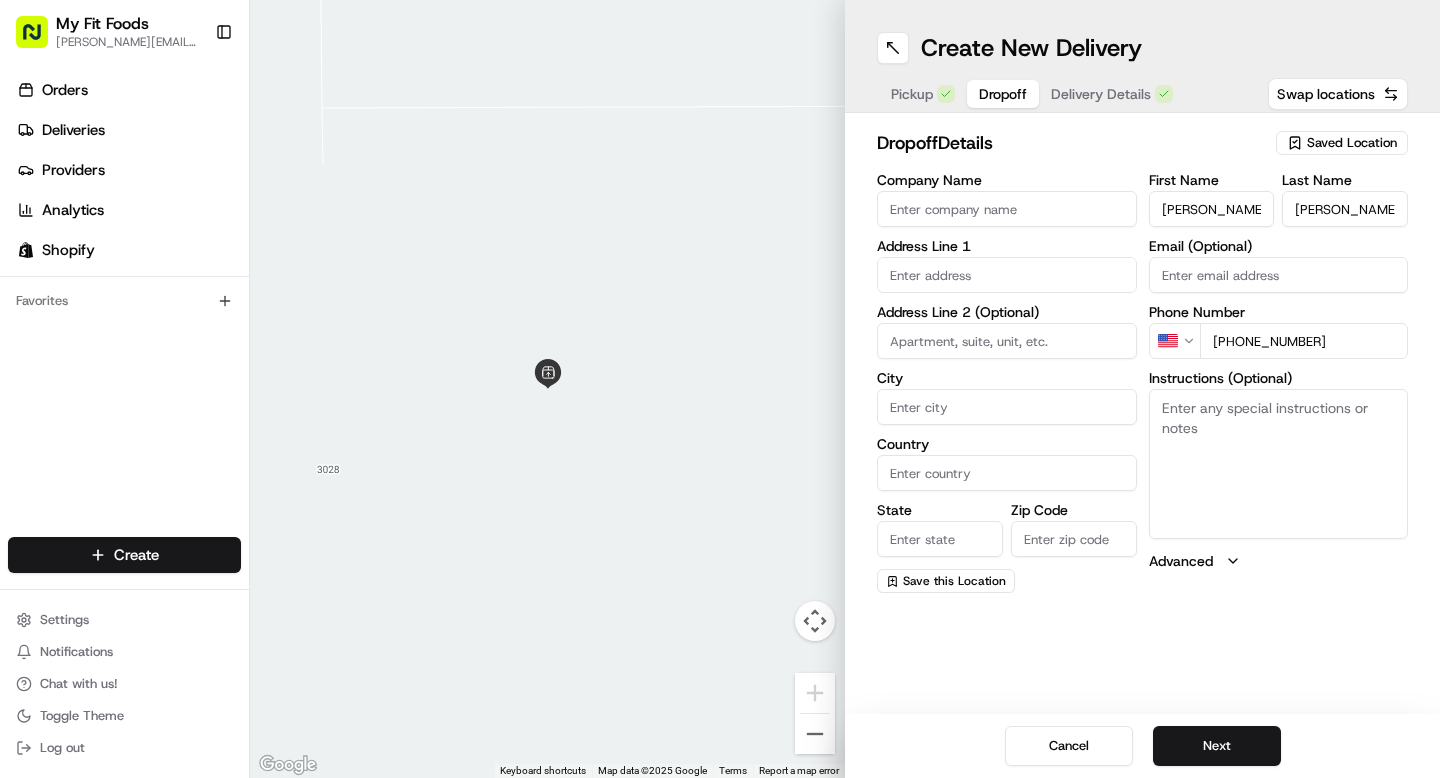 type on "[PHONE_NUMBER]" 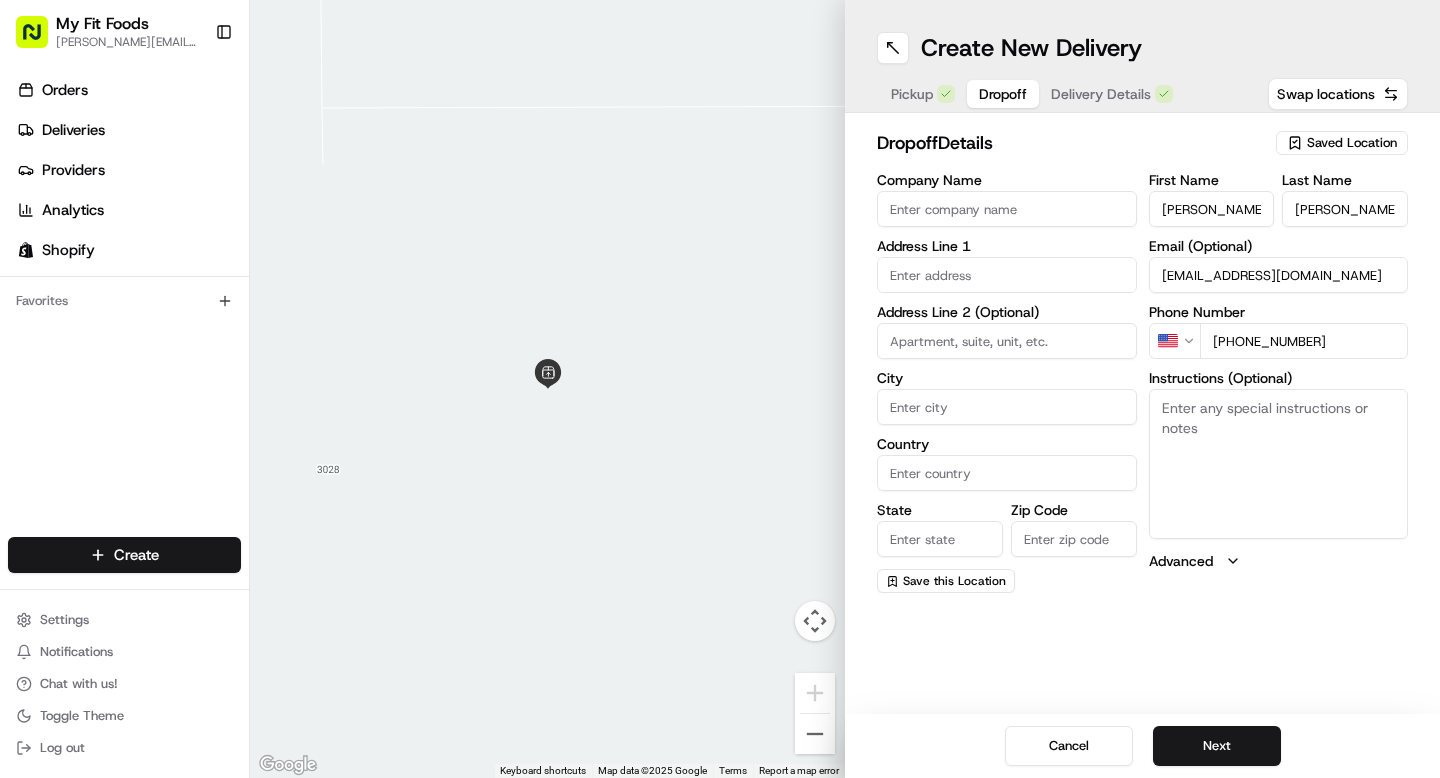 type on "[EMAIL_ADDRESS][DOMAIN_NAME]" 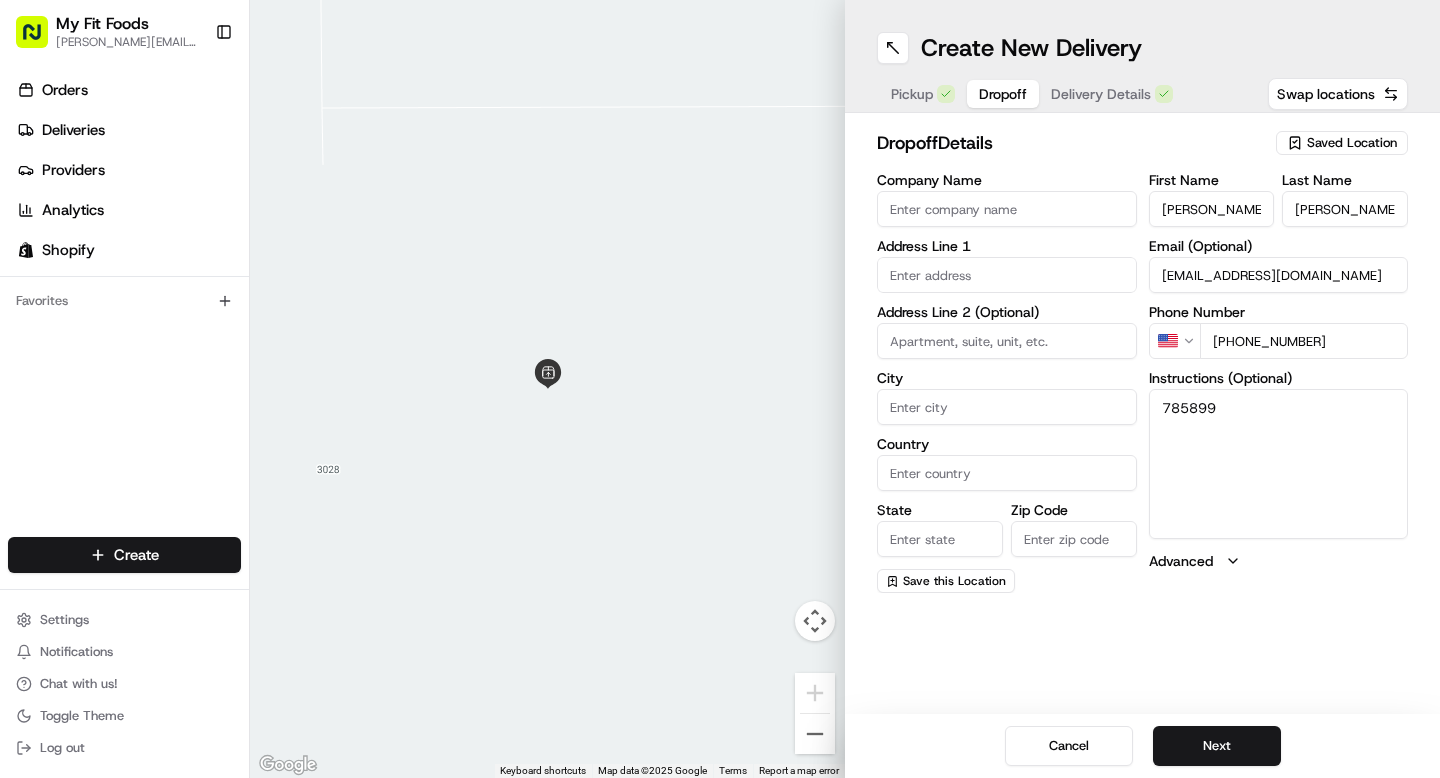 click on "785899" at bounding box center [1279, 464] 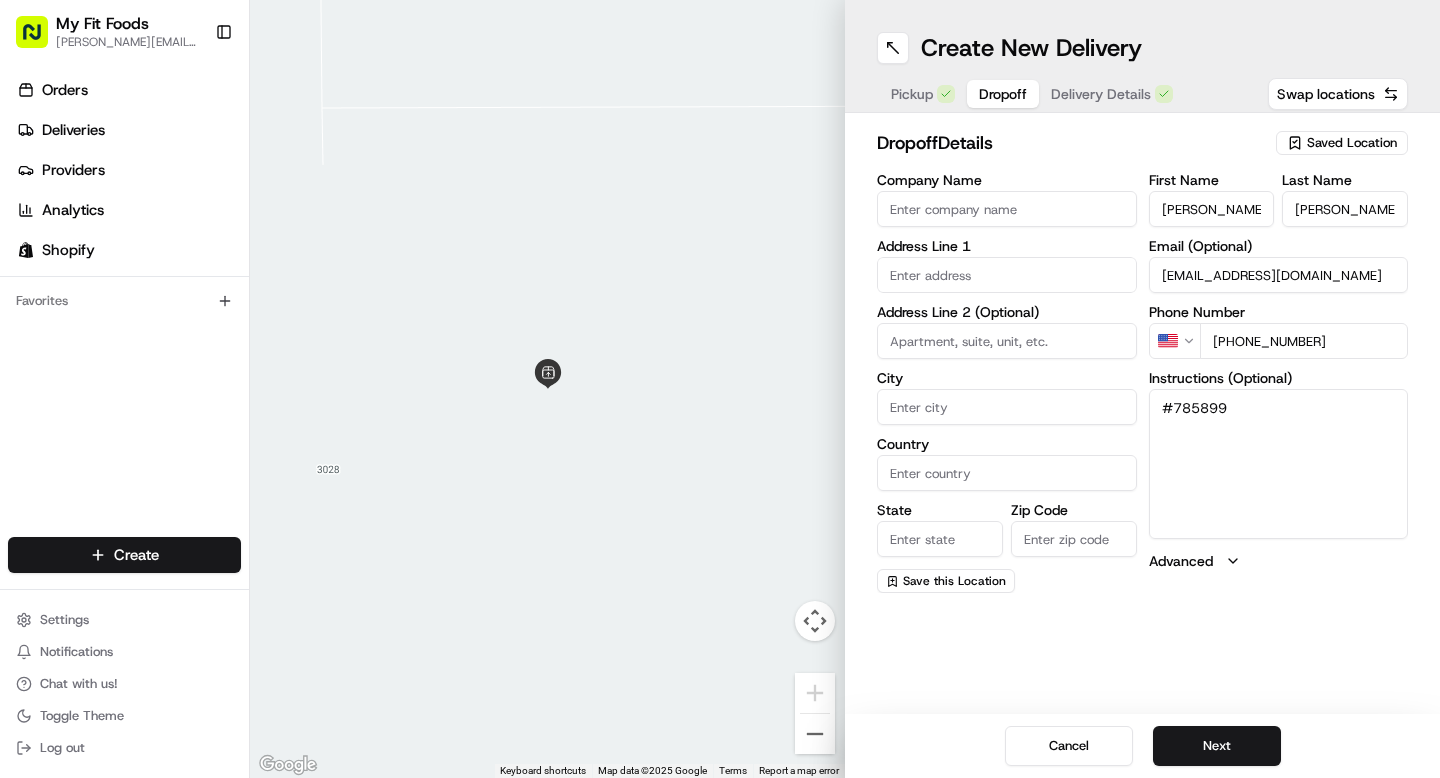 click on "#785899" at bounding box center [1279, 464] 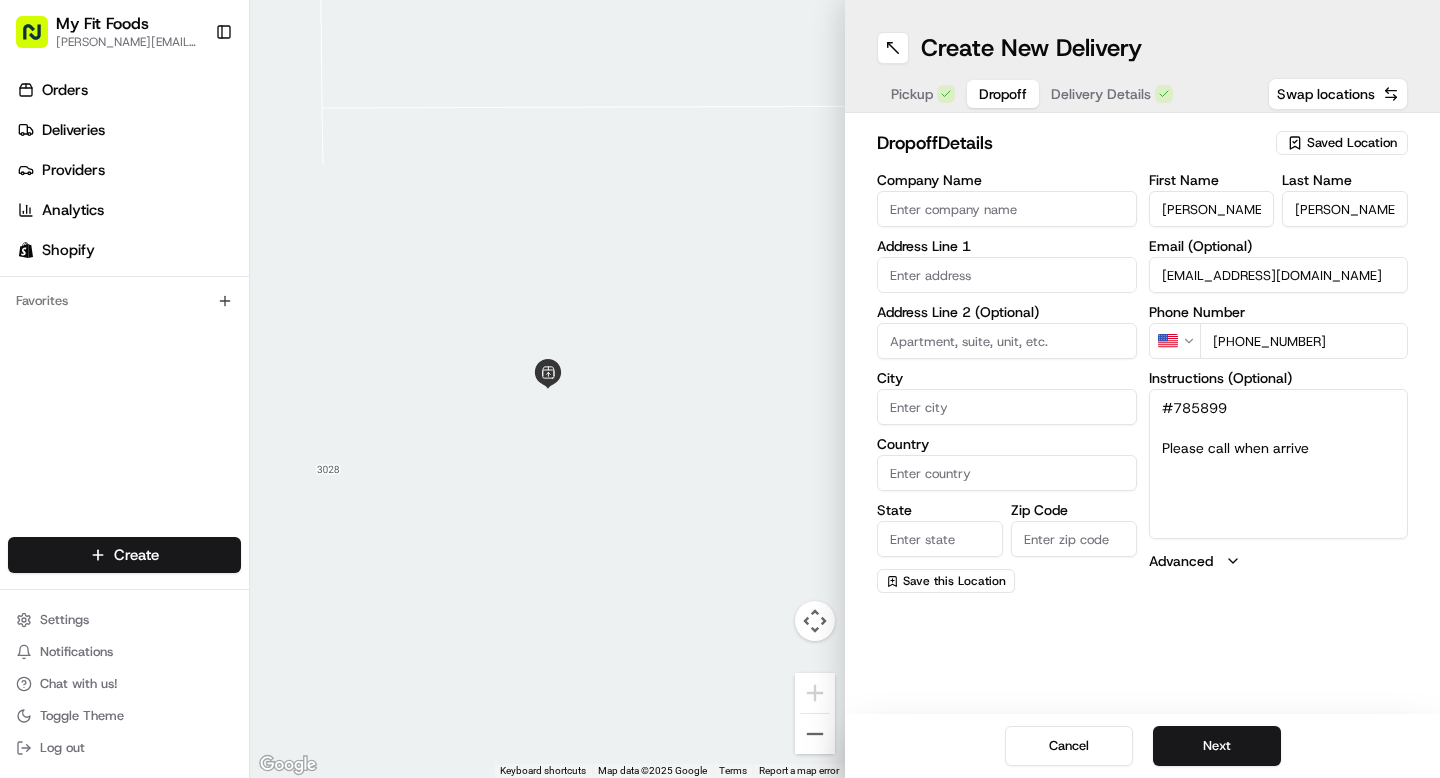type on "#785899
Please call when arrive" 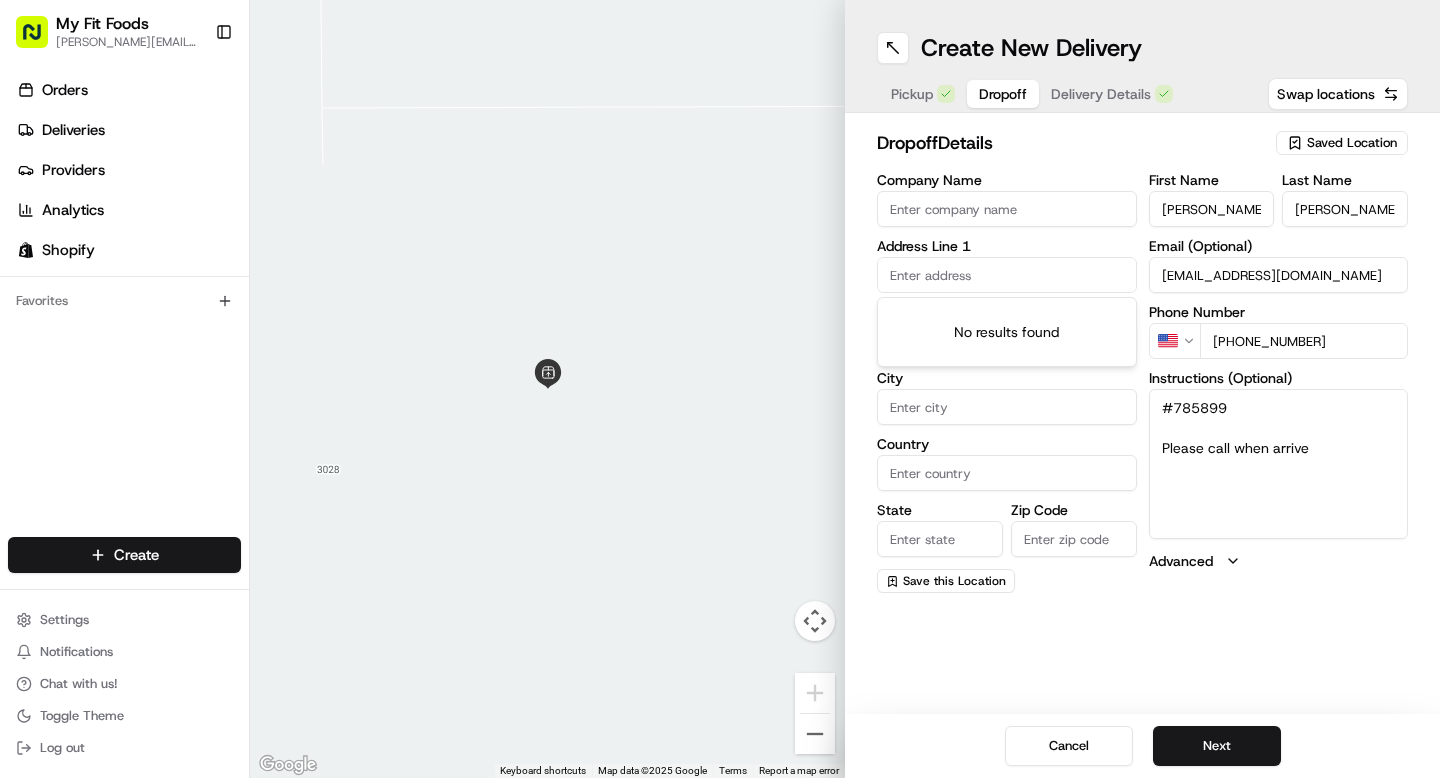 click on "Company Name" at bounding box center (1007, 209) 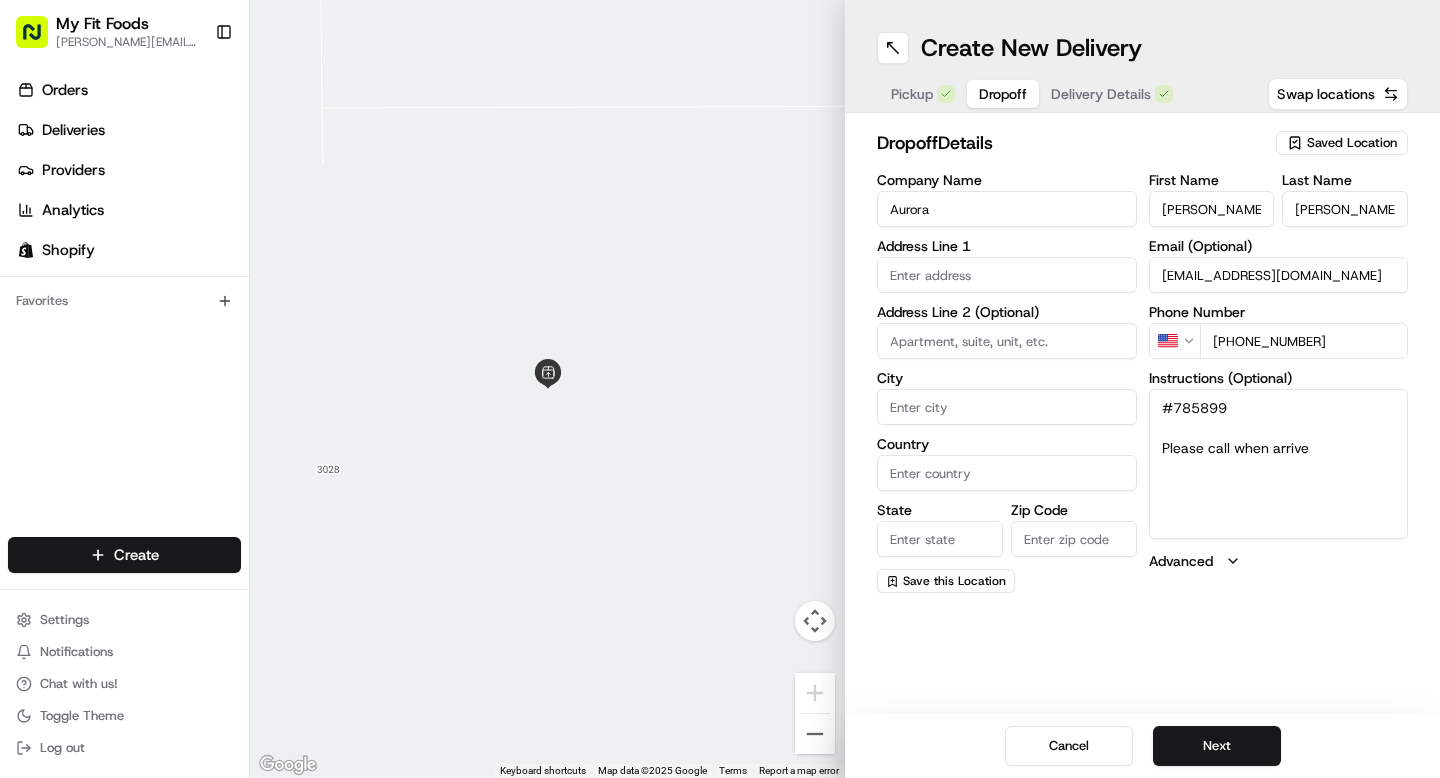 type on "Aurora Police HQ" 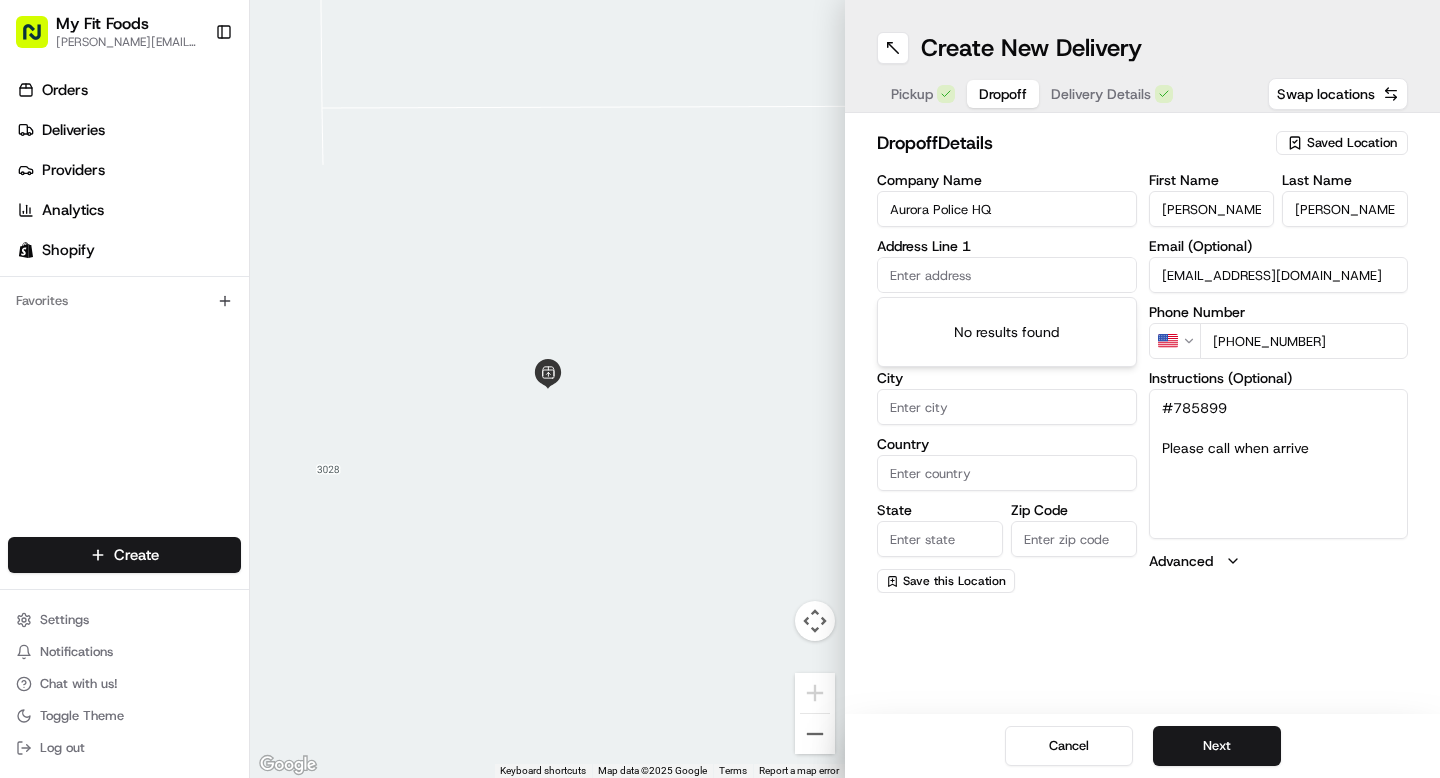 click at bounding box center [1007, 275] 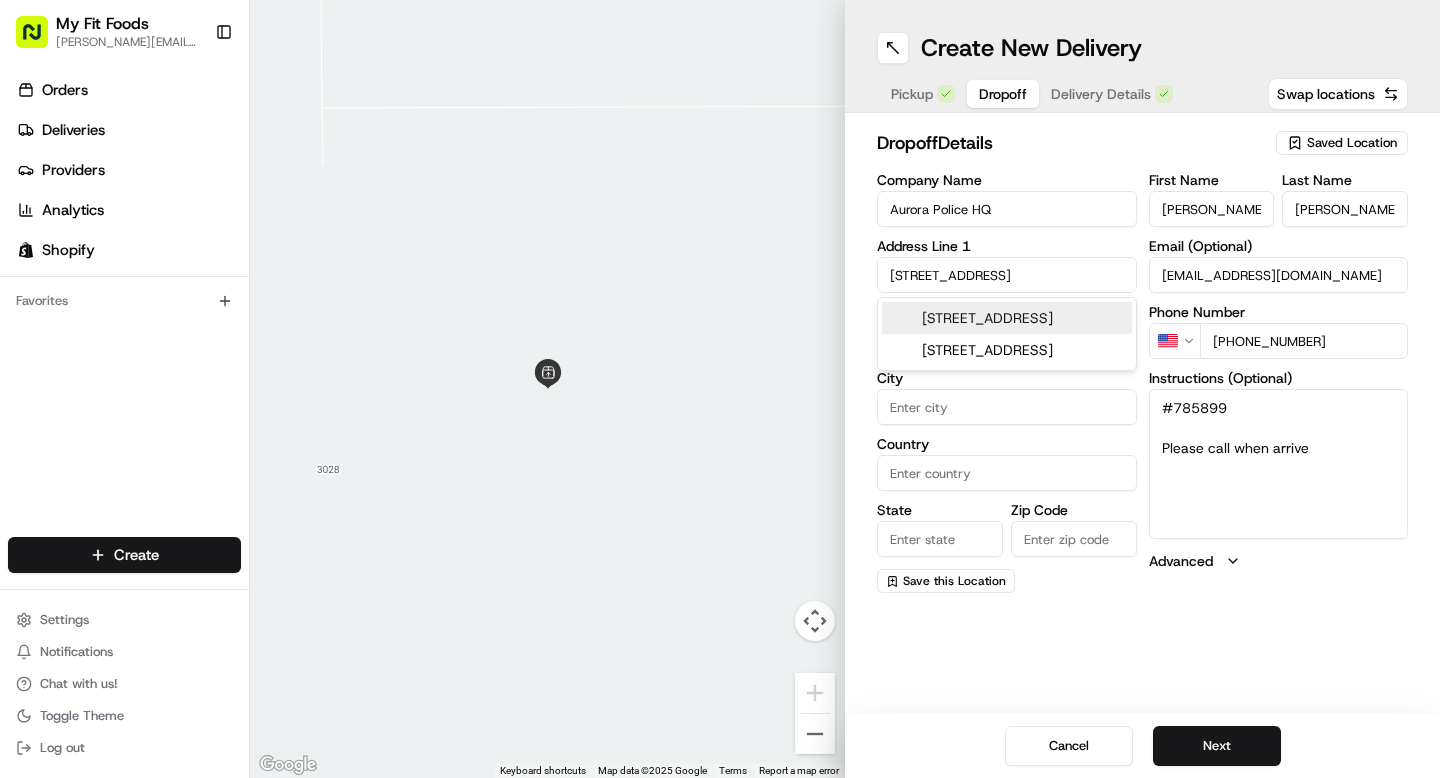 click on "[STREET_ADDRESS]" at bounding box center (1007, 318) 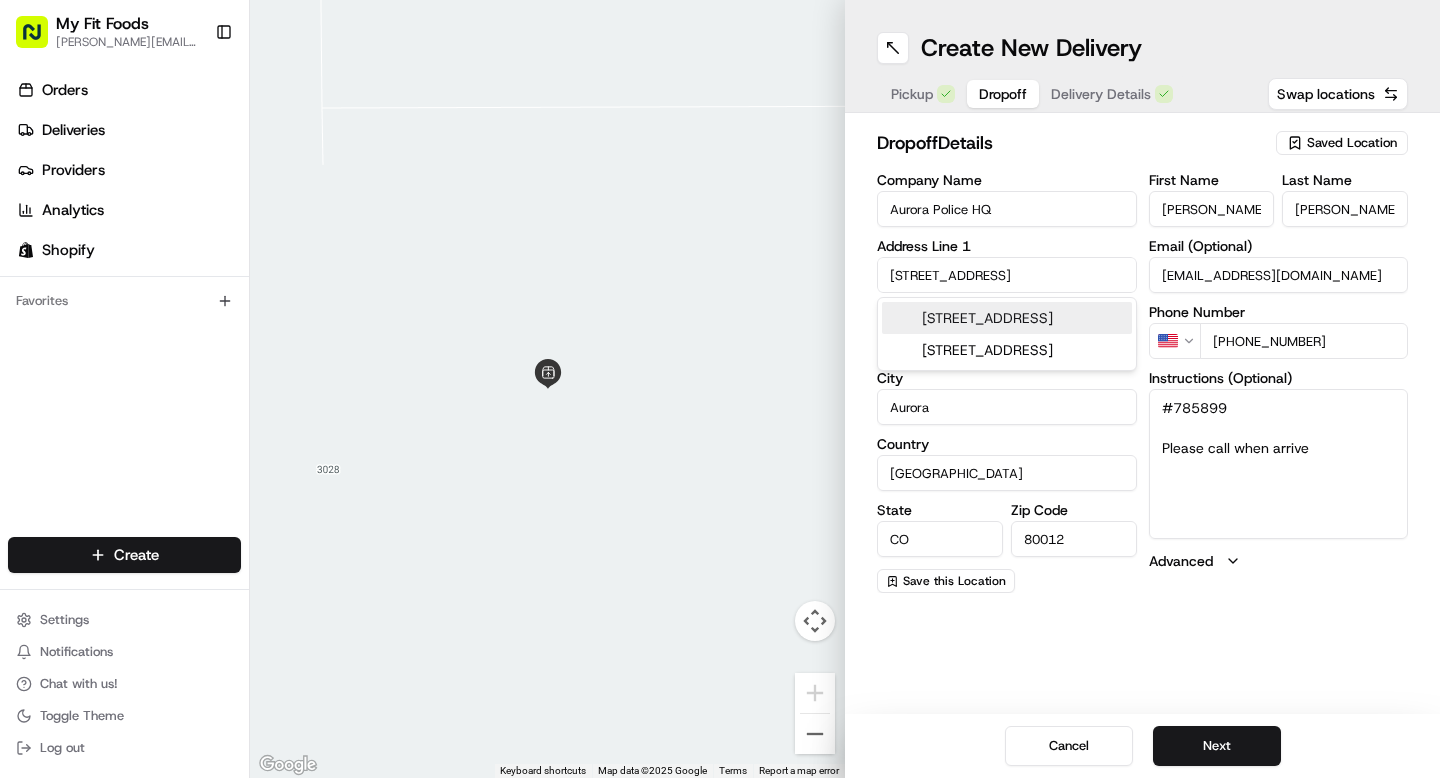type on "[STREET_ADDRESS]" 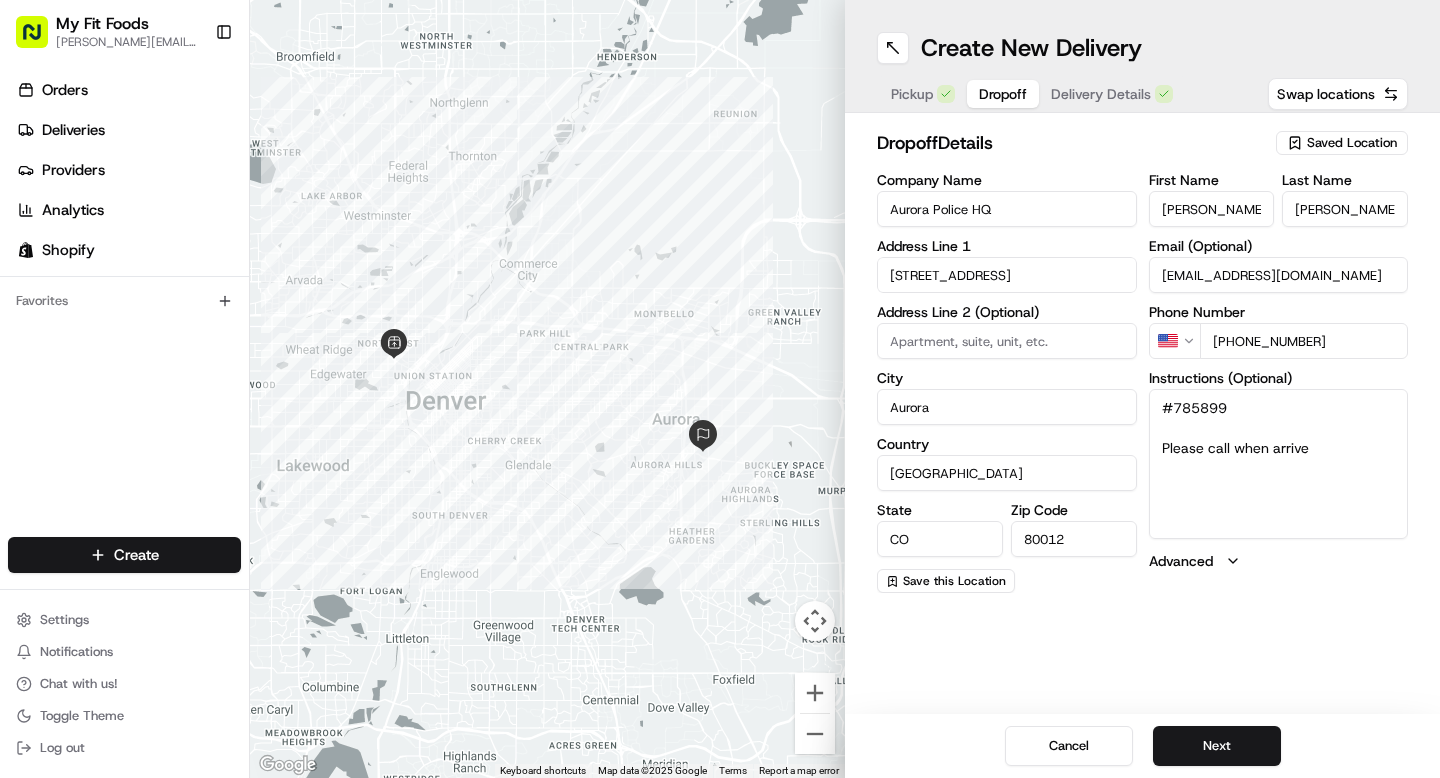 click on "Delivery Details" at bounding box center (1101, 94) 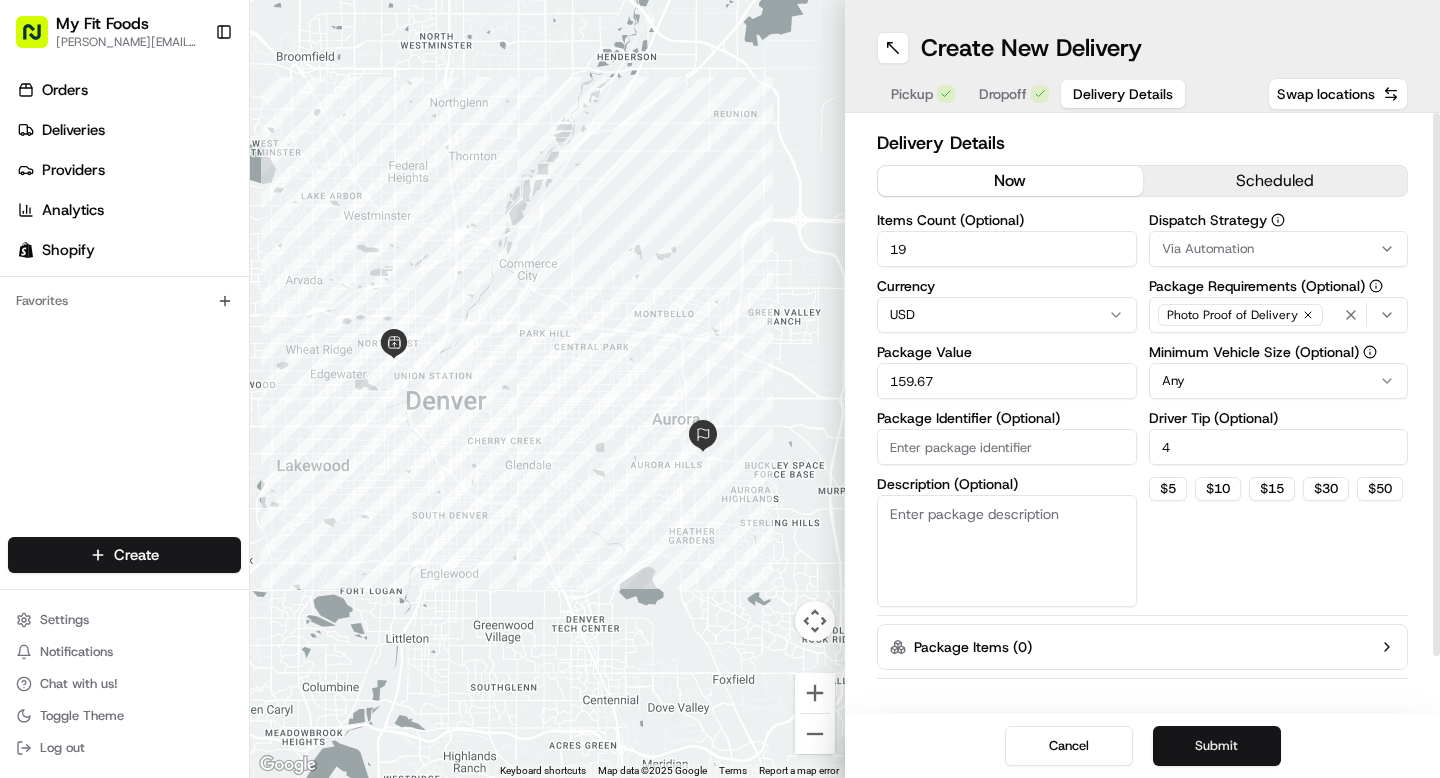 click on "Submit" at bounding box center [1217, 746] 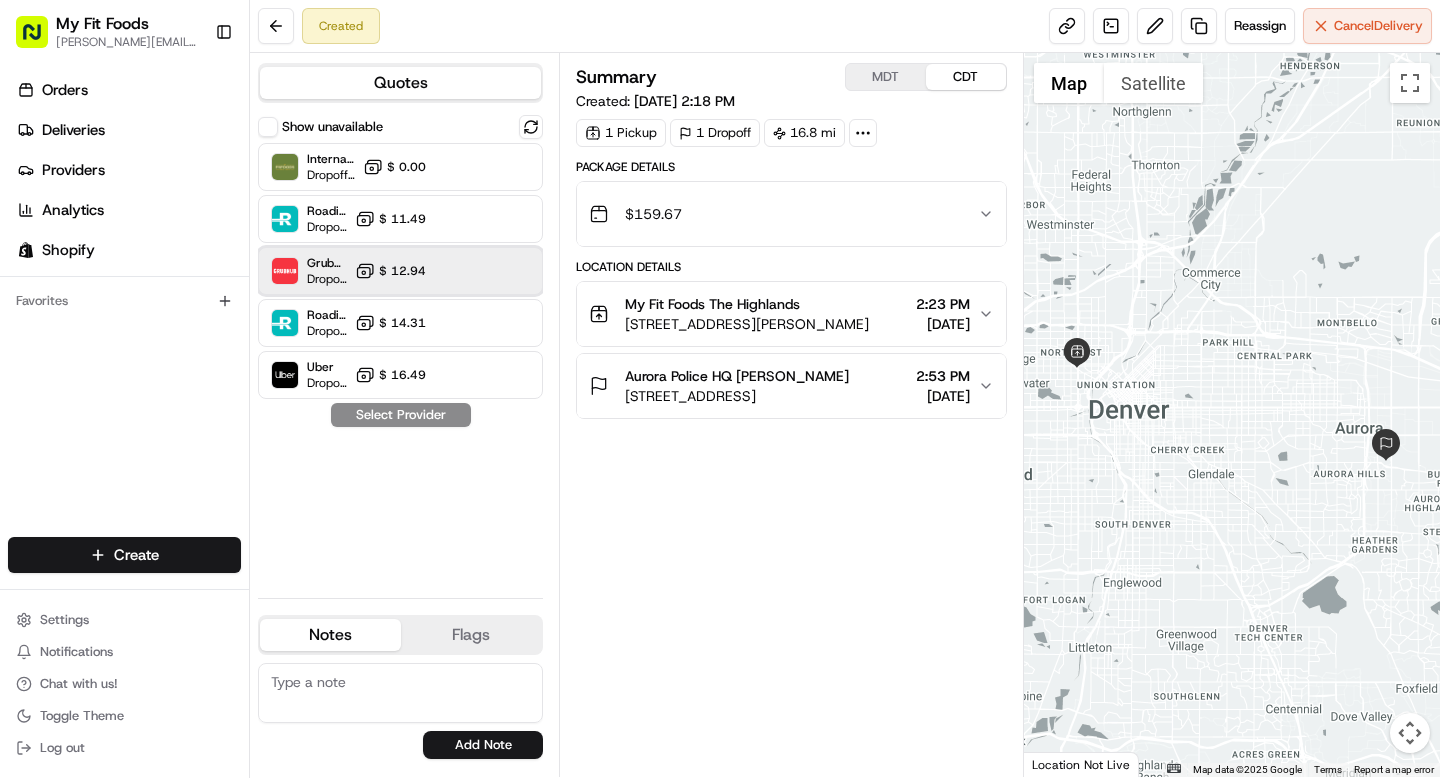 click on "Grubhub Dropoff ETA   44 minutes $   12.94" at bounding box center (400, 271) 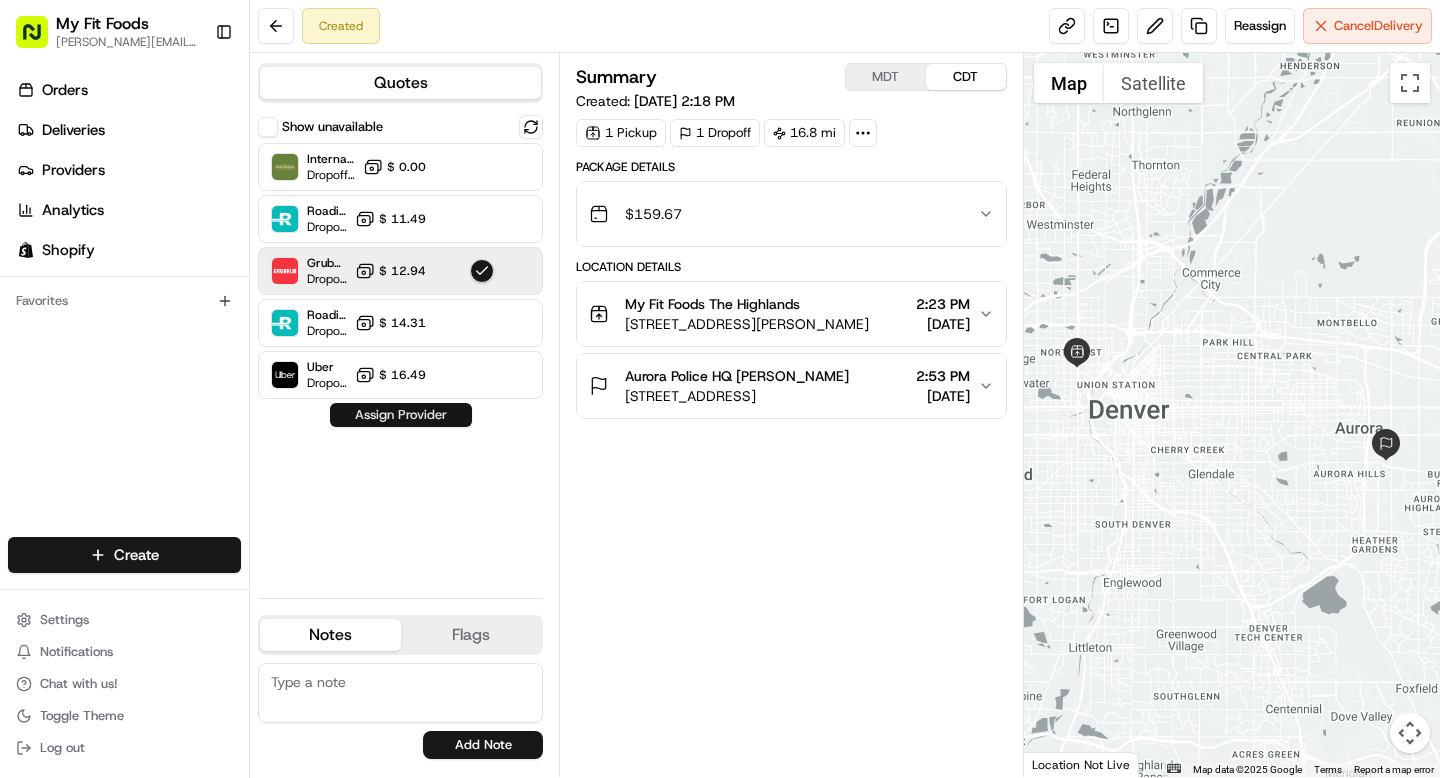 click on "Assign Provider" at bounding box center [401, 415] 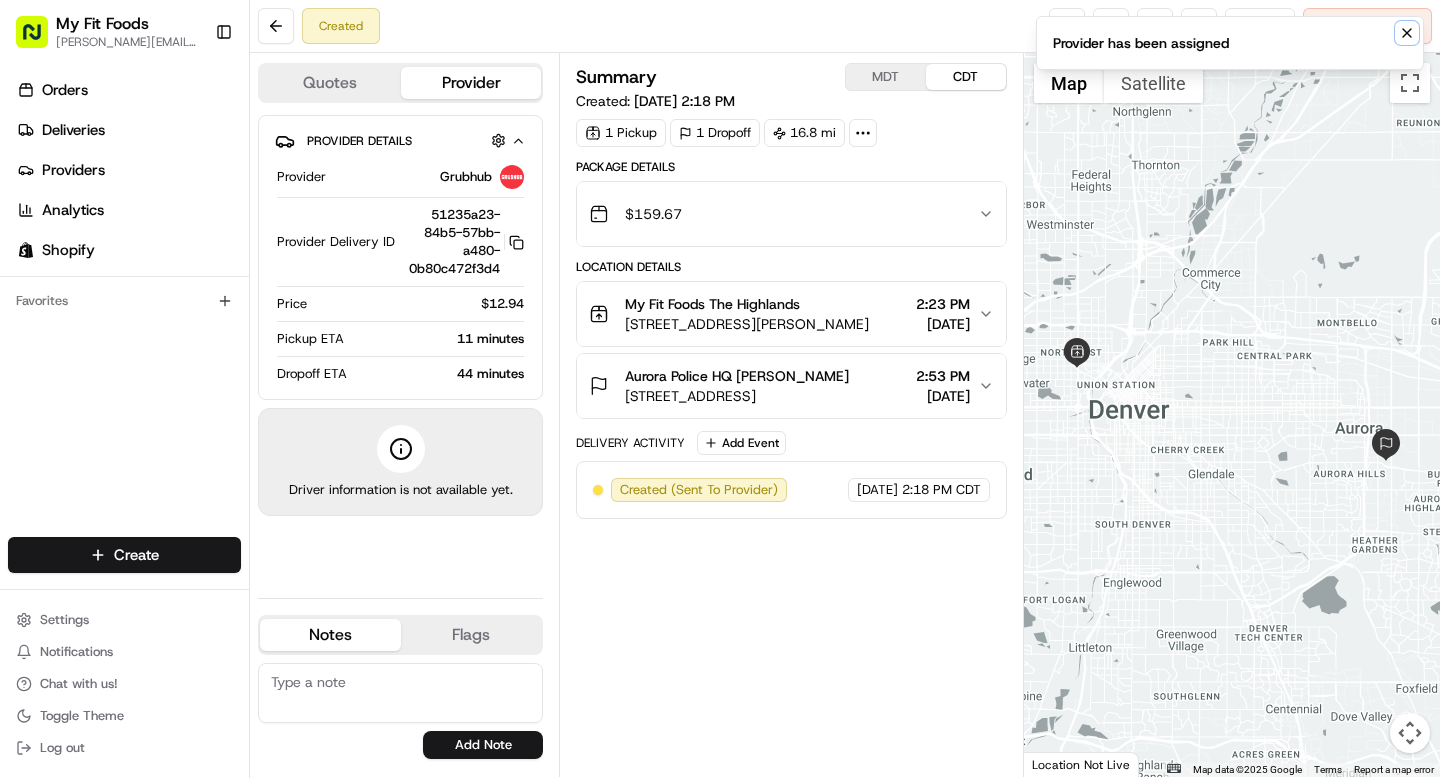 click 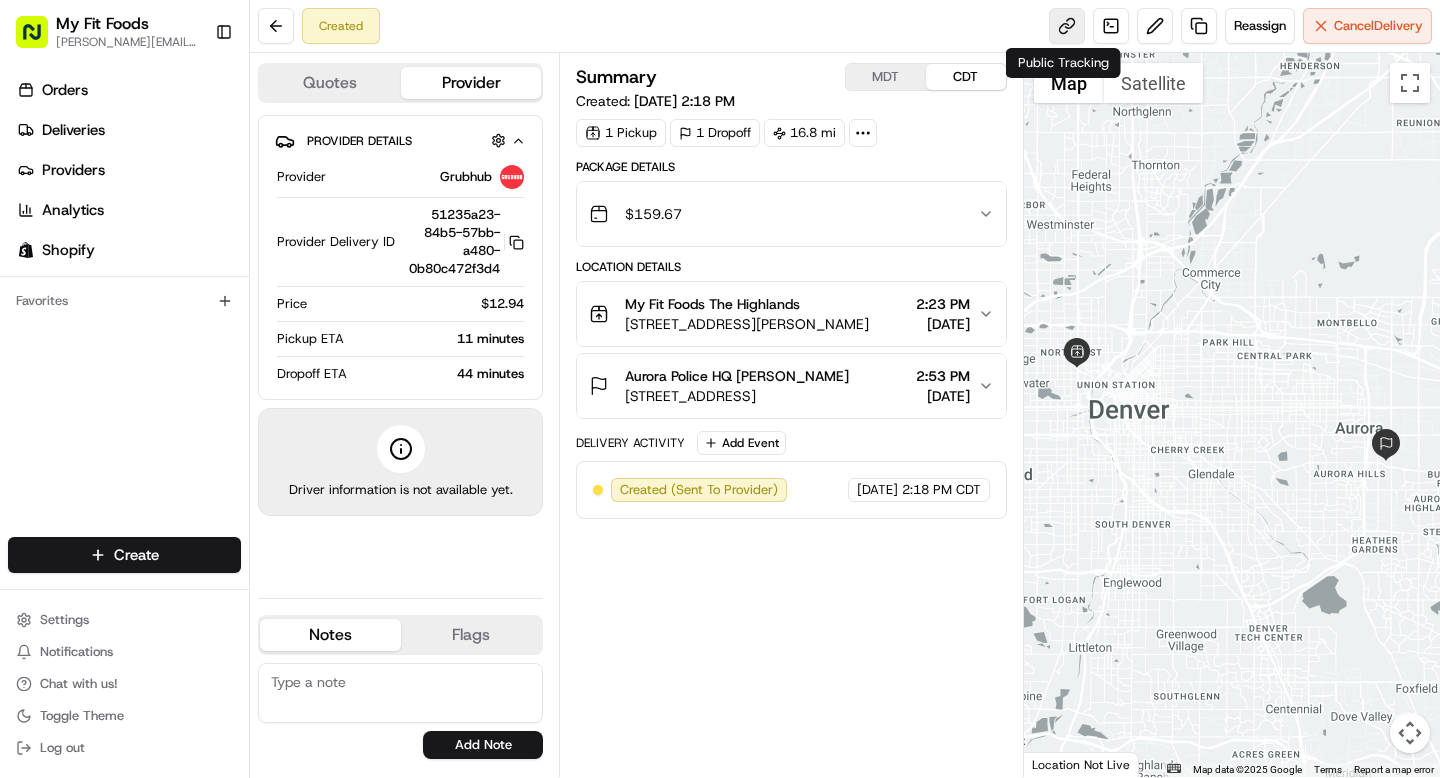 click at bounding box center (1067, 26) 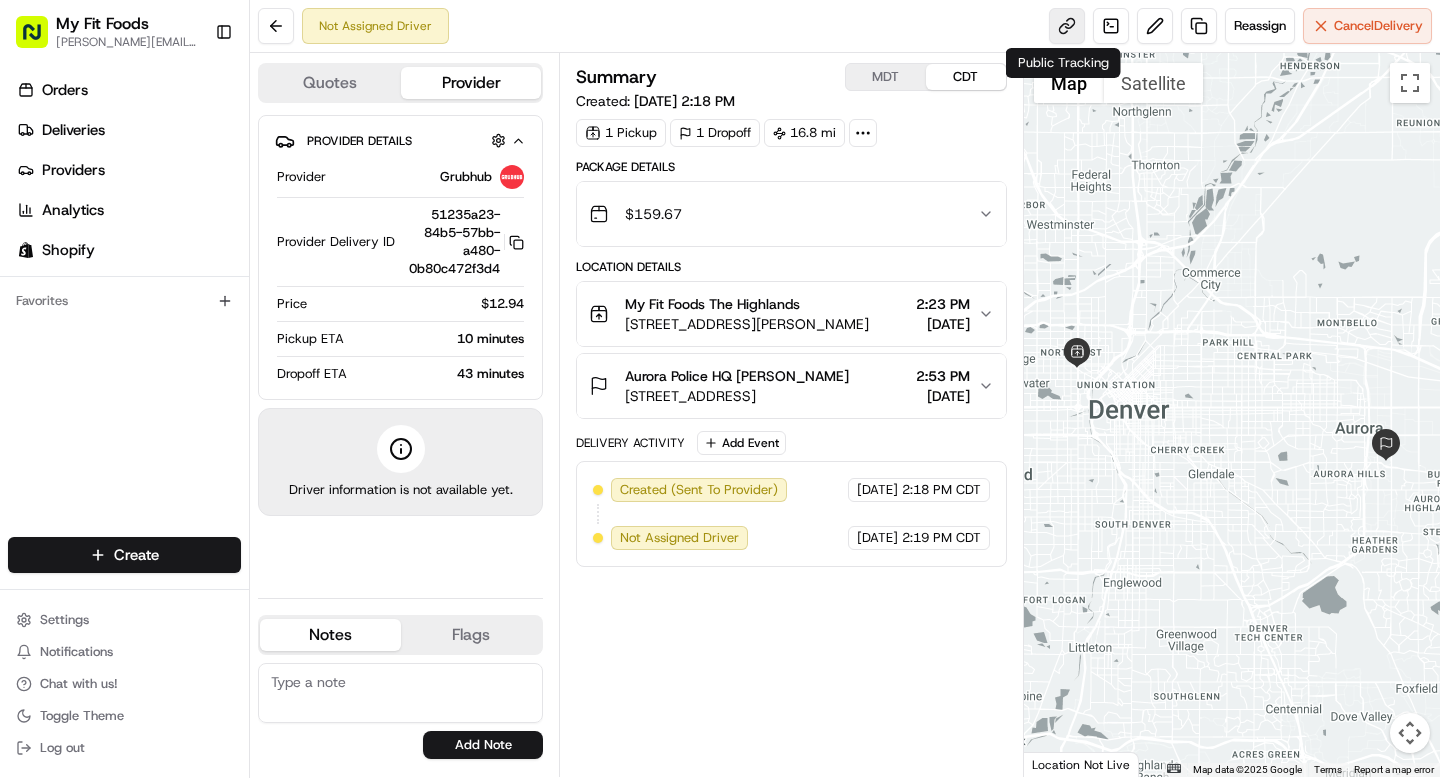 click at bounding box center [1067, 26] 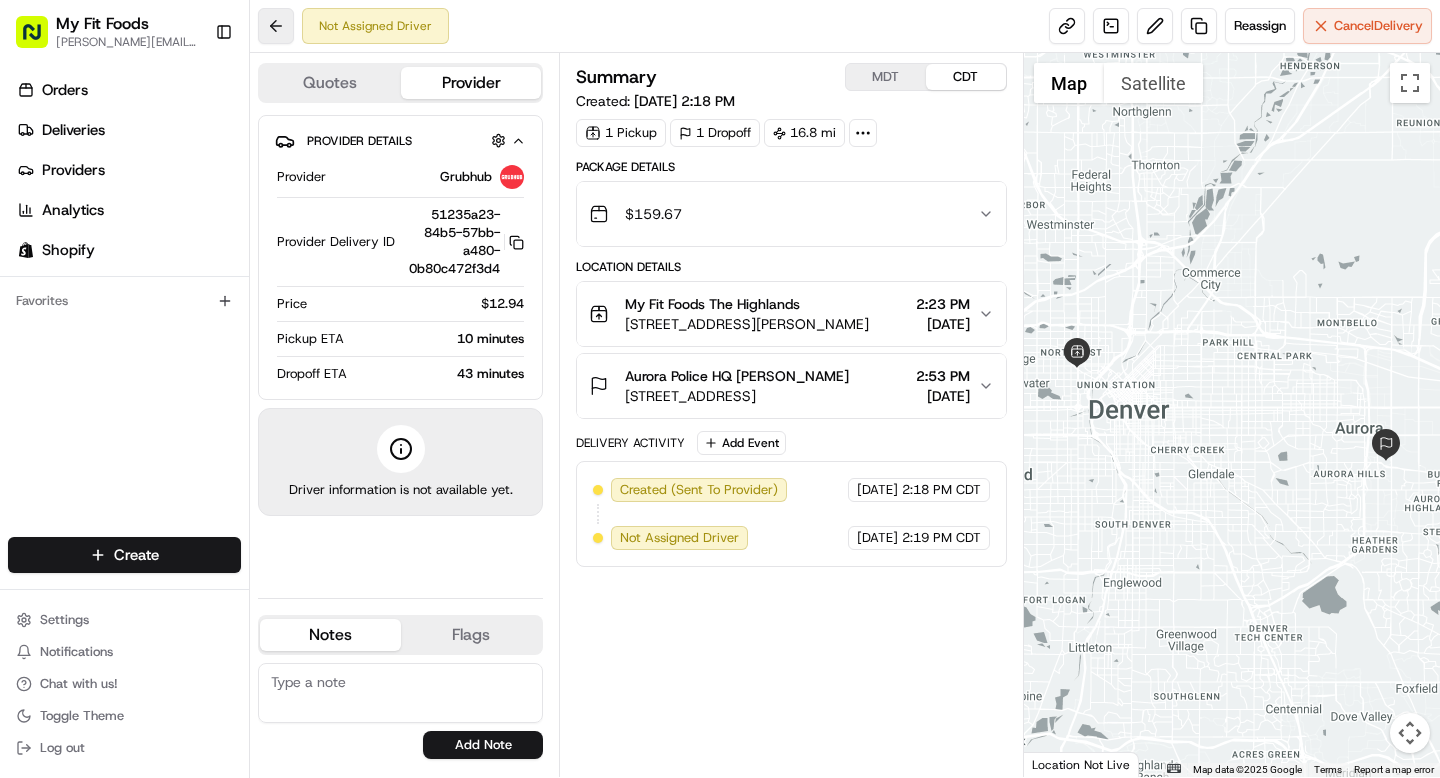 click on "Not Assigned Driver Reassign Cancel  Delivery" at bounding box center [845, 26] 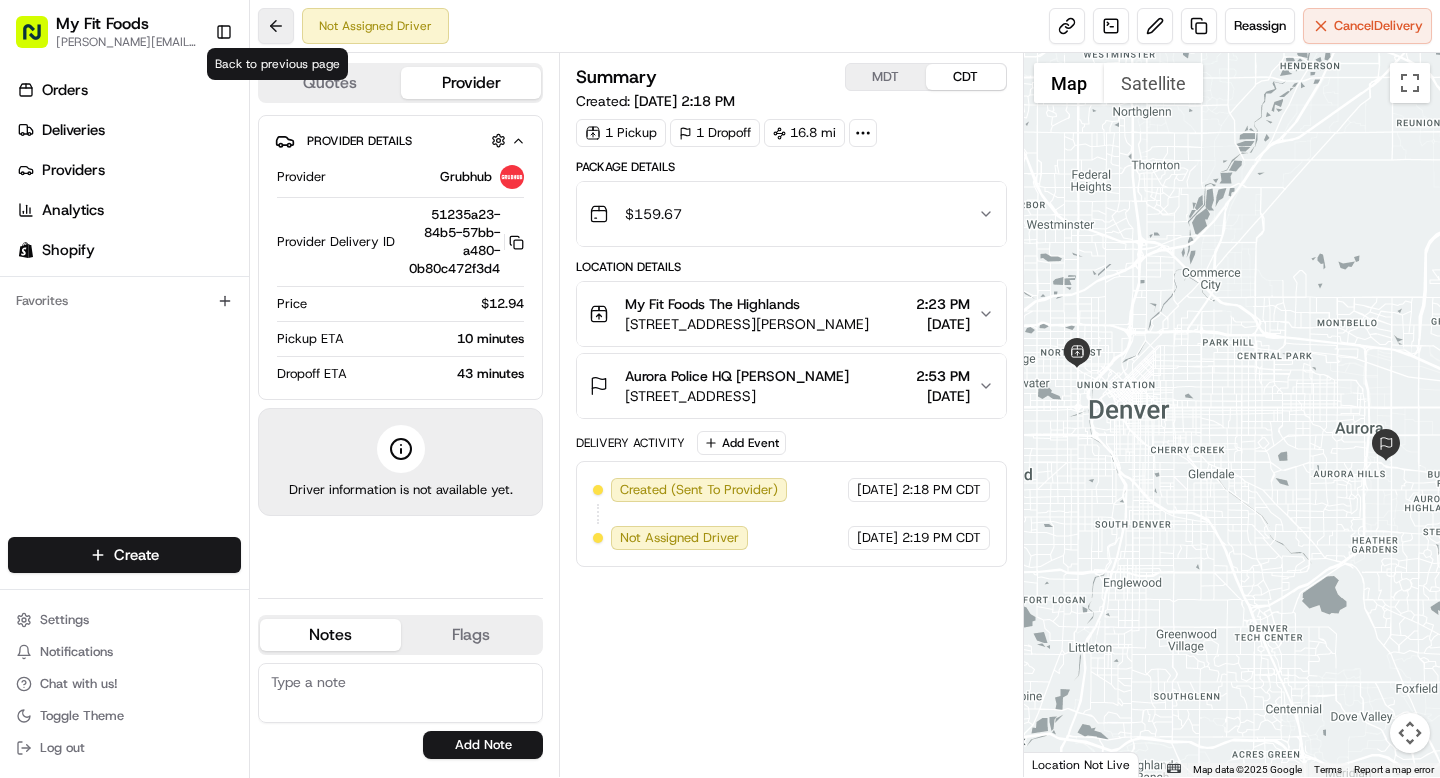 click at bounding box center [276, 26] 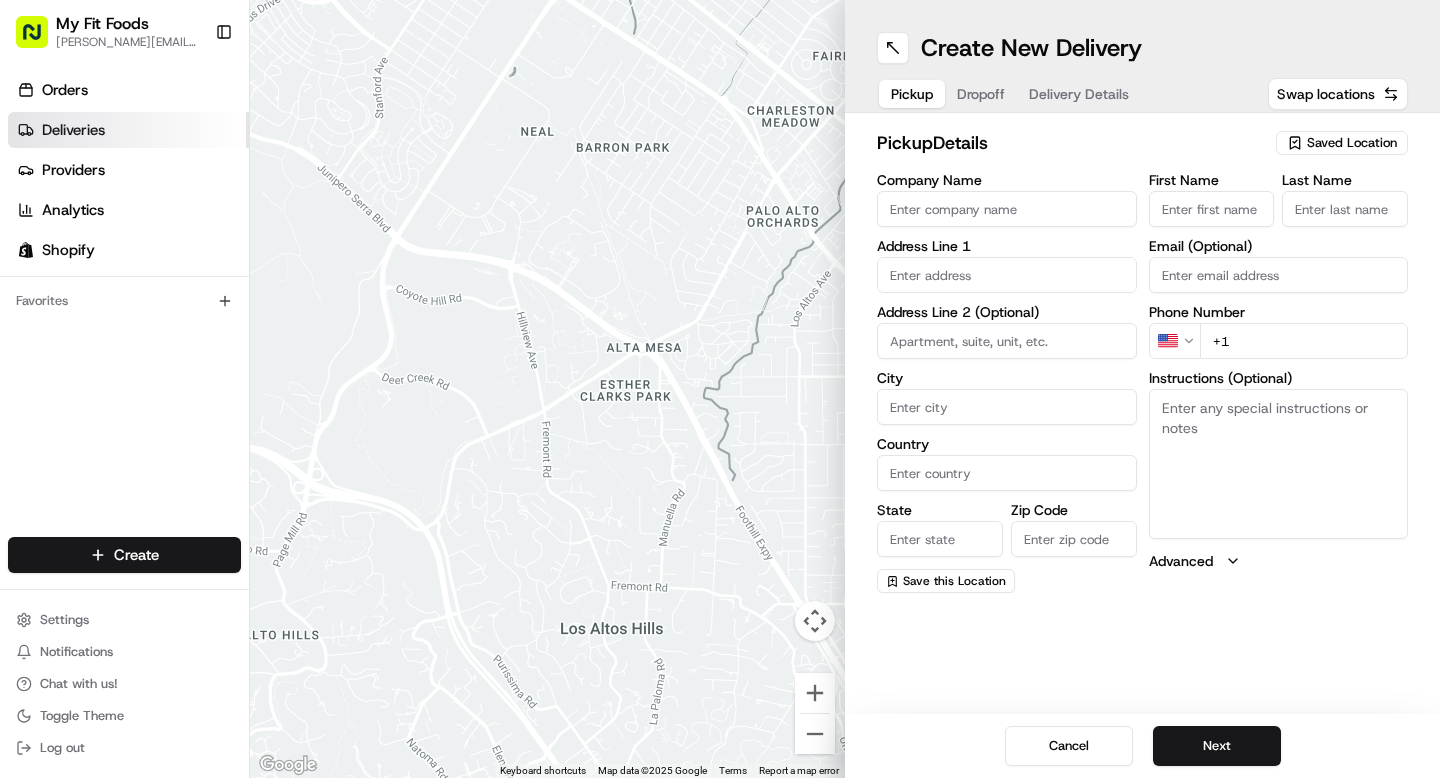 click on "Deliveries" at bounding box center (73, 130) 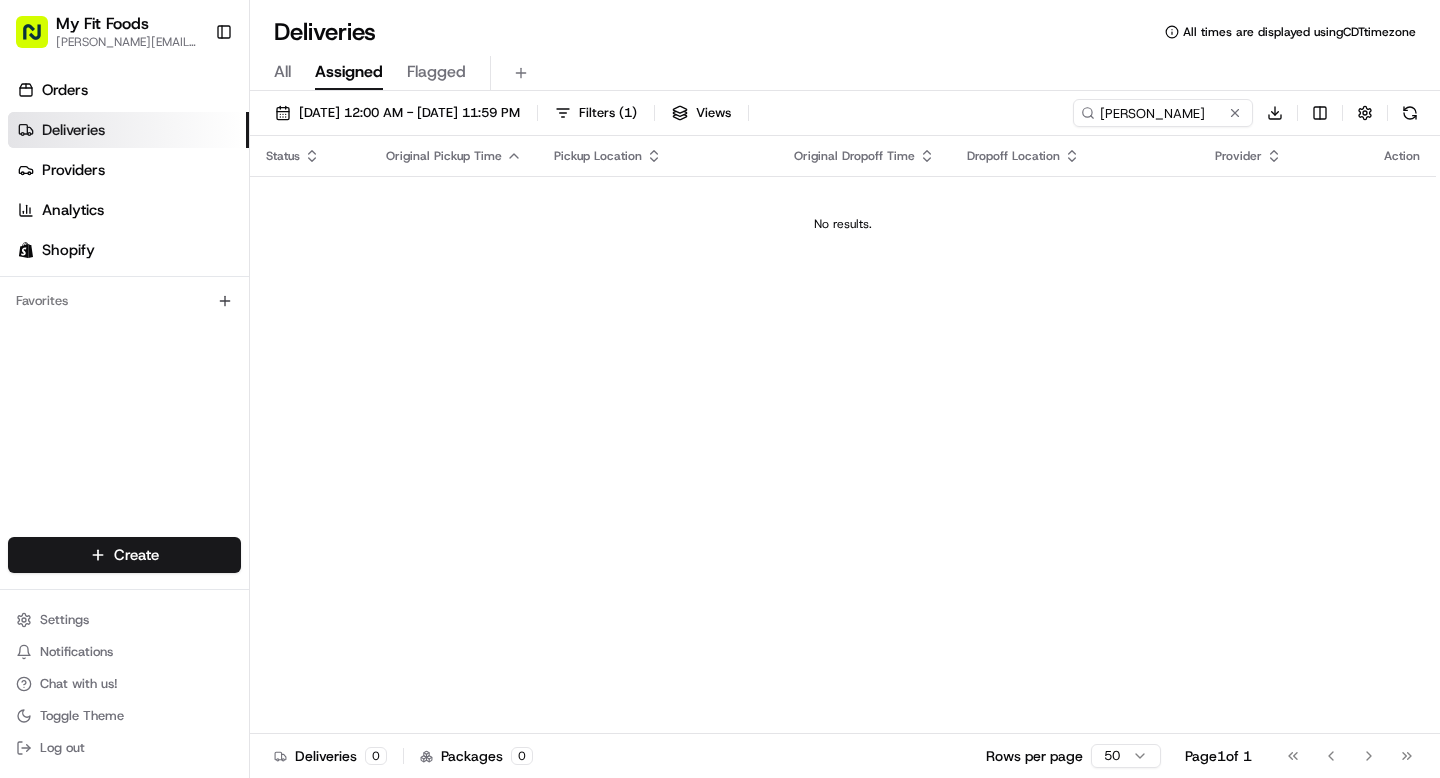 click on "Deliveries" at bounding box center (73, 130) 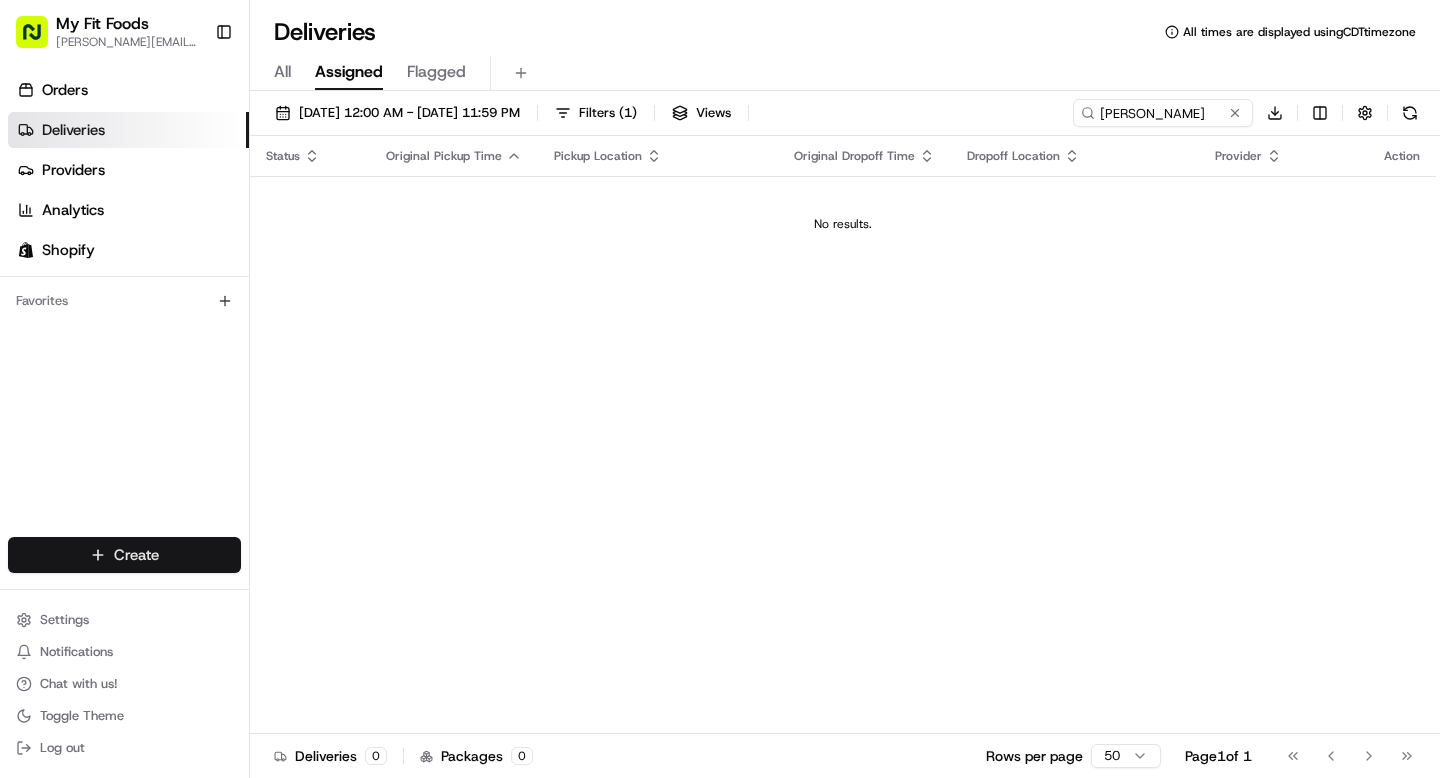 click on "My Fit Foods [EMAIL_ADDRESS][DOMAIN_NAME] Toggle Sidebar Orders Deliveries Providers Analytics Shopify Favorites Main Menu Members & Organization Organization Users Roles Preferences Customization Tracking Orchestration Automations Dispatch Strategy Optimization Strategy Locations Pickup Locations Dropoff Locations Shifts Billing Billing Refund Requests Integrations Notification Triggers Webhooks API Keys Request Logs Create Settings Notifications Chat with us! Toggle Theme Log out Deliveries All times are displayed using  CDT  timezone All Assigned Flagged [DATE] 12:00 AM - [DATE] 11:59 PM Filters ( 1 ) Views [PERSON_NAME] Download Status Original Pickup Time Pickup Location Original Dropoff Time Dropoff Location Provider Action No results. Deliveries 0 Packages 0 Rows per page 50 Page  1  of   1 Go to first page Go to previous page Go to next page Go to last page" at bounding box center [720, 389] 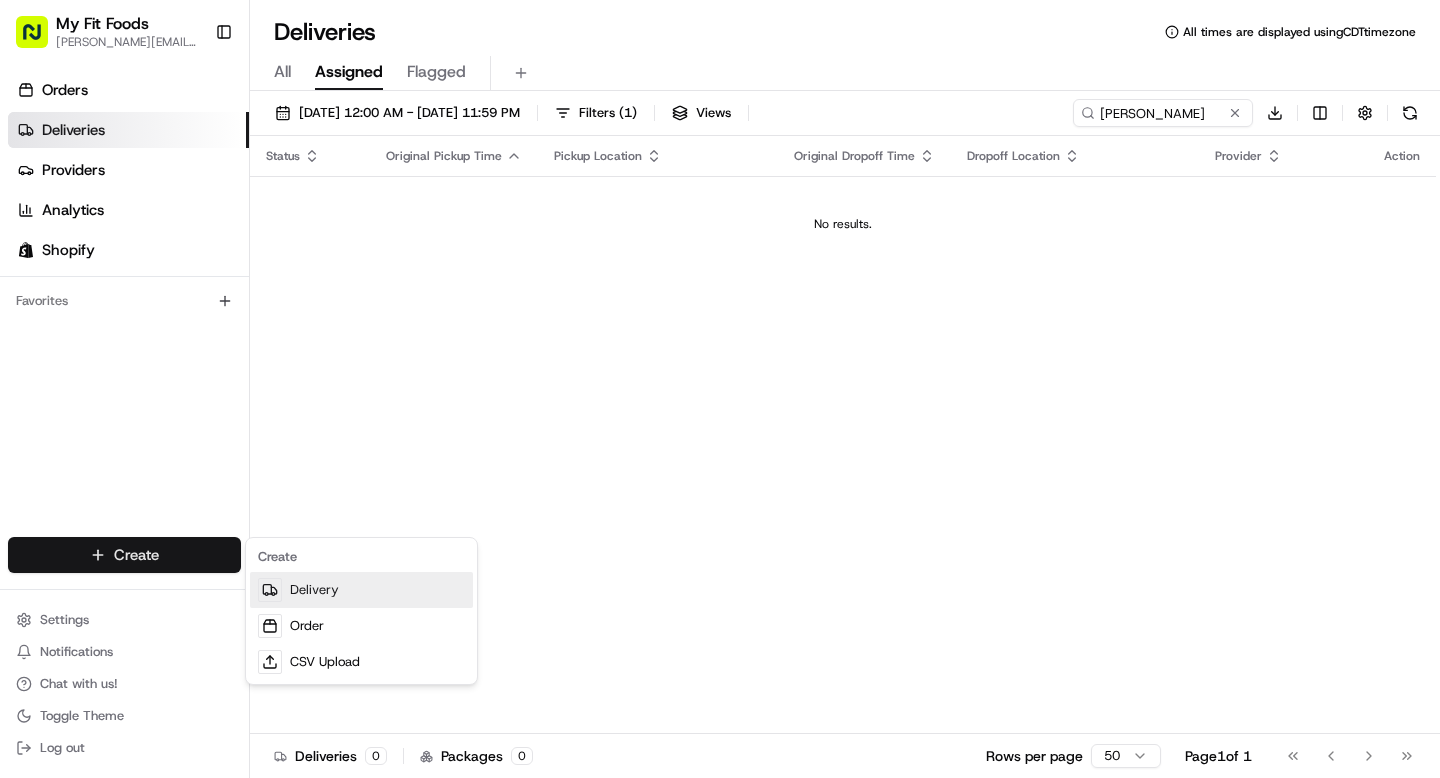 click on "Delivery" at bounding box center [361, 590] 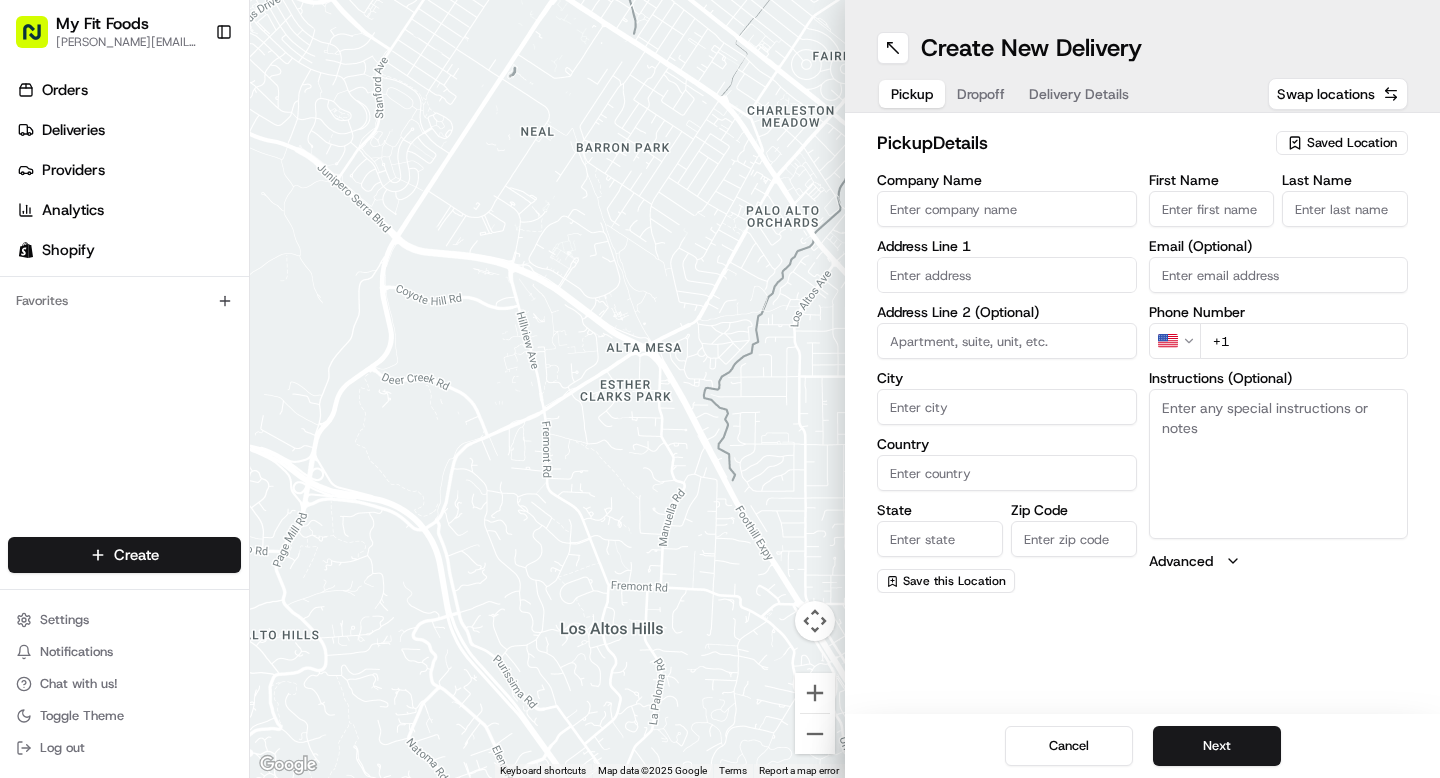 click on "Saved Location" at bounding box center [1352, 143] 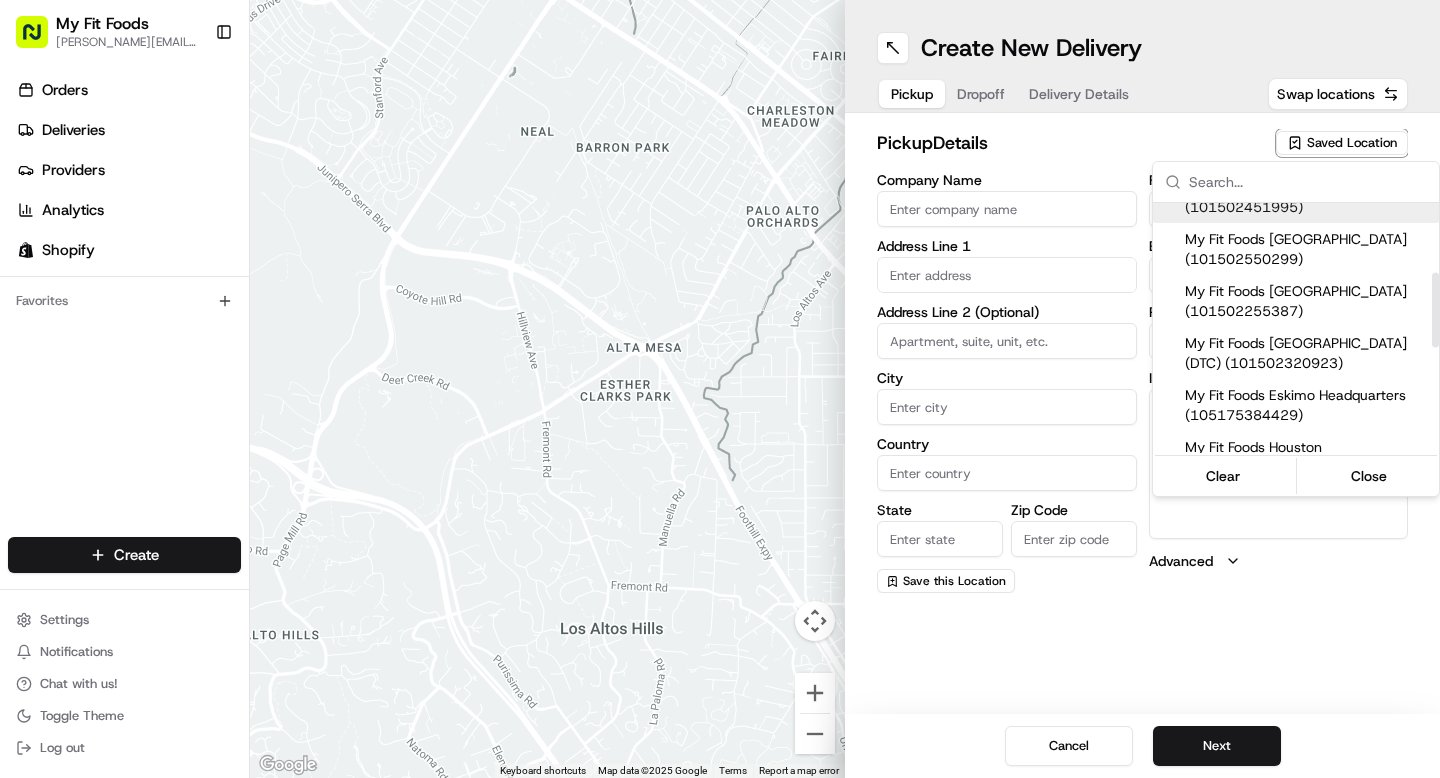 scroll, scrollTop: 586, scrollLeft: 0, axis: vertical 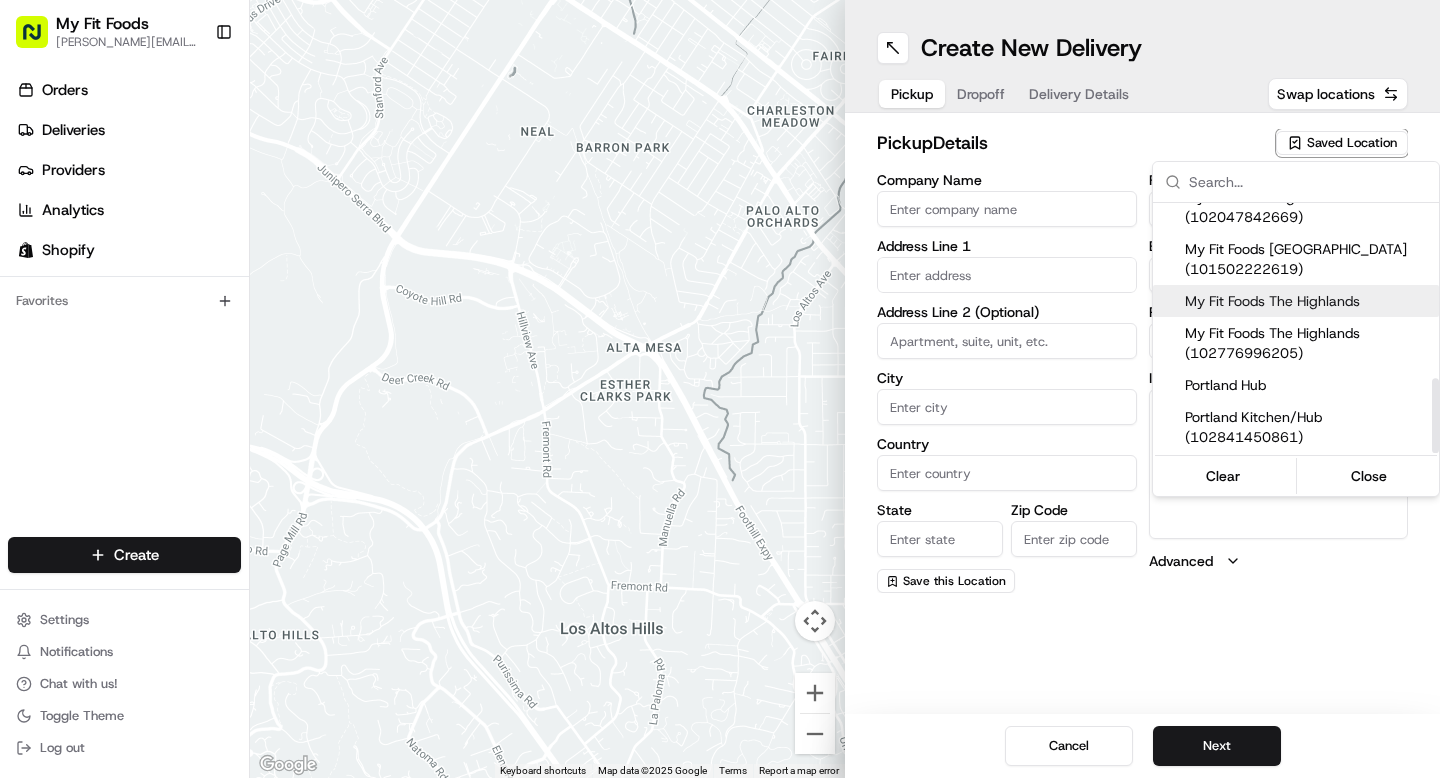 click on "My Fit Foods The Highlands" at bounding box center (1308, 301) 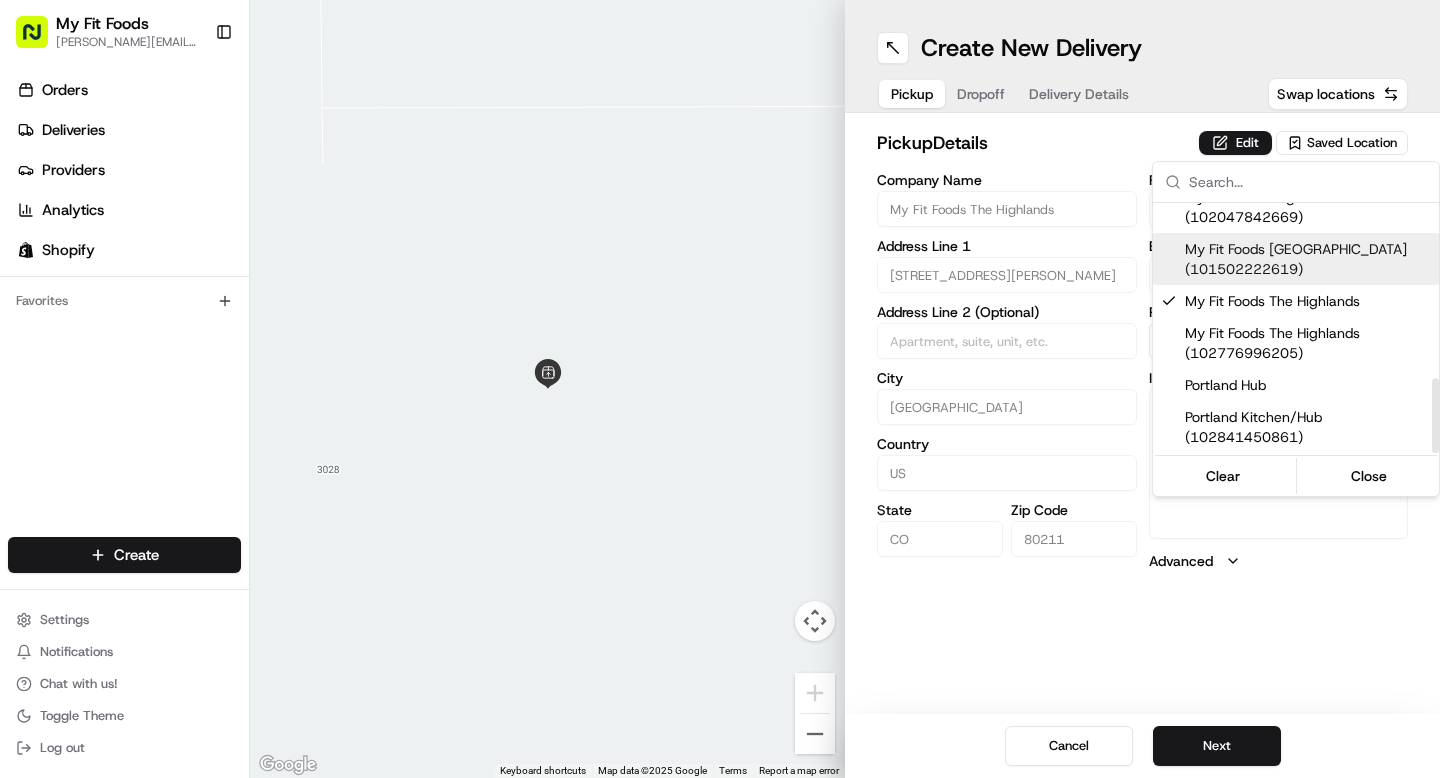 click on "My Fit Foods [EMAIL_ADDRESS][DOMAIN_NAME] Toggle Sidebar Orders Deliveries Providers Analytics Shopify Favorites Main Menu Members & Organization Organization Users Roles Preferences Customization Tracking Orchestration Automations Dispatch Strategy Optimization Strategy Locations Pickup Locations Dropoff Locations Shifts Billing Billing Refund Requests Integrations Notification Triggers Webhooks API Keys Request Logs Create Settings Notifications Chat with us! Toggle Theme Log out ← Move left → Move right ↑ Move up ↓ Move down + Zoom in - Zoom out Home Jump left by 75% End Jump right by 75% Page Up Jump up by 75% Page Down Jump down by 75% Keyboard shortcuts Map Data Map data ©2025 Google Map data ©2025 Google 2 m  Click to toggle between metric and imperial units Terms Report a map error Create New Delivery Pickup Dropoff Delivery Details Swap locations pickup  Details  Edit Saved Location Company Name My Fit Foods The Highlands Address Line 1 [STREET_ADDRESS][PERSON_NAME] Address Line 2 (Optional) US" at bounding box center (720, 389) 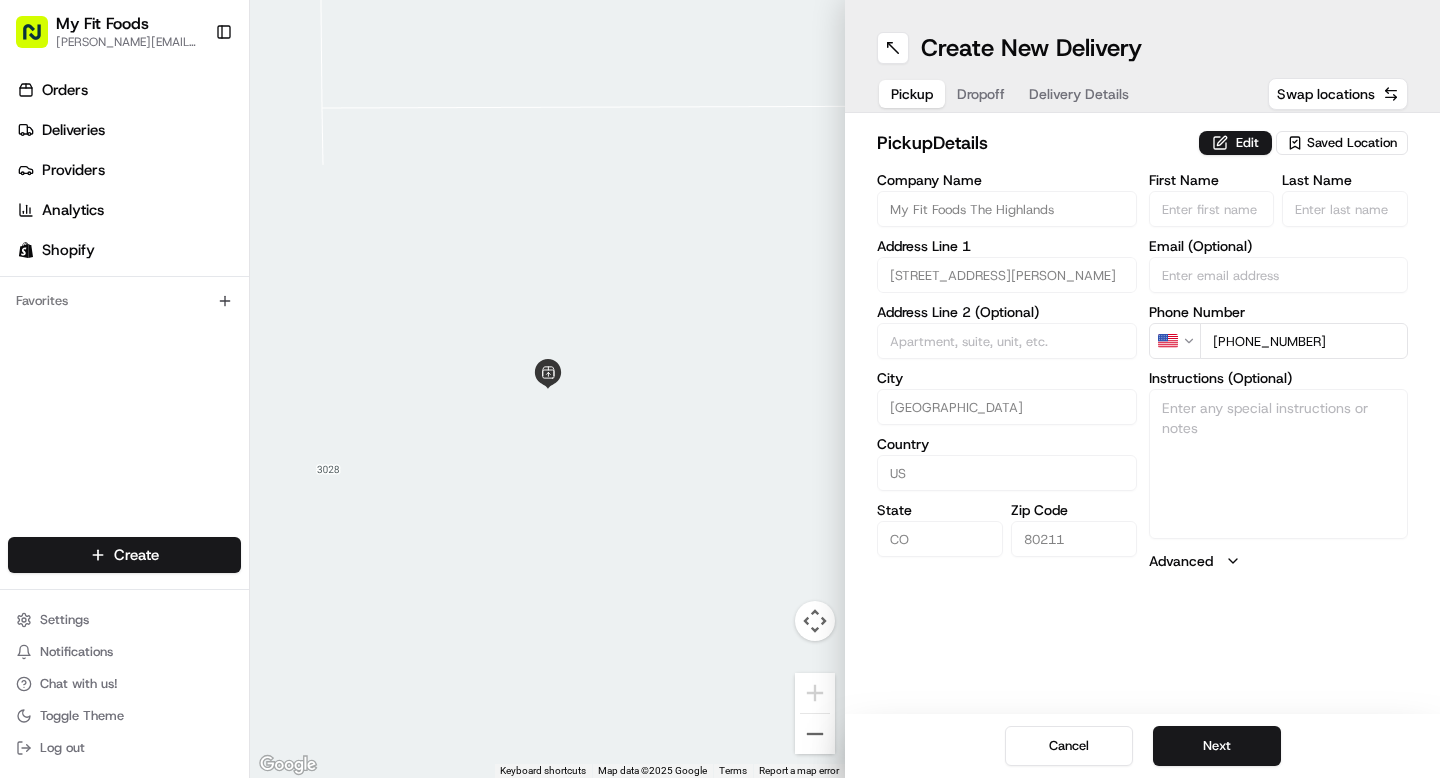 click on "Dropoff" at bounding box center (981, 94) 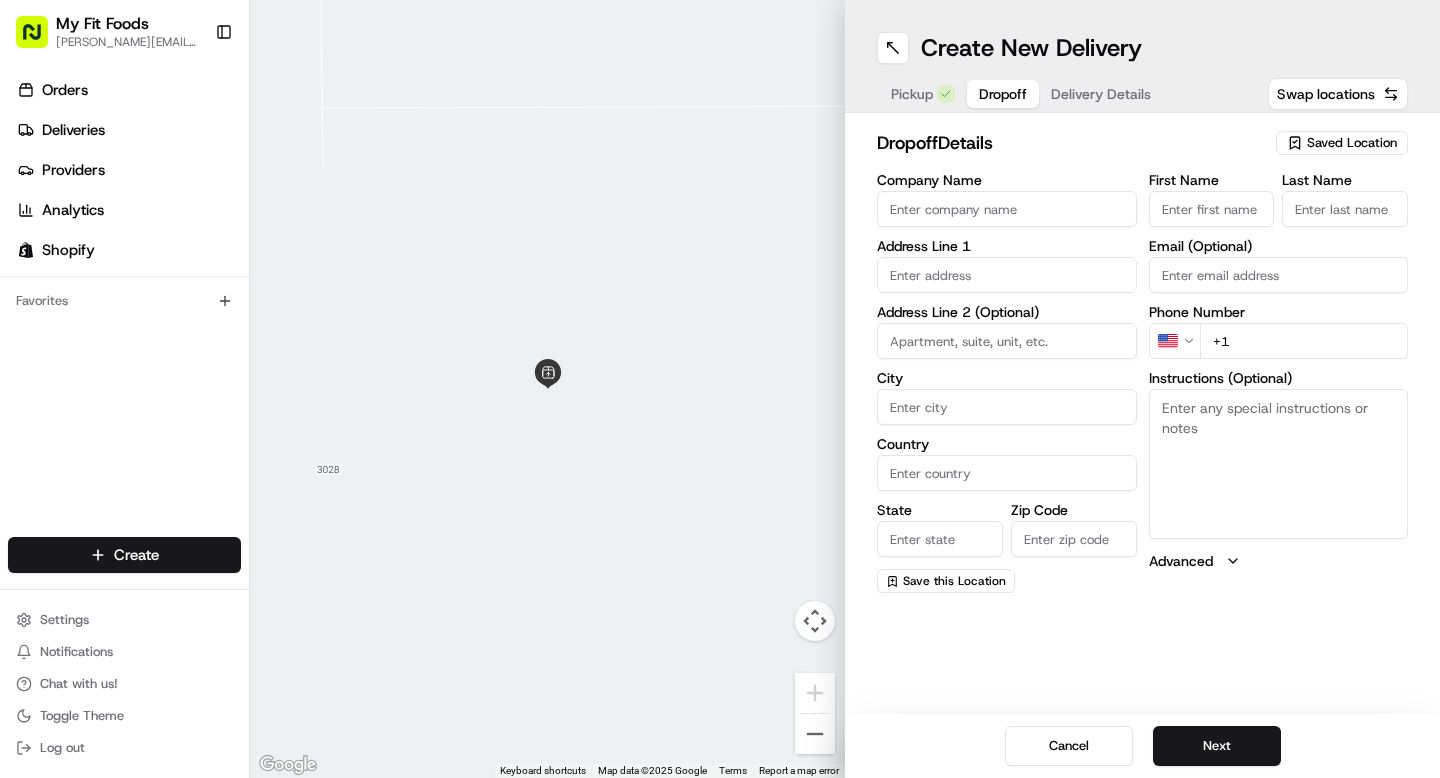 click on "Company Name" at bounding box center [1007, 209] 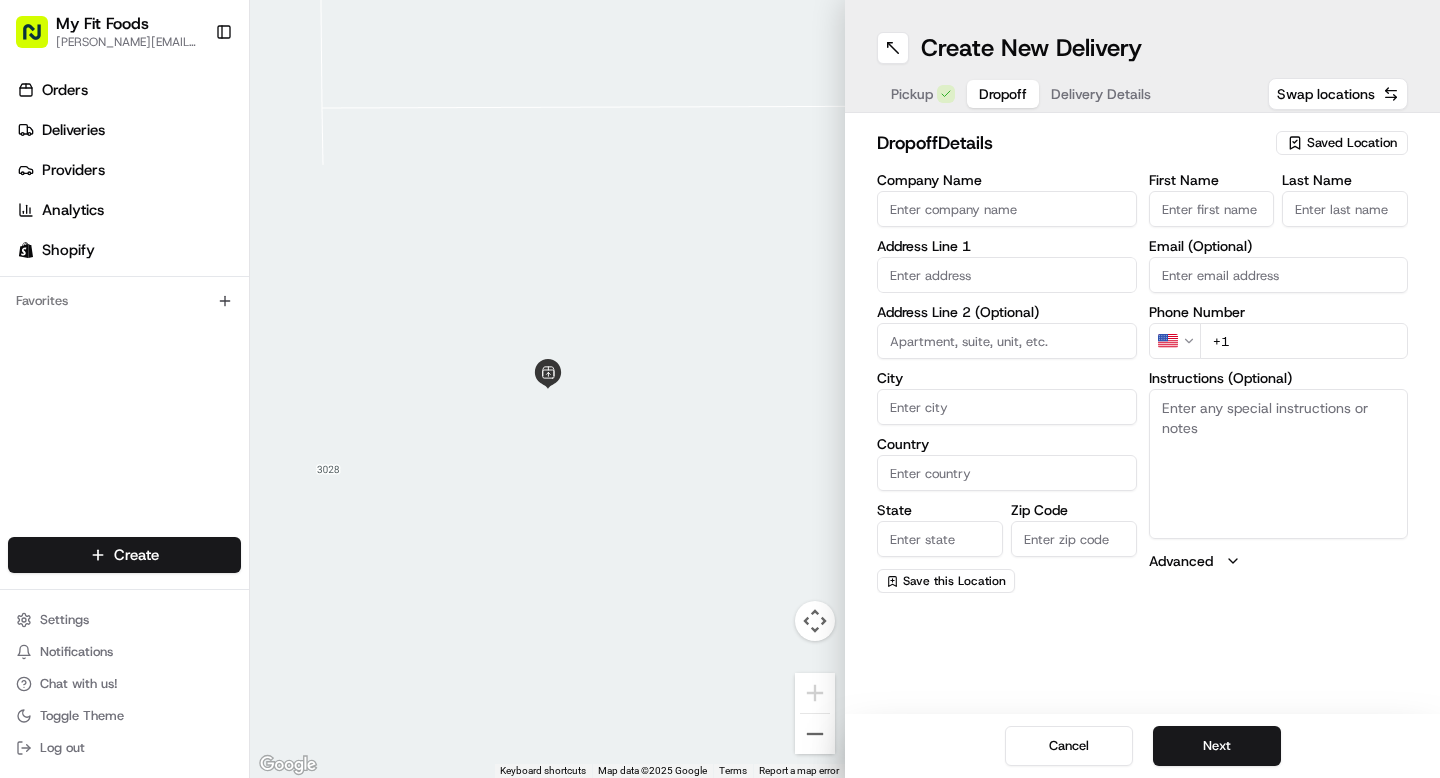 click on "Saved Location" at bounding box center (1352, 143) 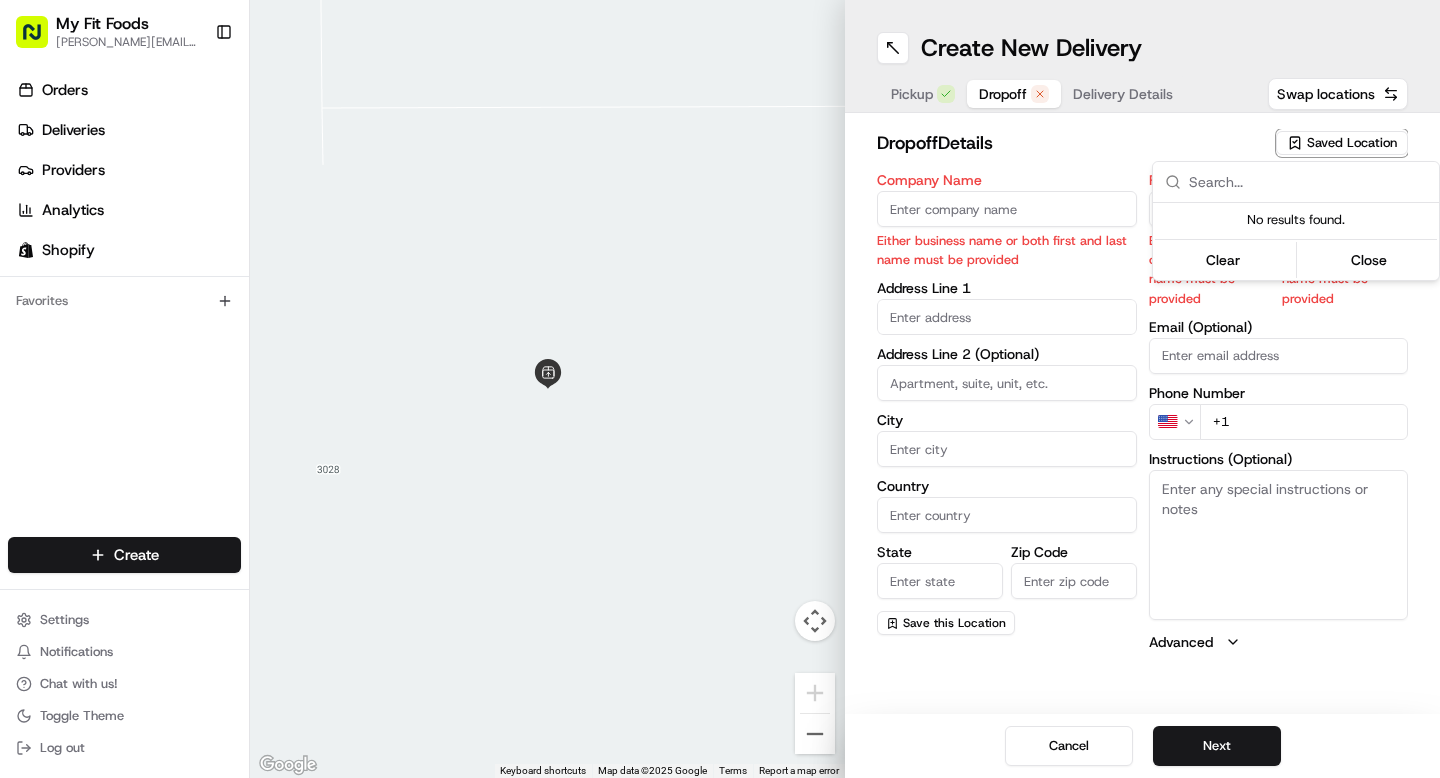 click on "My Fit Foods [EMAIL_ADDRESS][DOMAIN_NAME] Toggle Sidebar Orders Deliveries Providers Analytics Shopify Favorites Main Menu Members & Organization Organization Users Roles Preferences Customization Tracking Orchestration Automations Dispatch Strategy Optimization Strategy Locations Pickup Locations Dropoff Locations Shifts Billing Billing Refund Requests Integrations Notification Triggers Webhooks API Keys Request Logs Create Settings Notifications Chat with us! Toggle Theme Log out ← Move left → Move right ↑ Move up ↓ Move down + Zoom in - Zoom out Home Jump left by 75% End Jump right by 75% Page Up Jump up by 75% Page Down Jump down by 75% Keyboard shortcuts Map Data Map data ©2025 Google Map data ©2025 Google 2 m  Click to toggle between metric and imperial units Terms Report a map error Create New Delivery Pickup Dropoff Delivery Details Swap locations dropoff  Details Saved Location Company Name Either business name or both first and last name must be provided Address Line 1 City State" at bounding box center [720, 389] 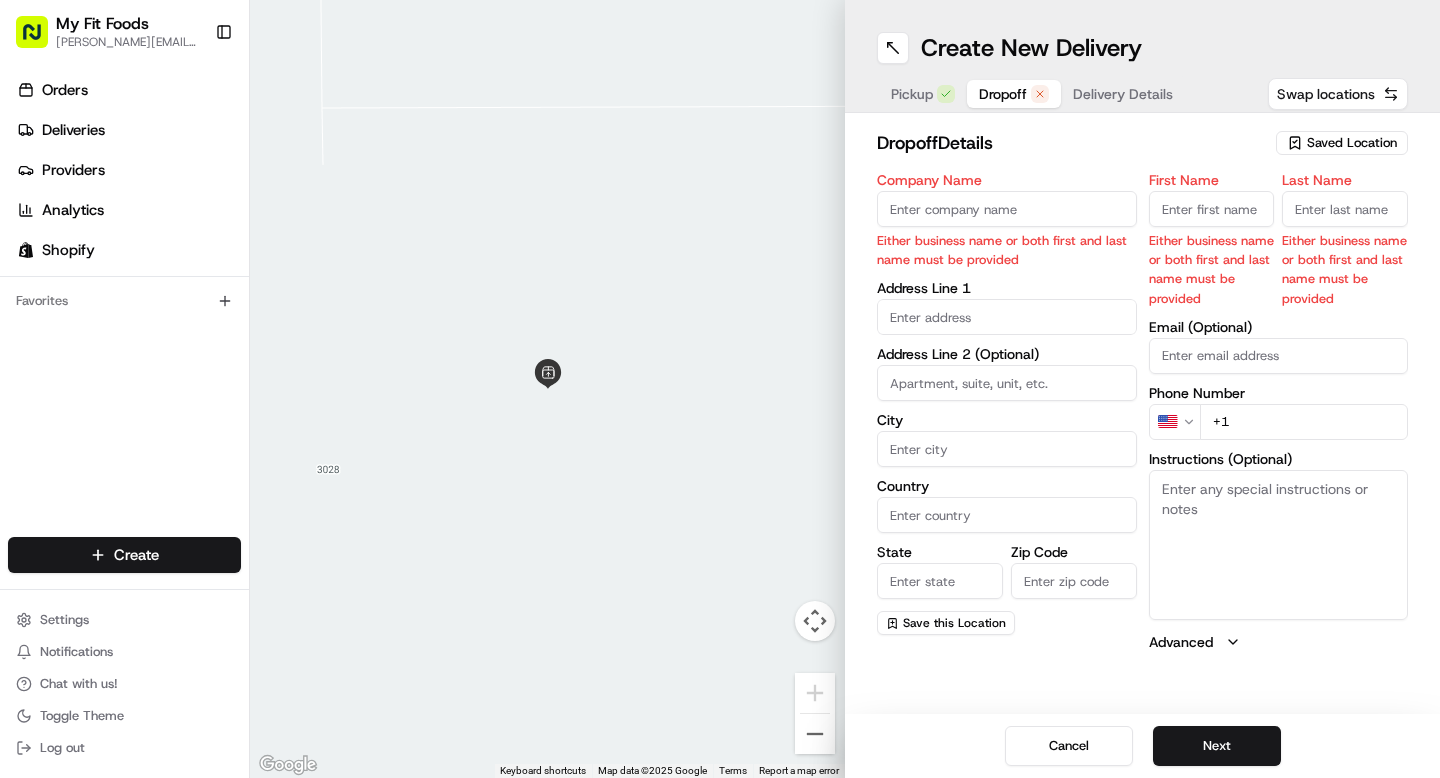 click on "Swap locations" at bounding box center (1326, 94) 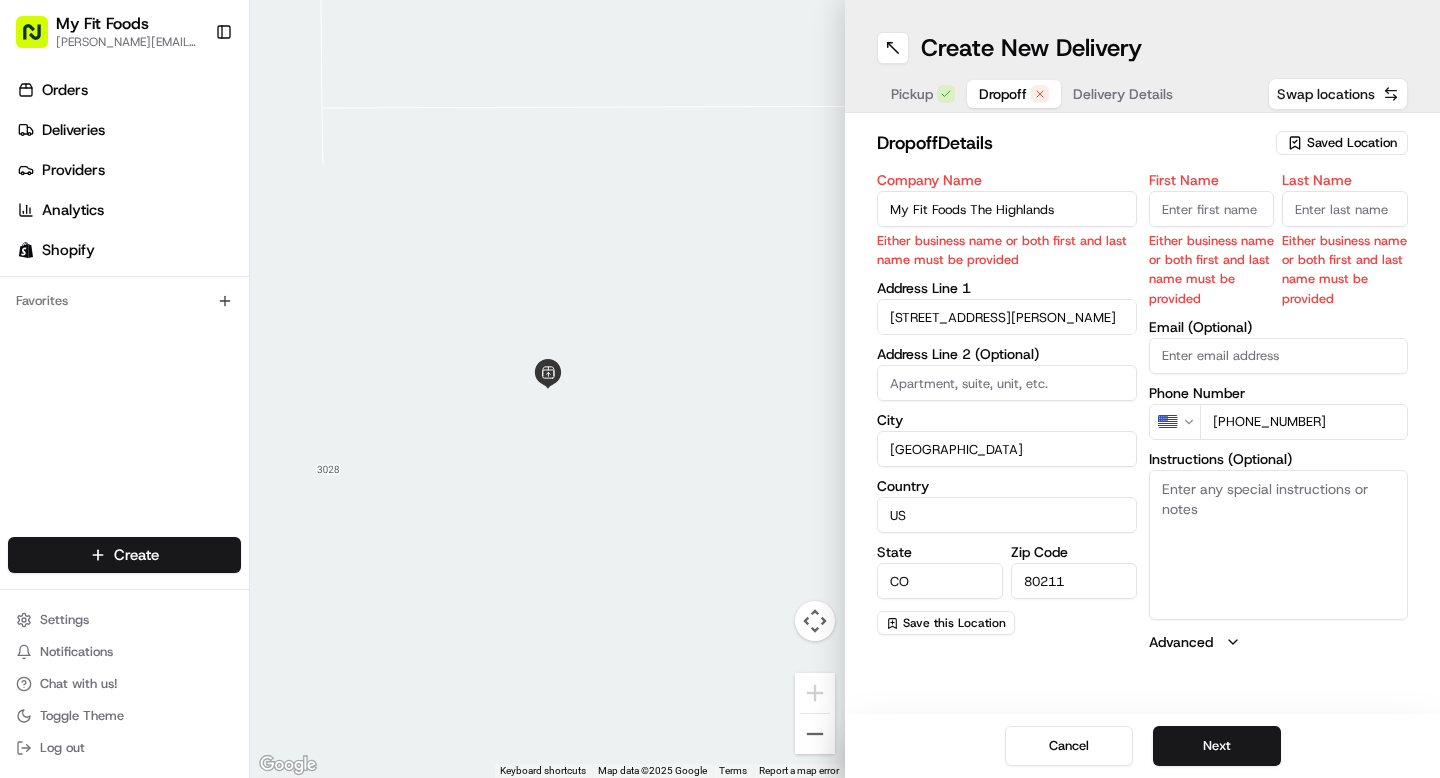 click on "Swap locations" at bounding box center [1326, 94] 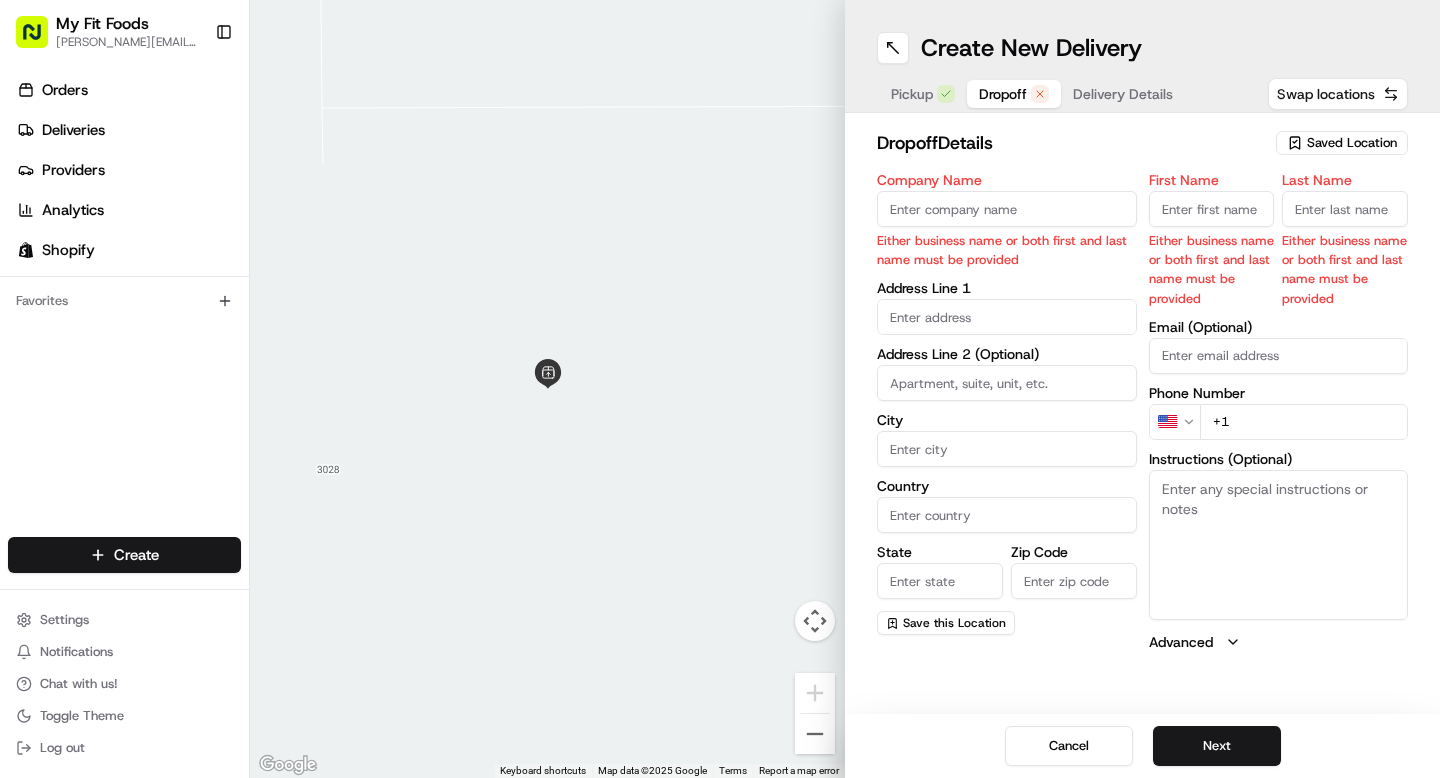 click on "Swap locations" at bounding box center [1326, 94] 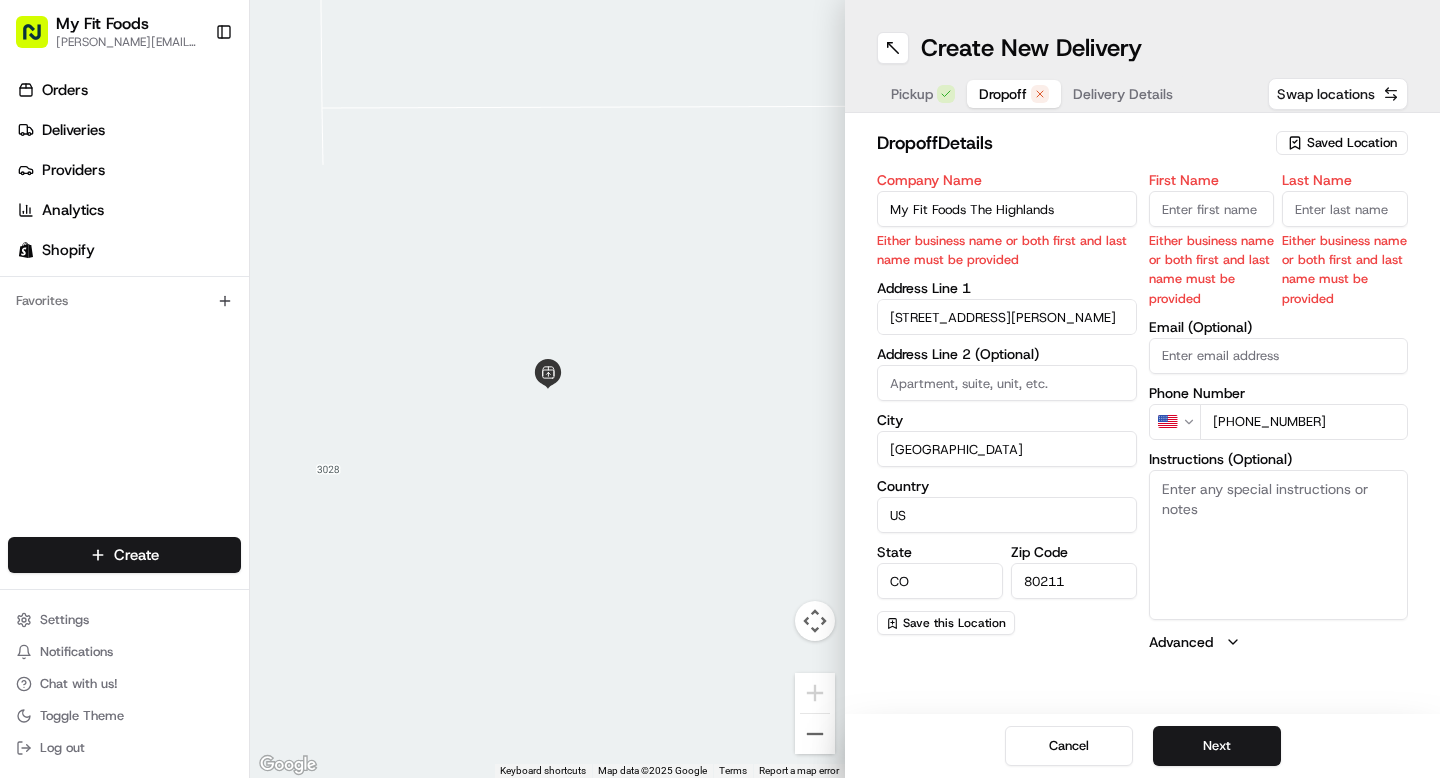 click on "Swap locations" at bounding box center (1326, 94) 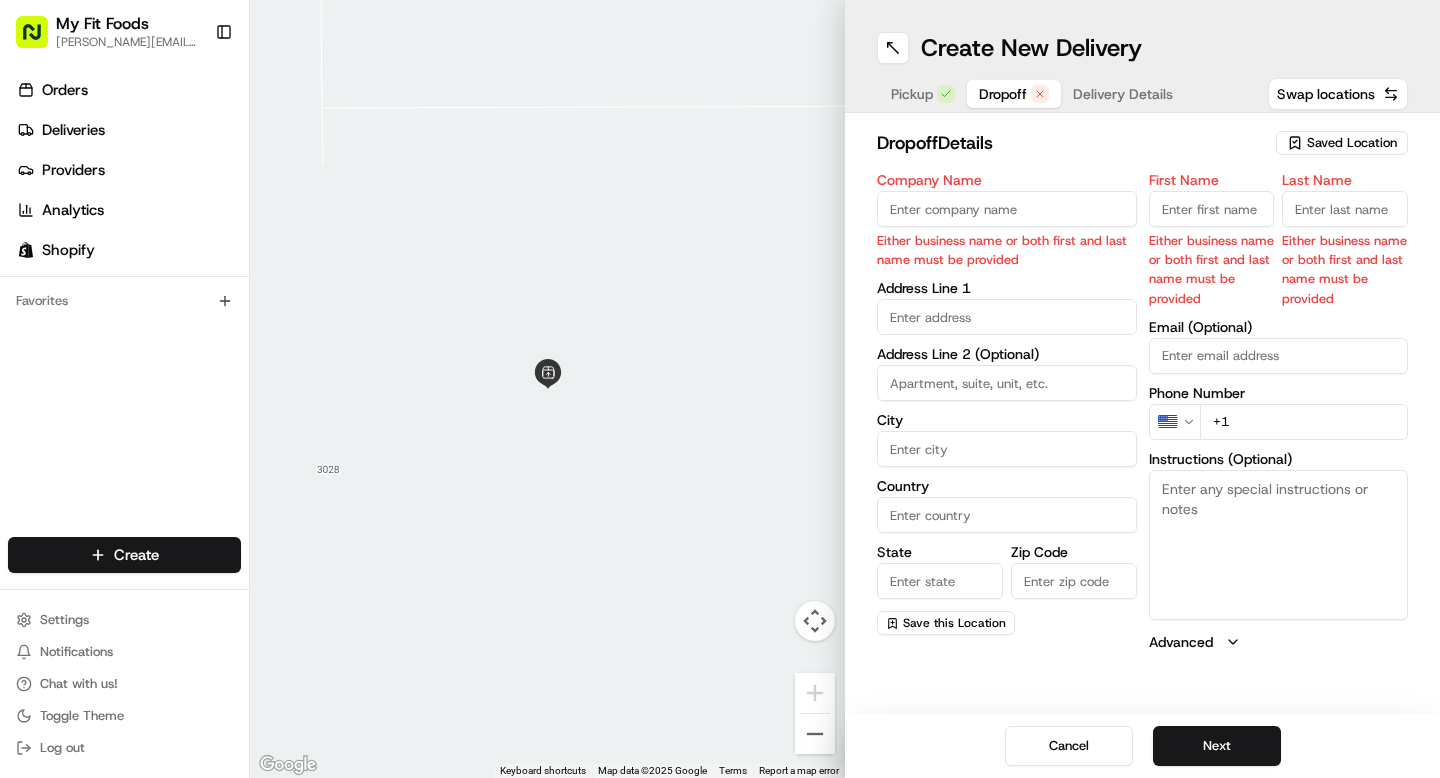 click on "Pickup" at bounding box center (912, 94) 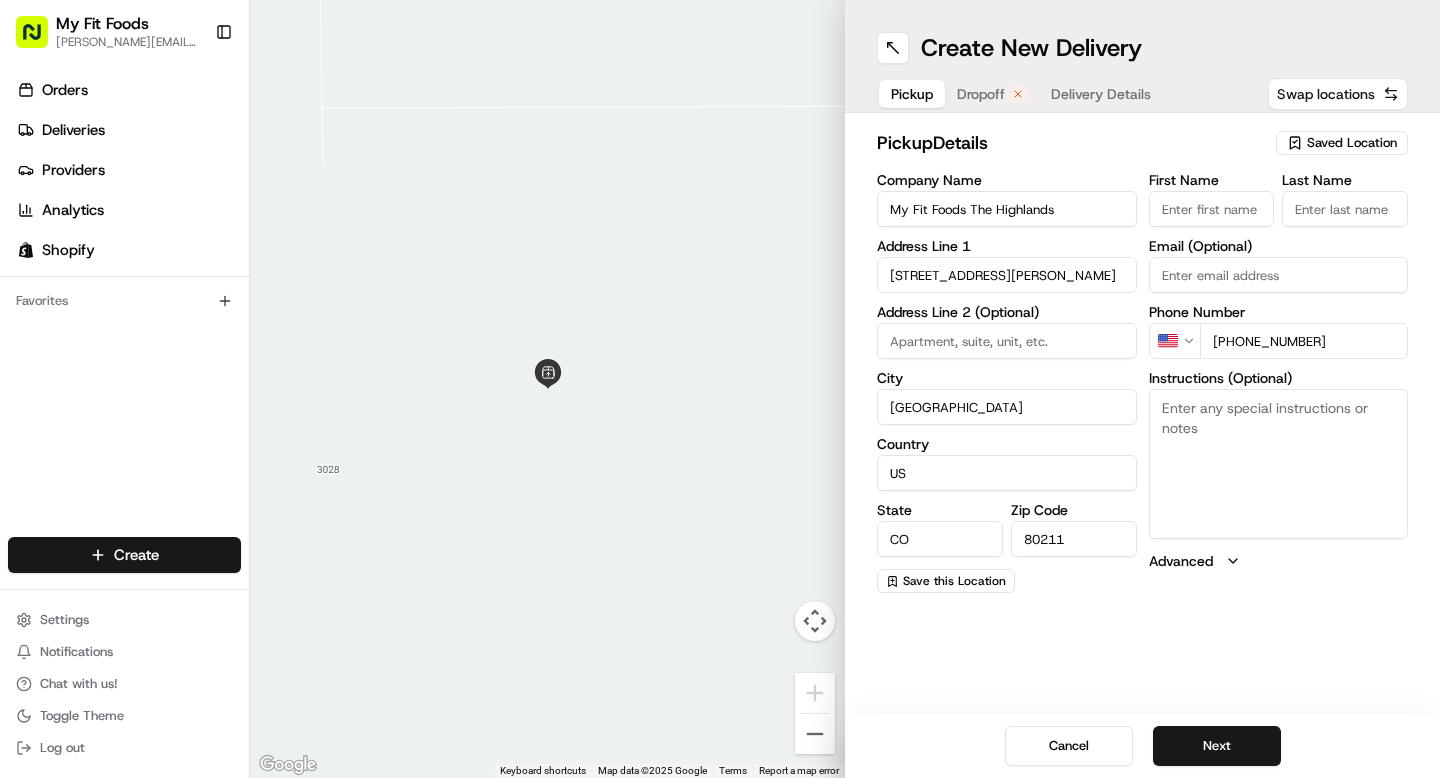 click on "Swap locations" at bounding box center [1326, 94] 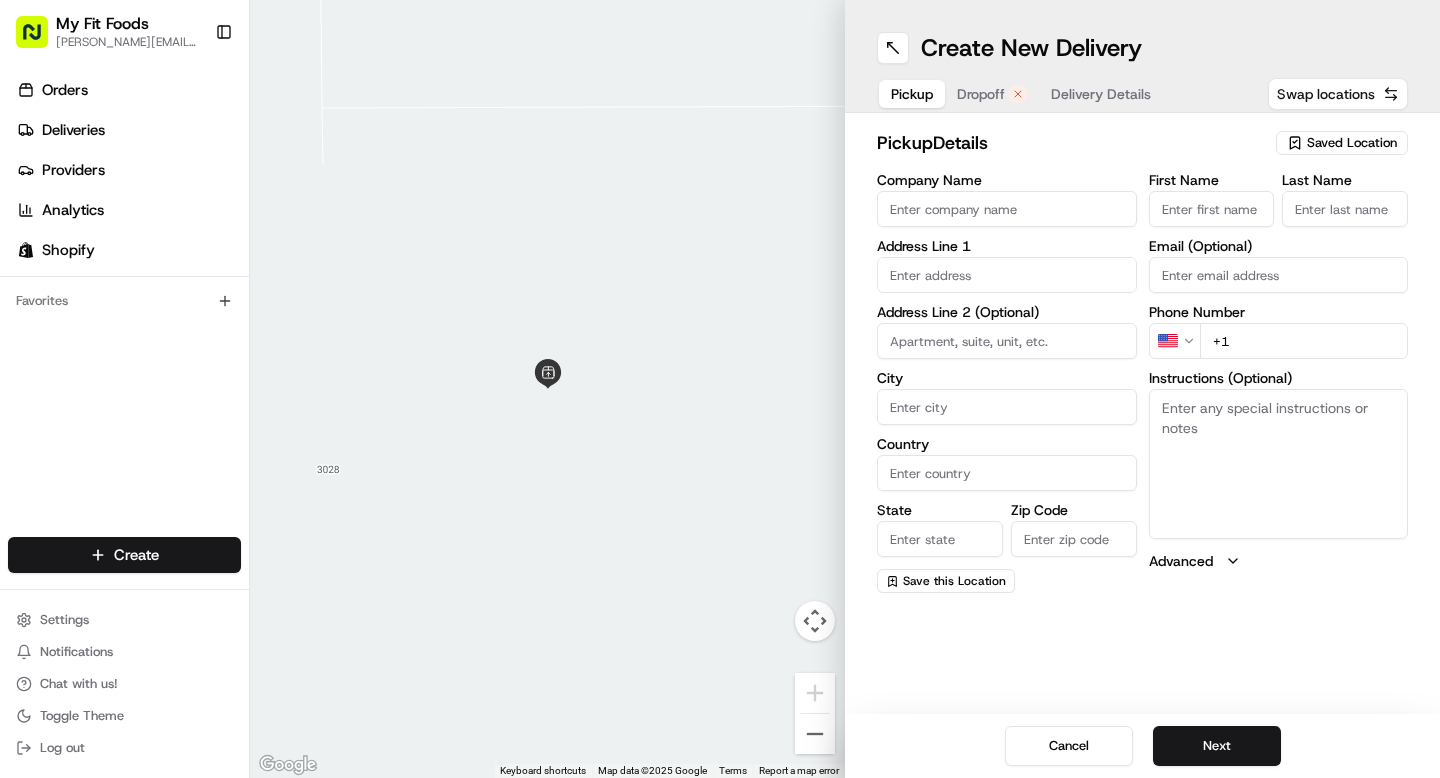 click on "Swap locations" at bounding box center [1326, 94] 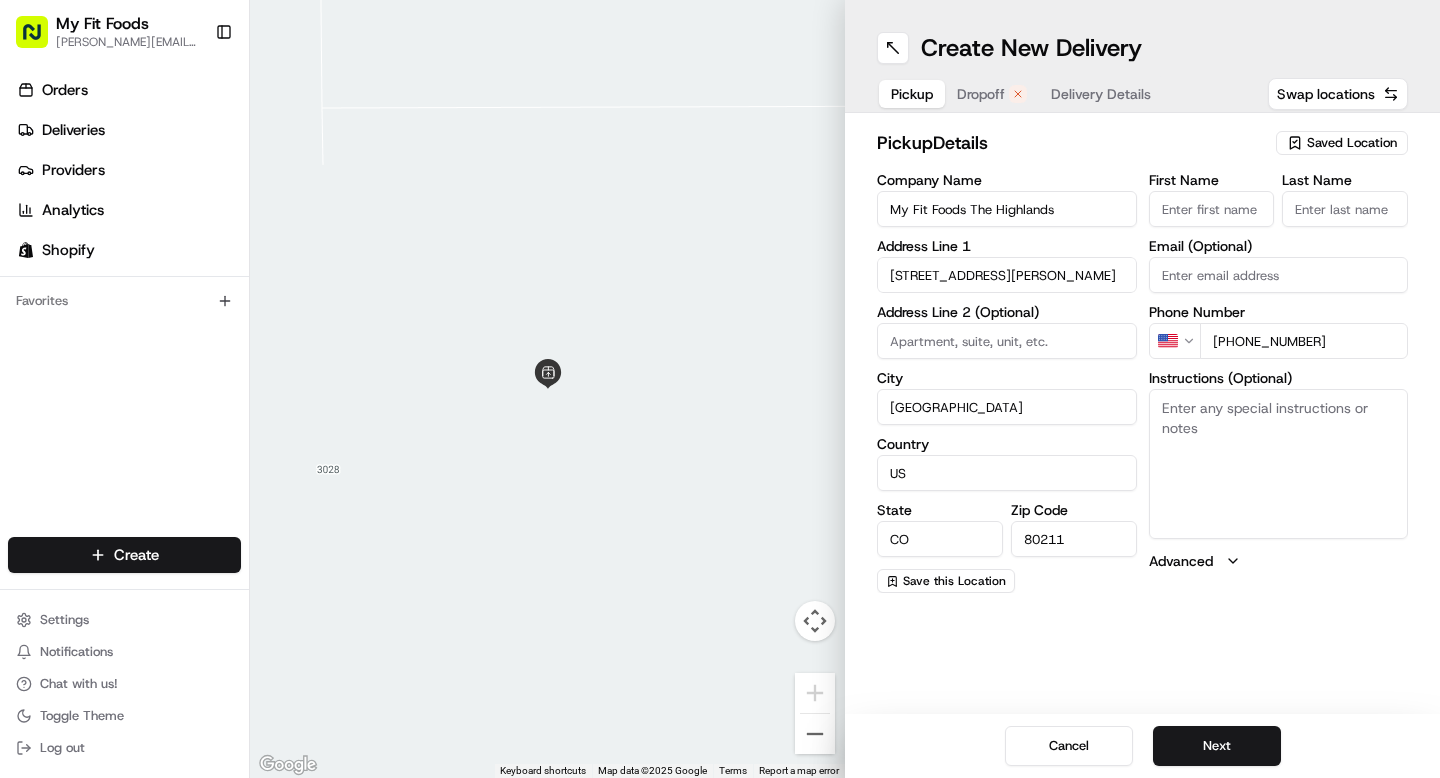 click on "Pickup" at bounding box center [912, 94] 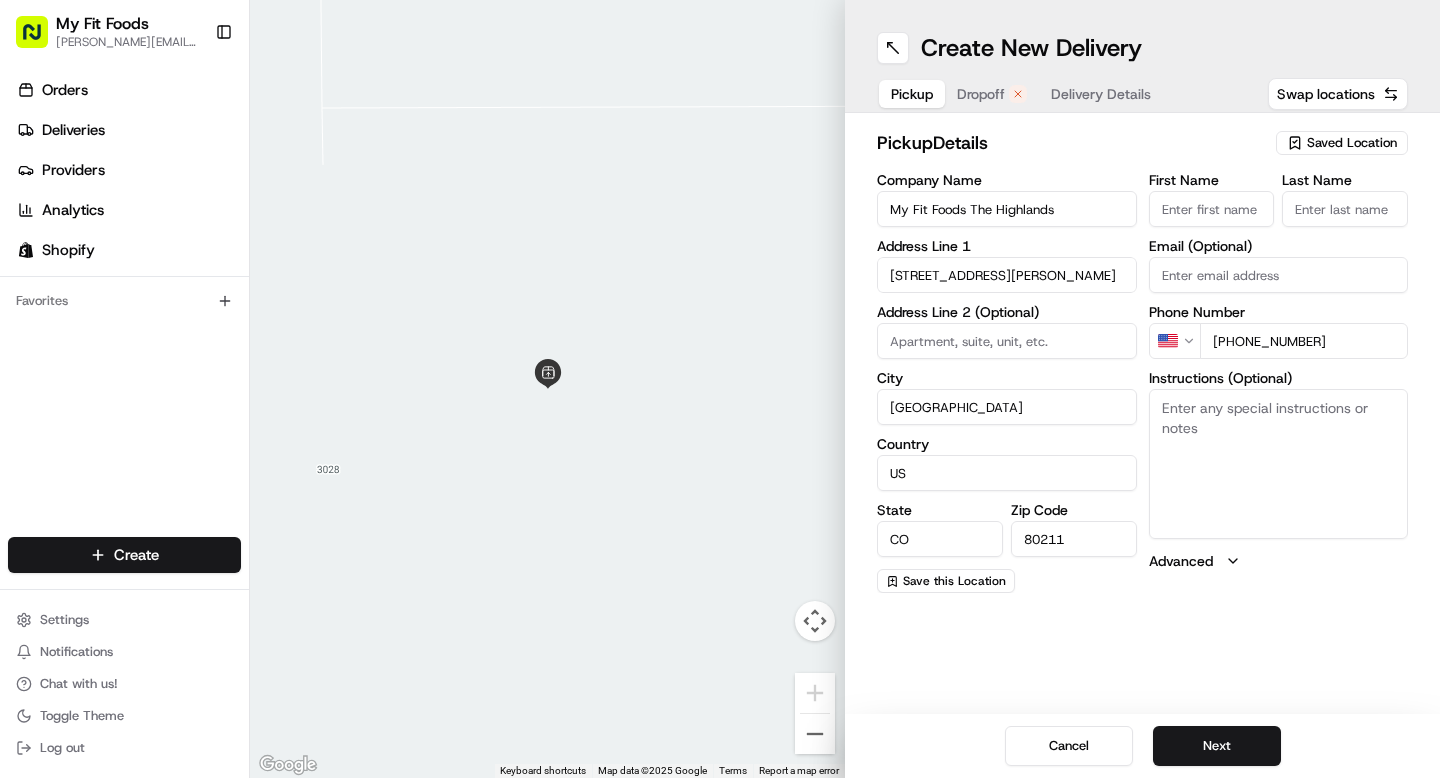 click on "Saved Location" at bounding box center (1352, 143) 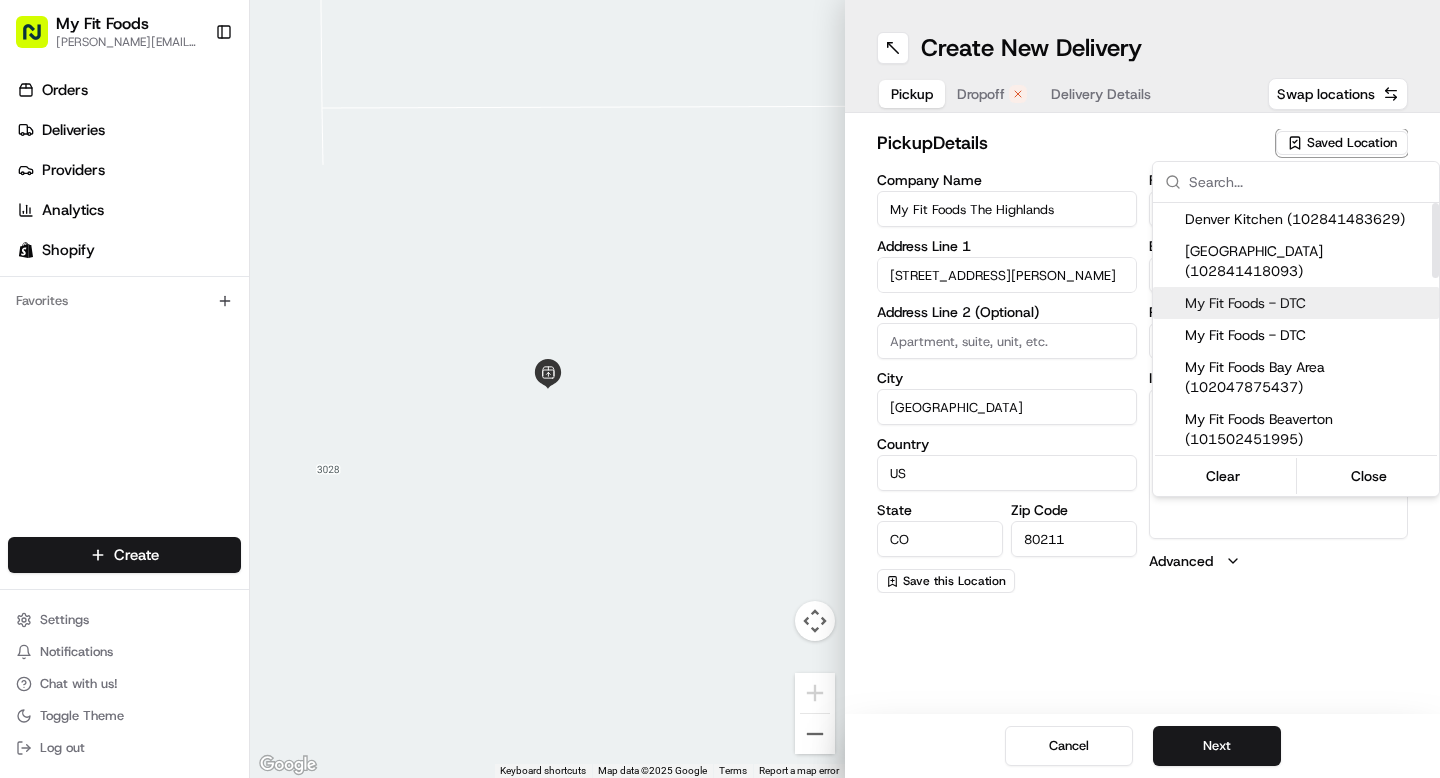 click on "My Fit Foods - DTC" at bounding box center (1308, 303) 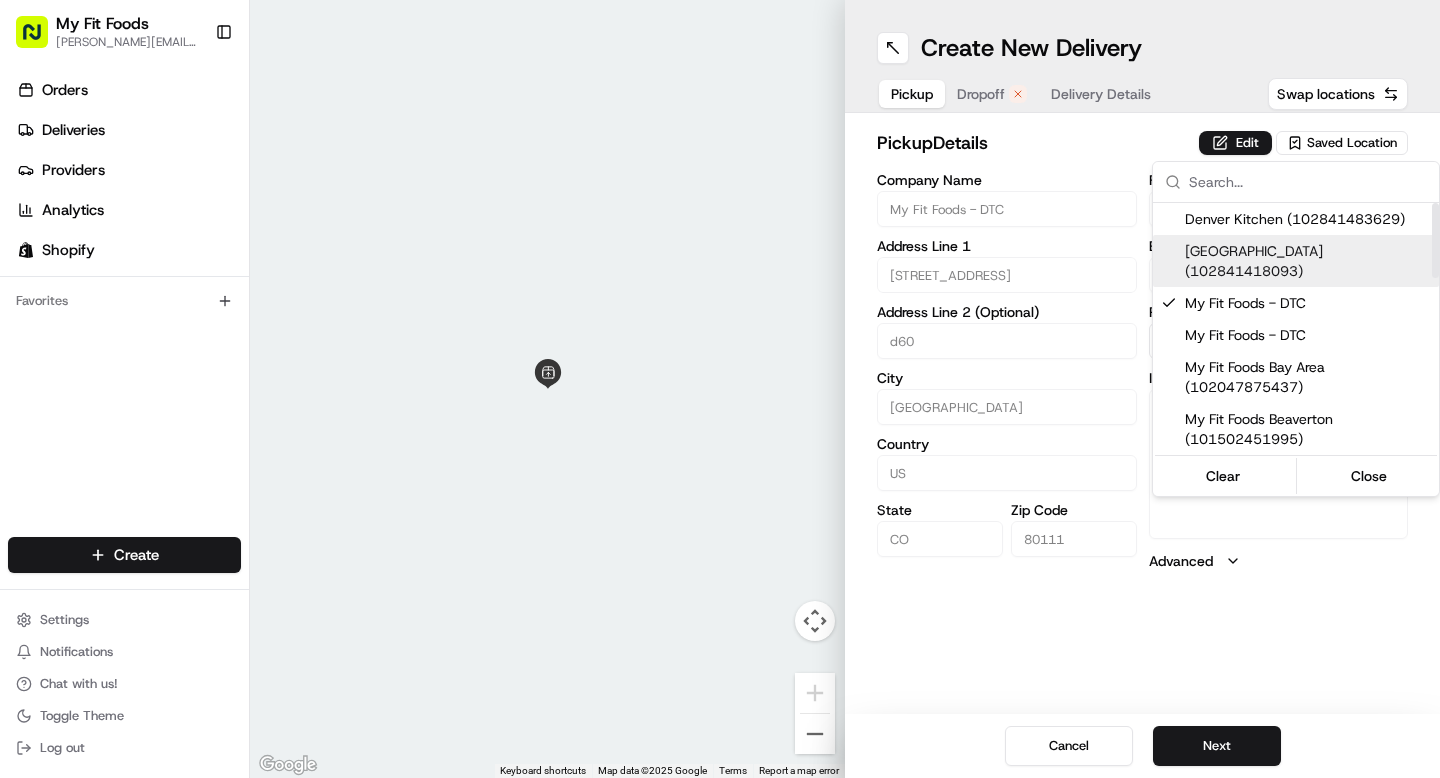 click on "My Fit Foods [EMAIL_ADDRESS][DOMAIN_NAME] Toggle Sidebar Orders Deliveries Providers Analytics Shopify Favorites Main Menu Members & Organization Organization Users Roles Preferences Customization Tracking Orchestration Automations Dispatch Strategy Optimization Strategy Locations Pickup Locations Dropoff Locations Shifts Billing Billing Refund Requests Integrations Notification Triggers Webhooks API Keys Request Logs Create Settings Notifications Chat with us! Toggle Theme Log out ← Move left → Move right ↑ Move up ↓ Move down + Zoom in - Zoom out Home Jump left by 75% End Jump right by 75% Page Up Jump up by 75% Page Down Jump down by 75% Keyboard shortcuts Map Data Map data ©2025 Google Map data ©2025 Google 2 m  Click to toggle between metric and imperial units Terms Report a map error Create New Delivery Pickup Dropoff Delivery Details Swap locations pickup  Details  Edit Saved Location Company Name My Fit Foods - DTC Address Line [GEOGRAPHIC_DATA][STREET_ADDRESS] Address Line 2 (Optional) d60 US" at bounding box center [720, 389] 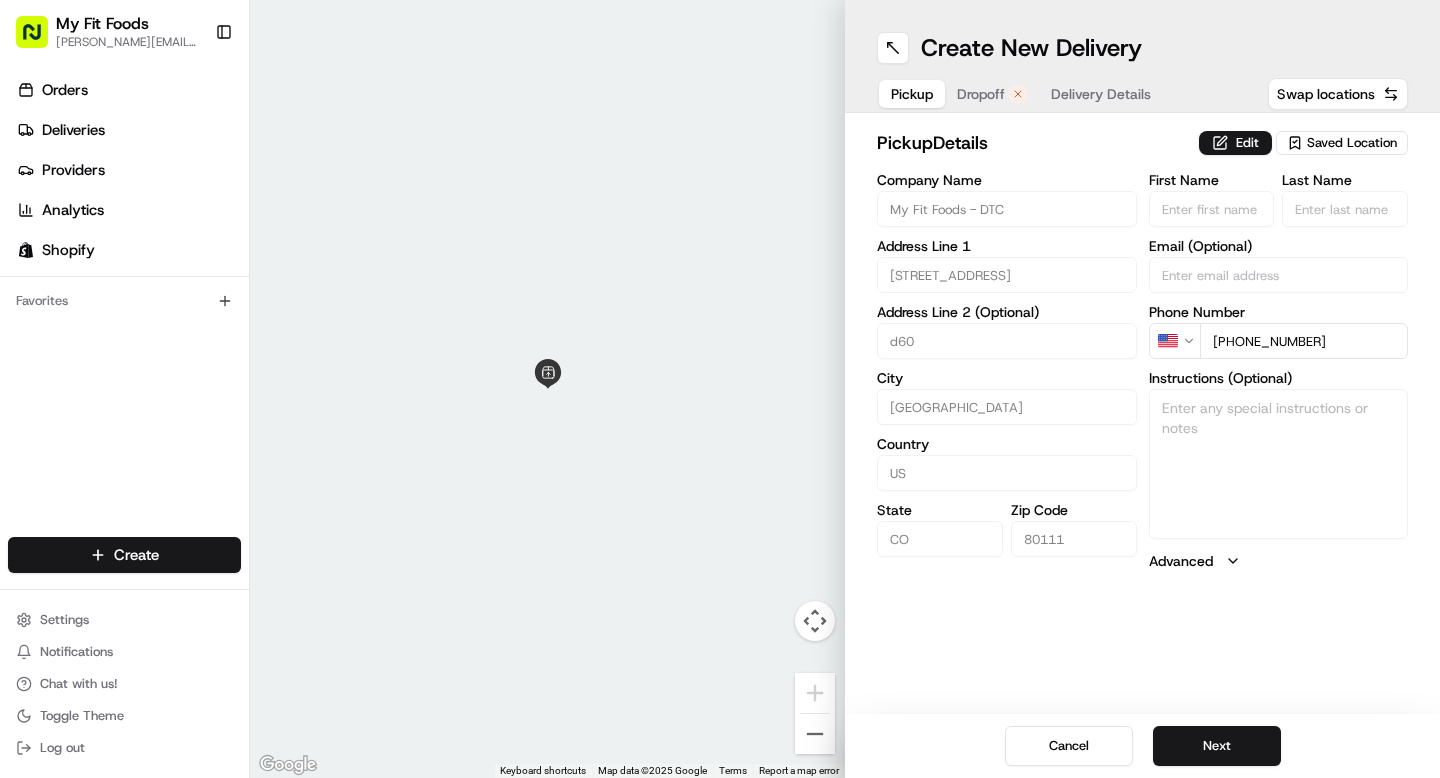 click on "Dropoff" at bounding box center [992, 94] 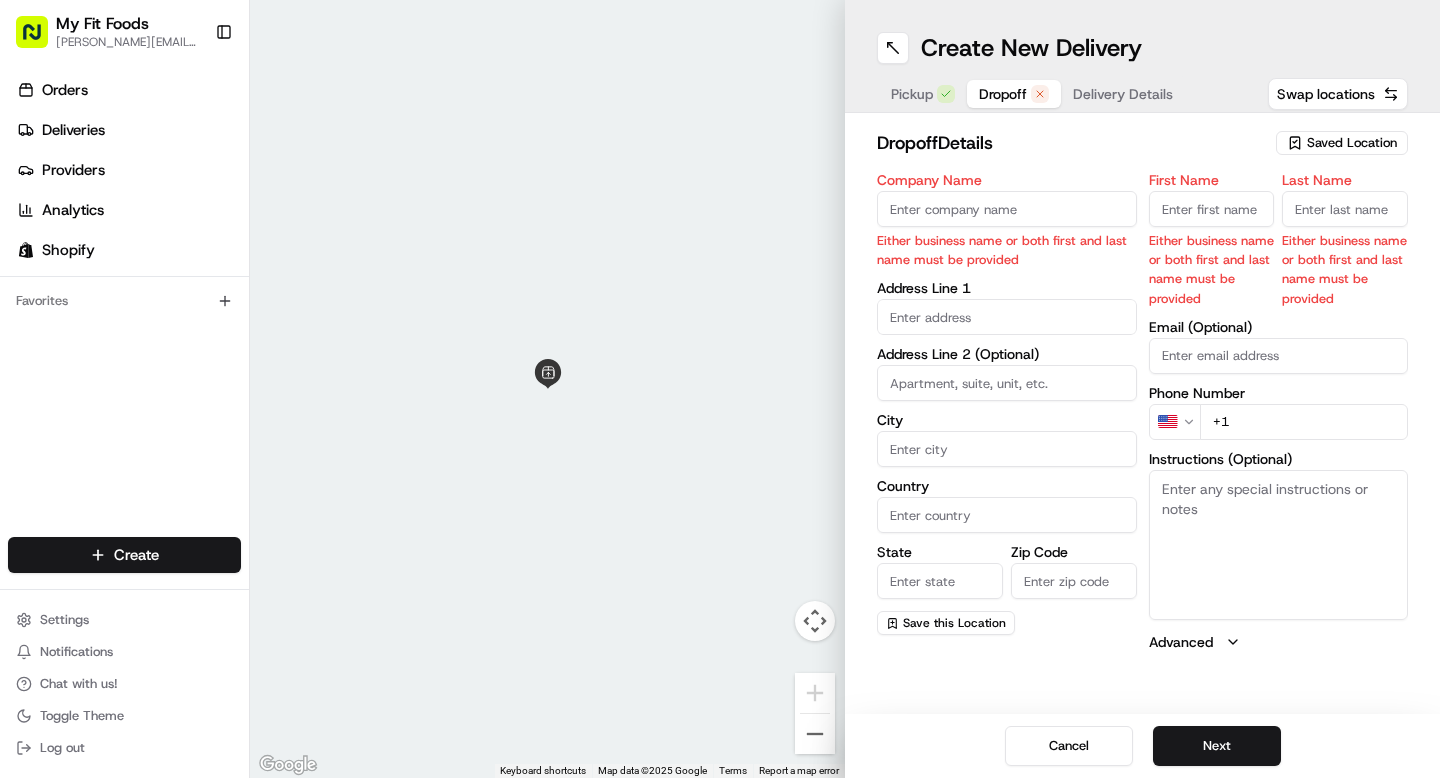 click on "Company Name" at bounding box center (1007, 209) 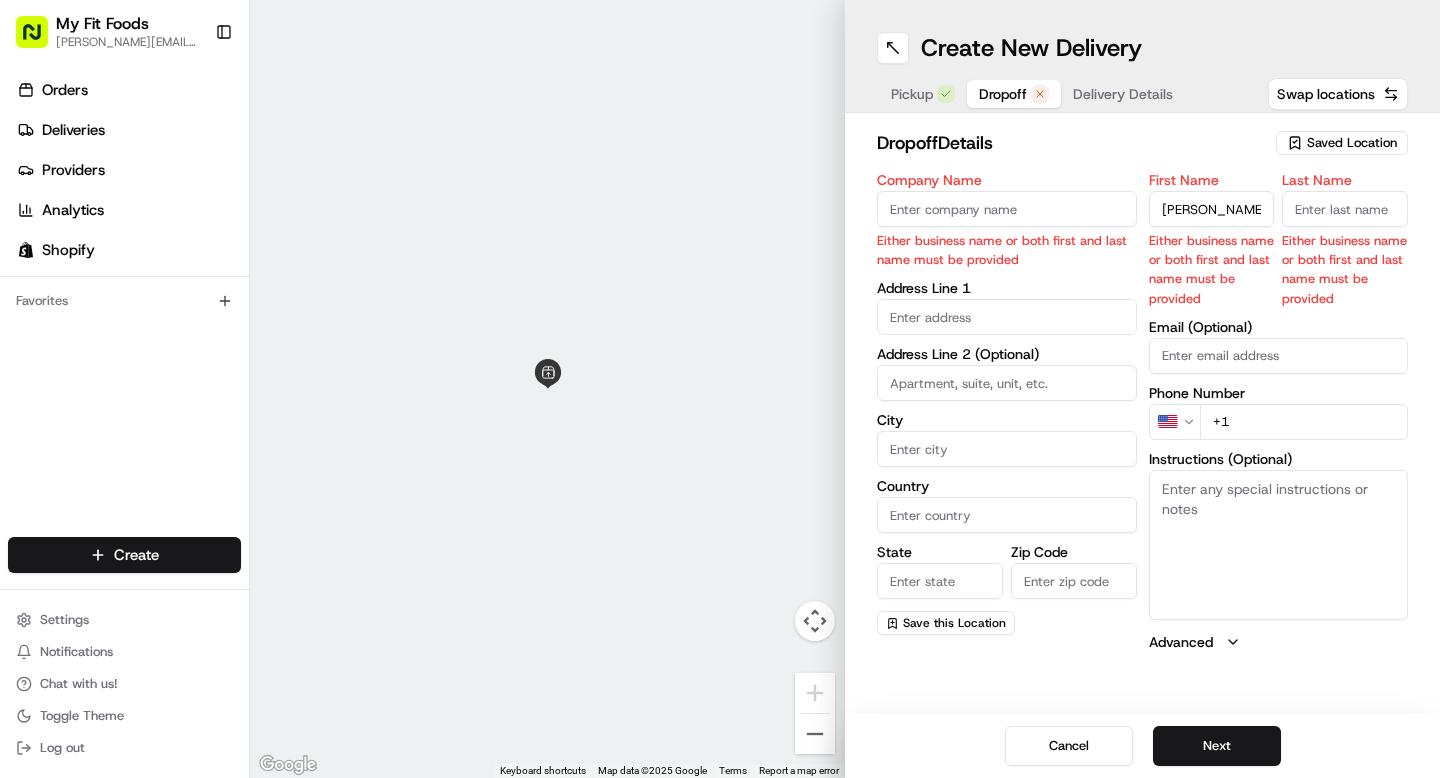 type on "[PERSON_NAME]" 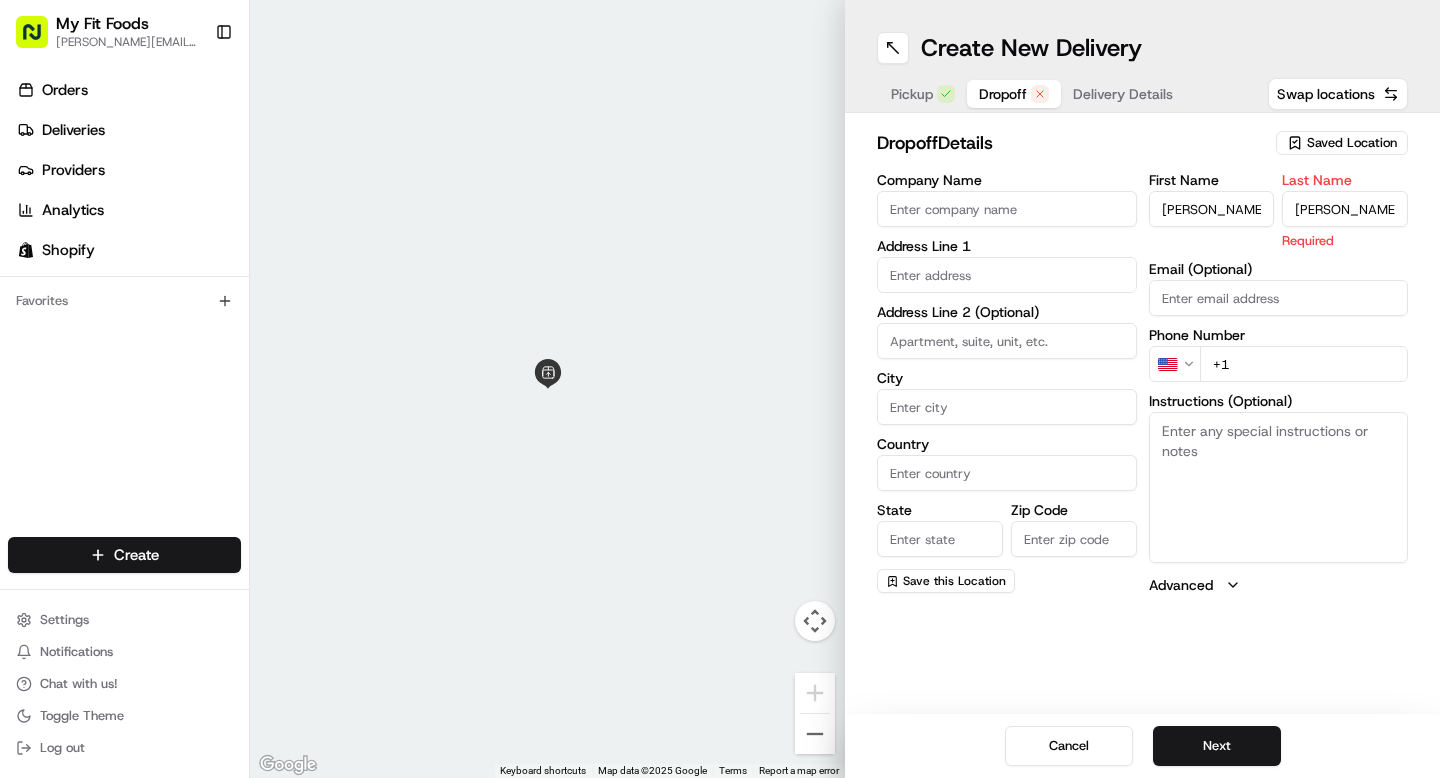 type on "[PERSON_NAME]" 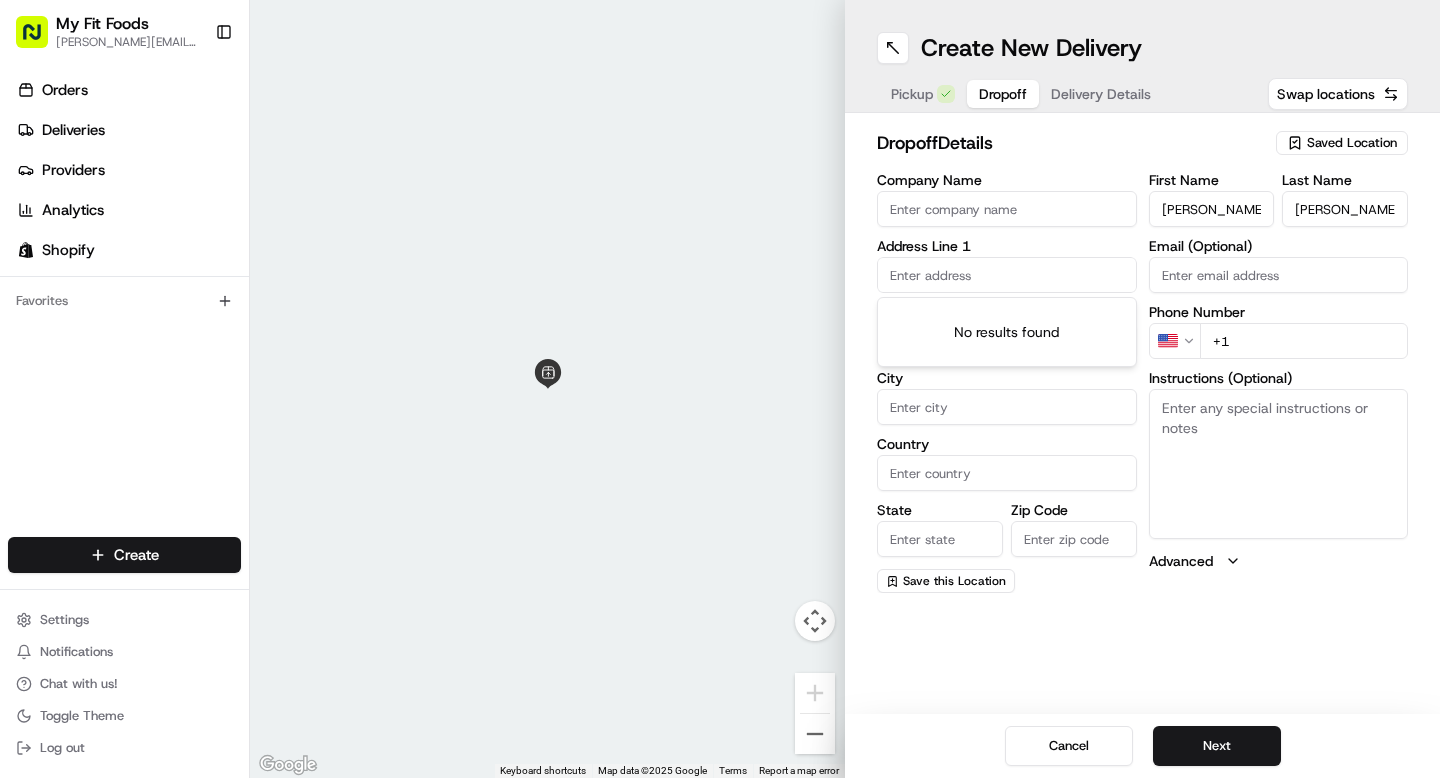 click at bounding box center [1007, 275] 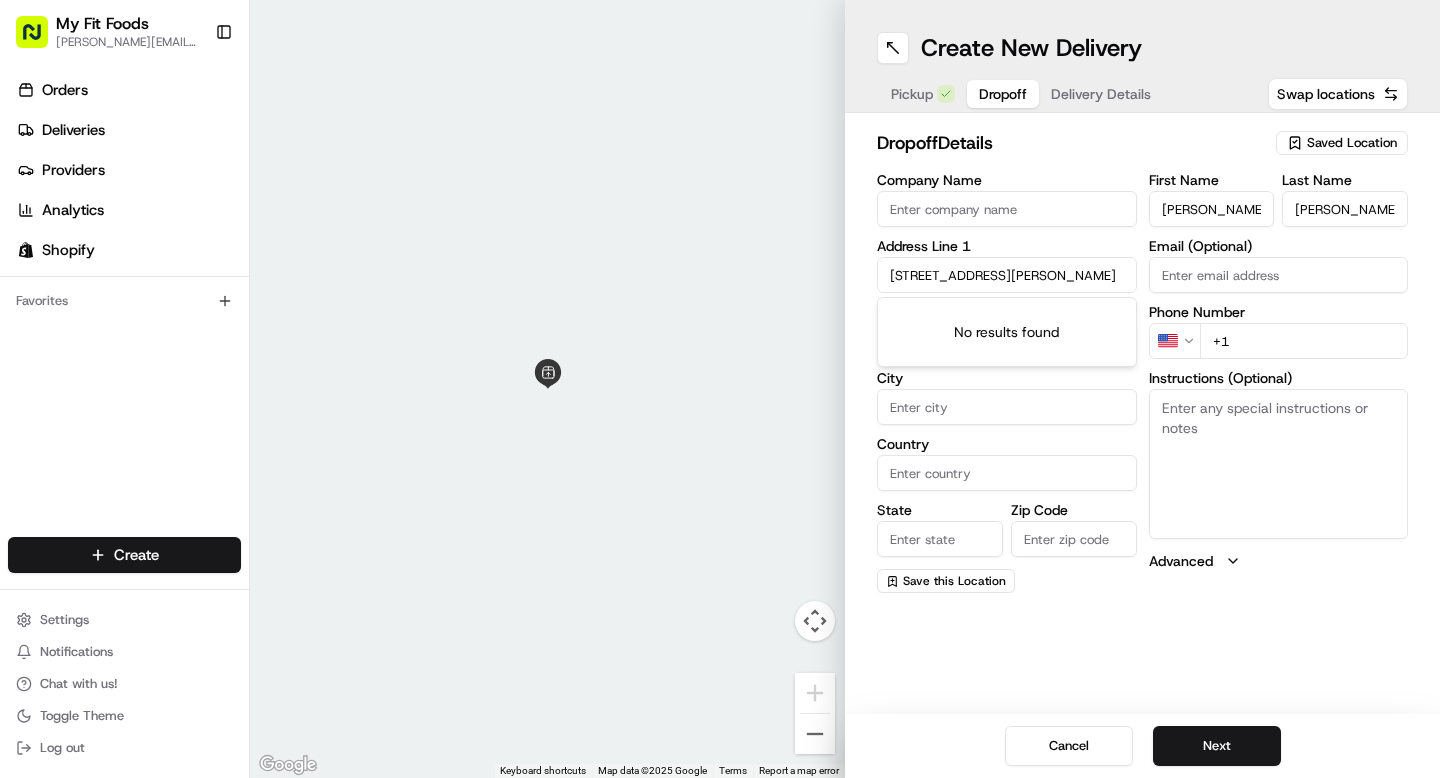 scroll, scrollTop: 0, scrollLeft: 126, axis: horizontal 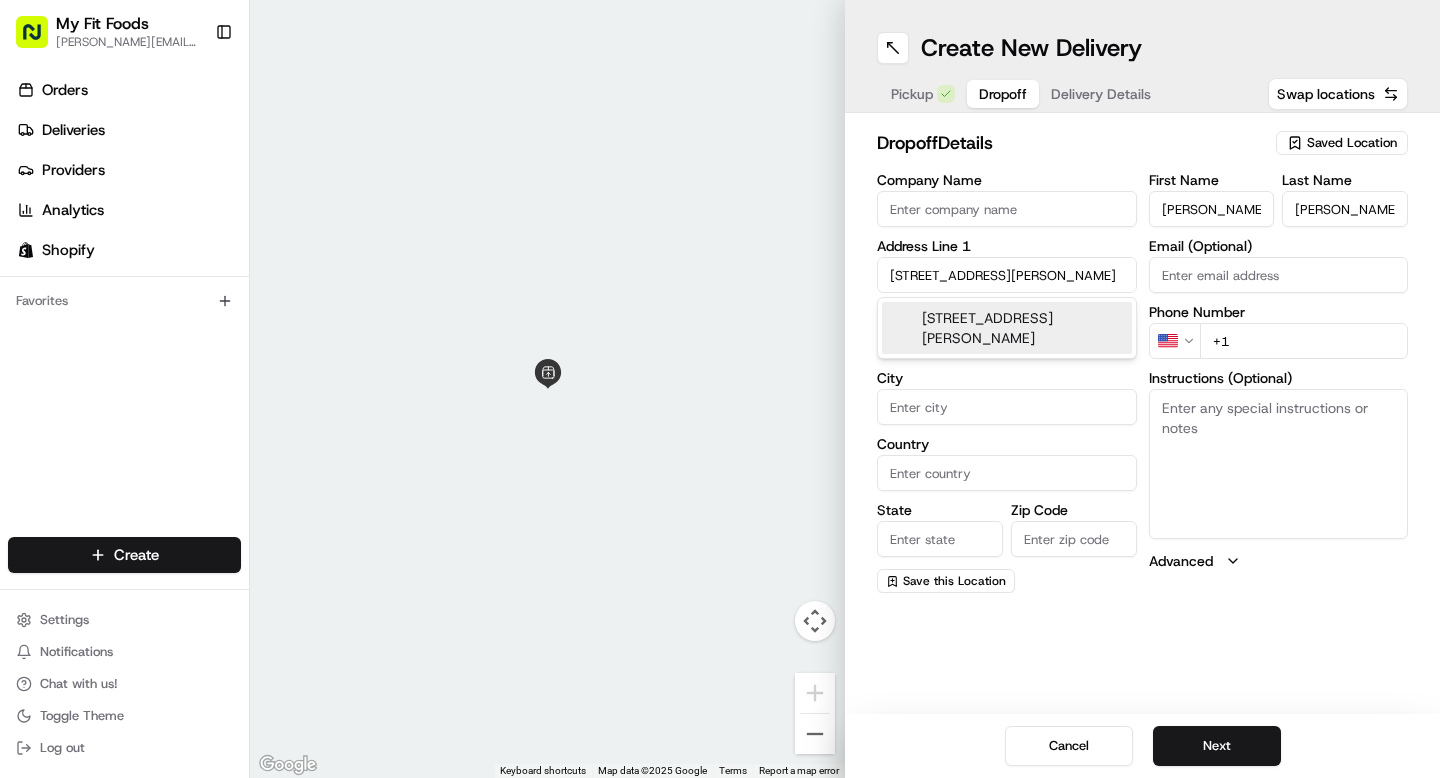 click on "[STREET_ADDRESS][PERSON_NAME]" at bounding box center (1007, 328) 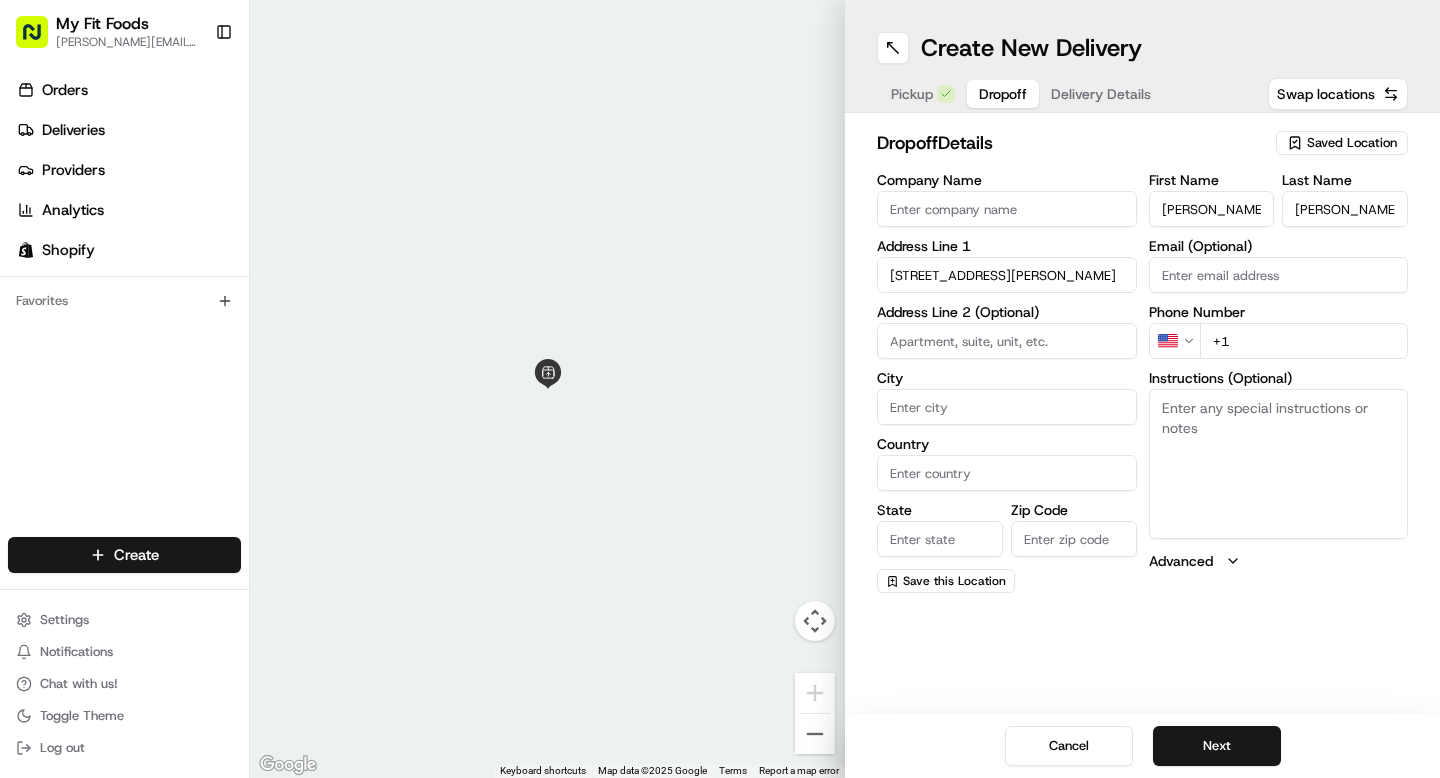 type on "[STREET_ADDRESS][PERSON_NAME]" 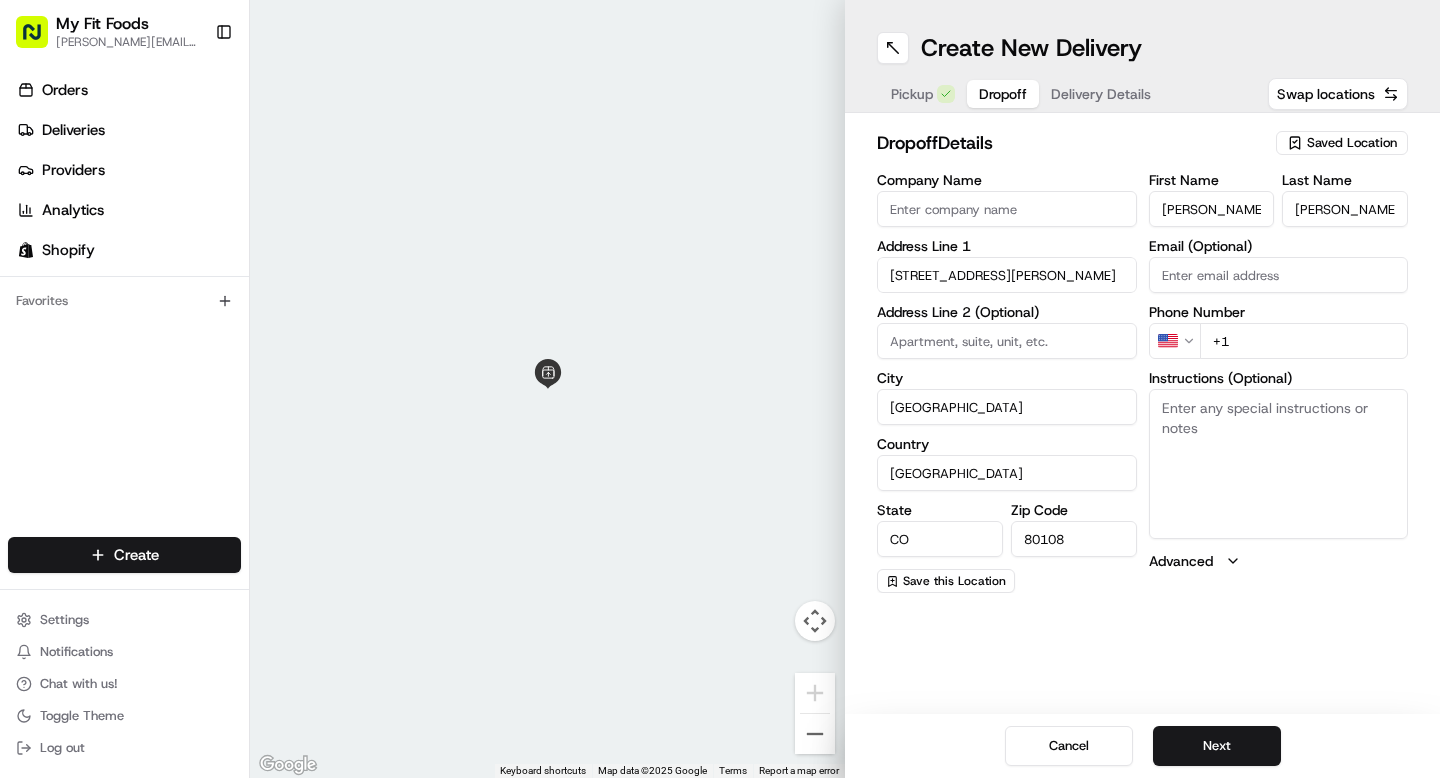type on "[STREET_ADDRESS][PERSON_NAME]" 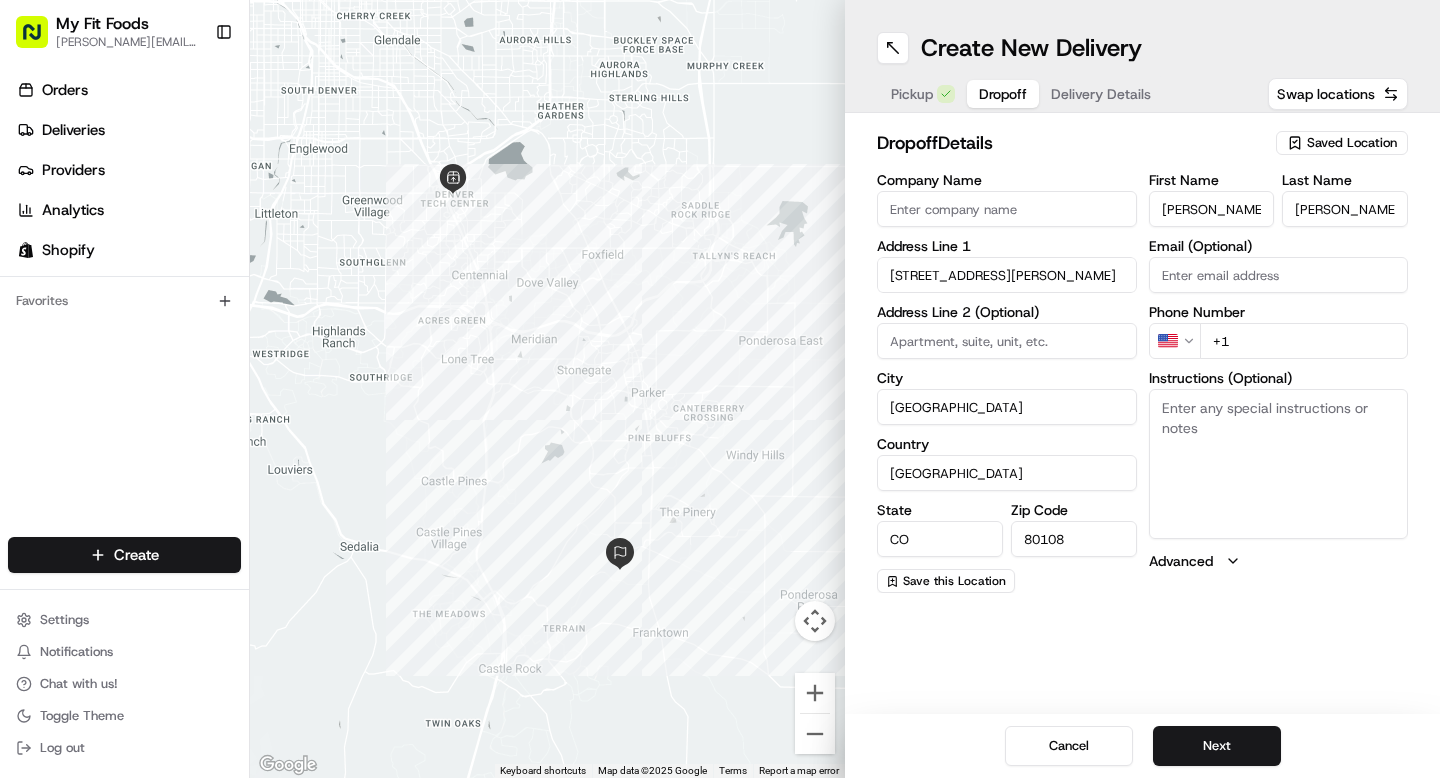 click on "Email (Optional)" at bounding box center [1279, 275] 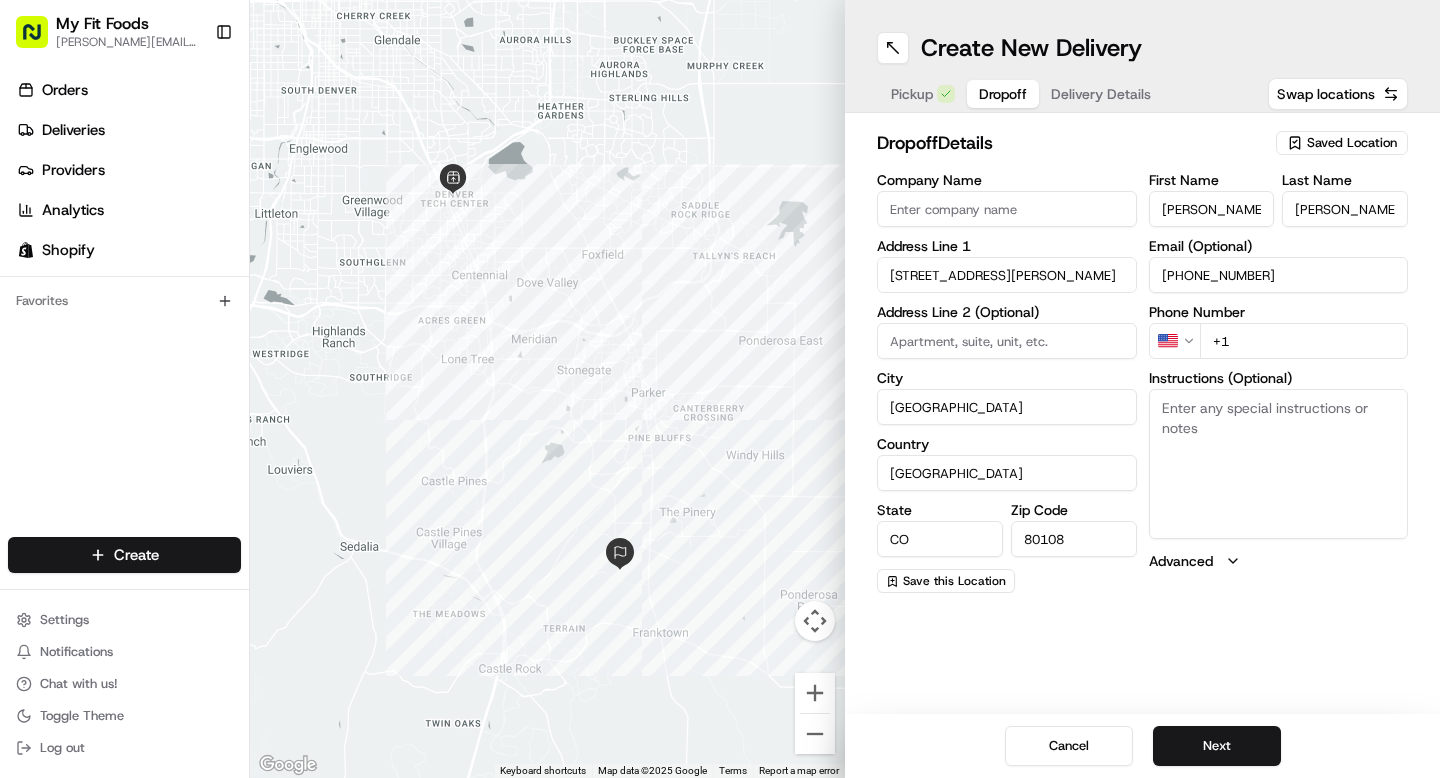 type on "[PHONE_NUMBER]" 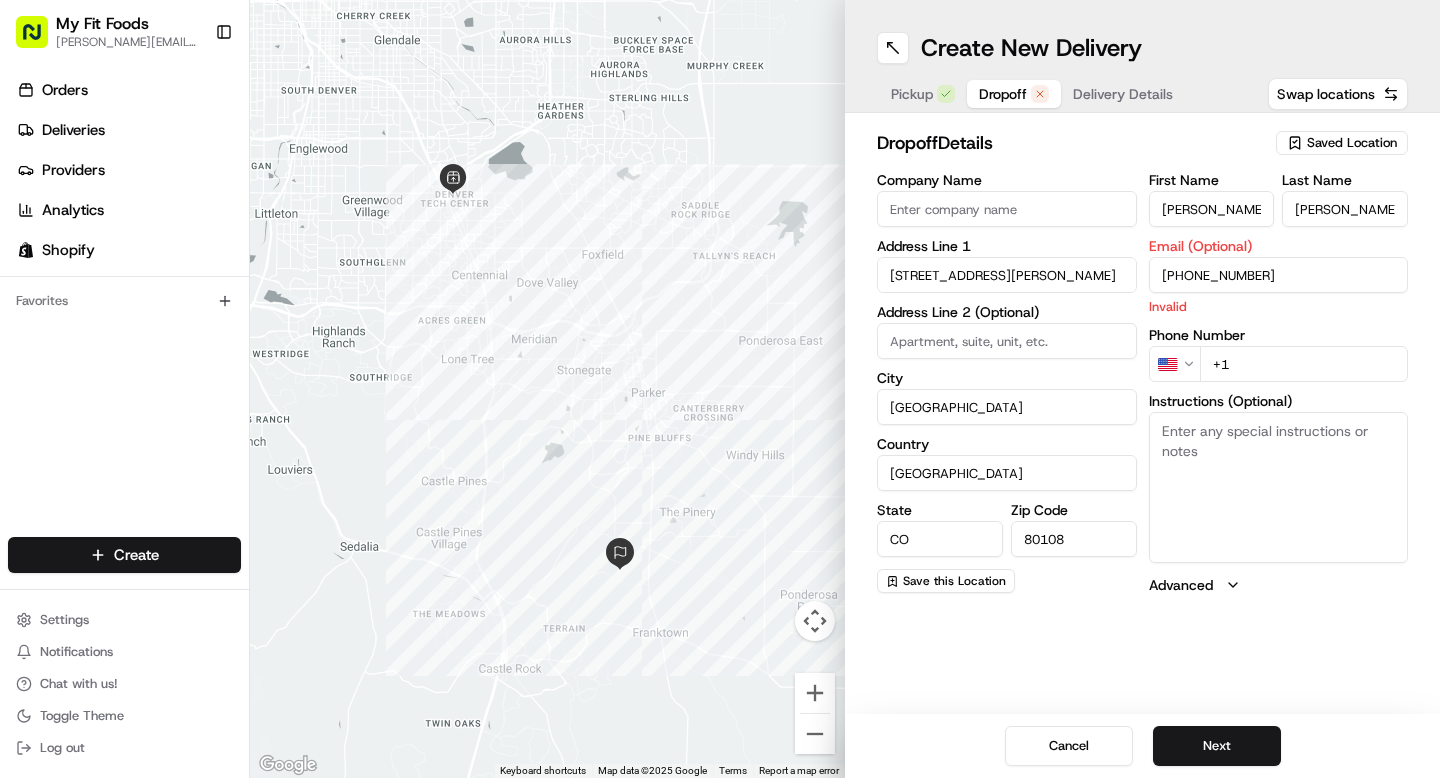 click on "[PHONE_NUMBER]" at bounding box center [1279, 275] 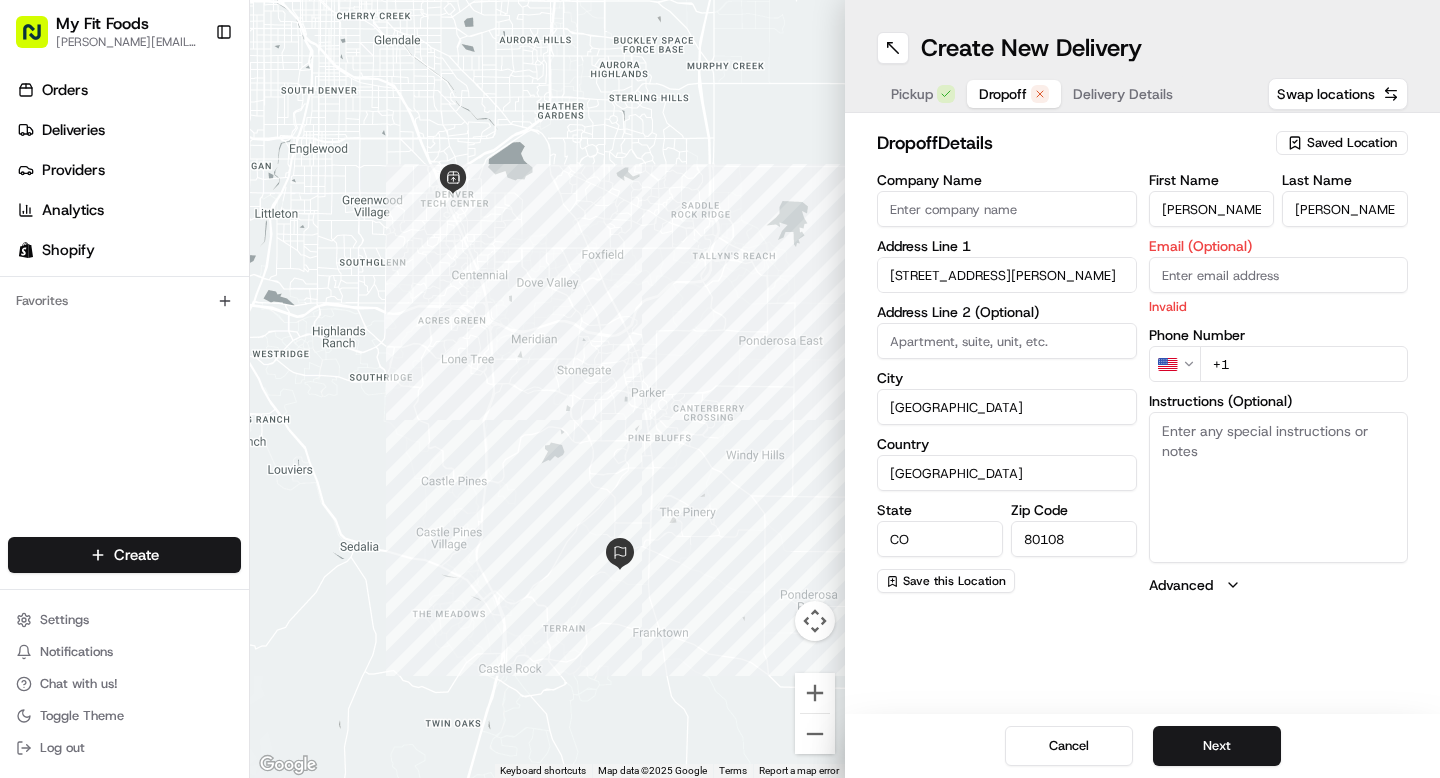 type 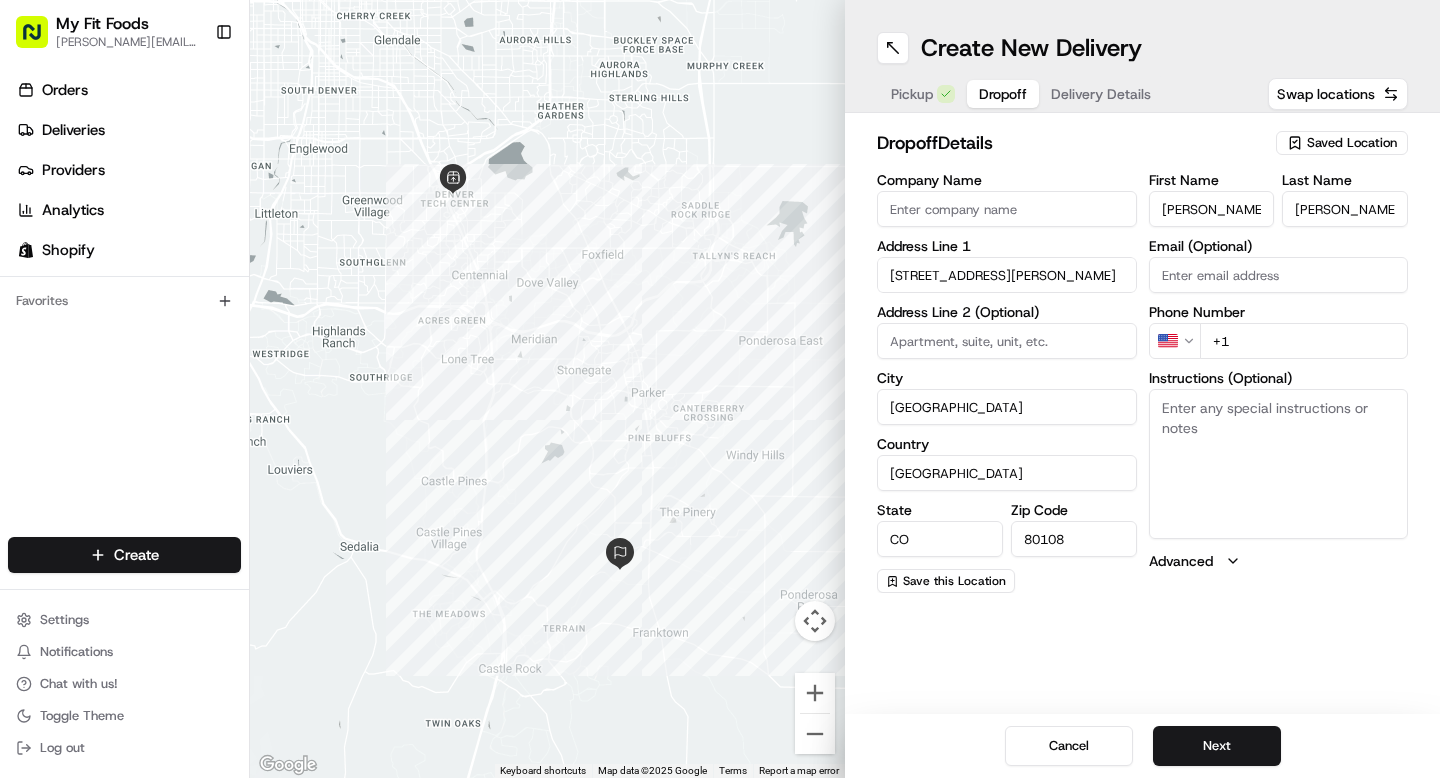 paste on "[PHONE_NUMBER]" 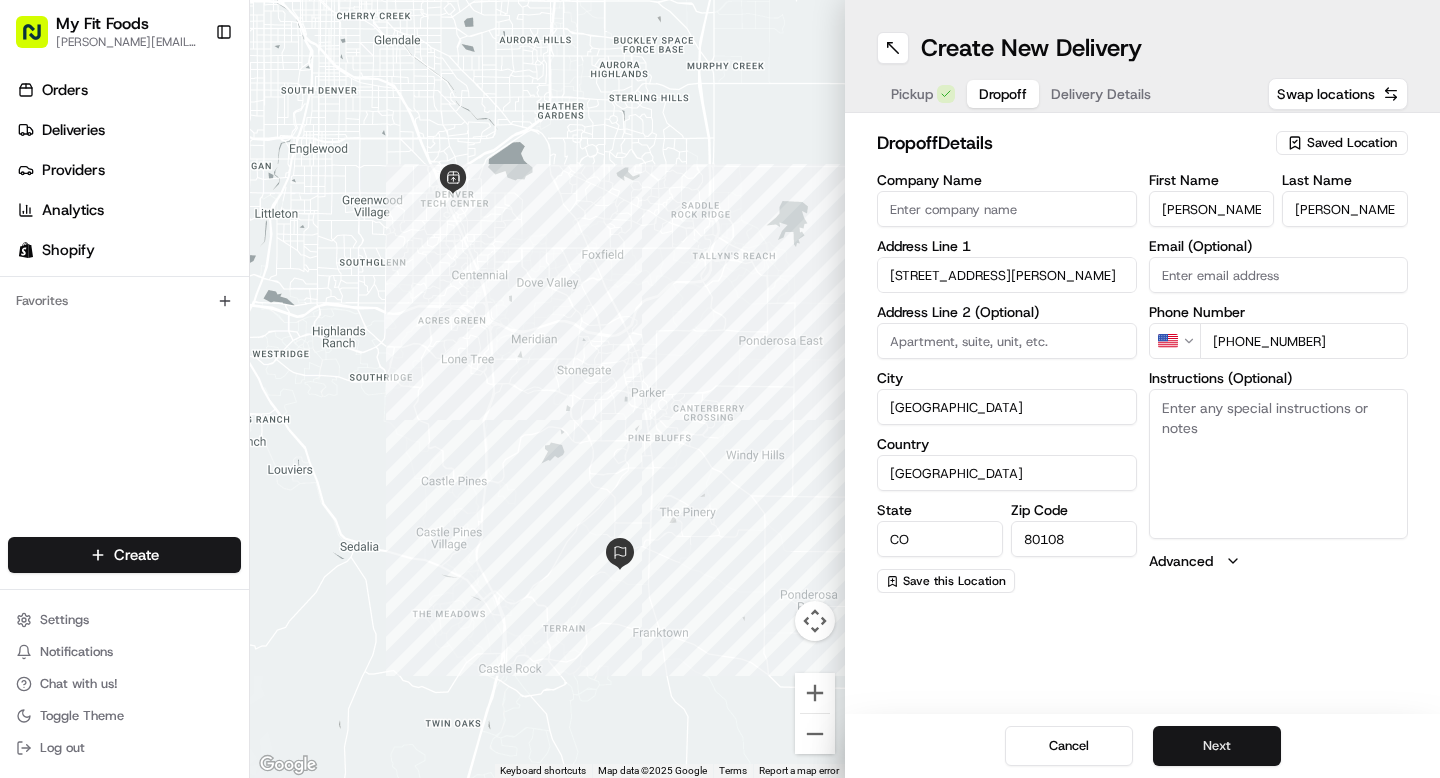 type on "[PHONE_NUMBER]" 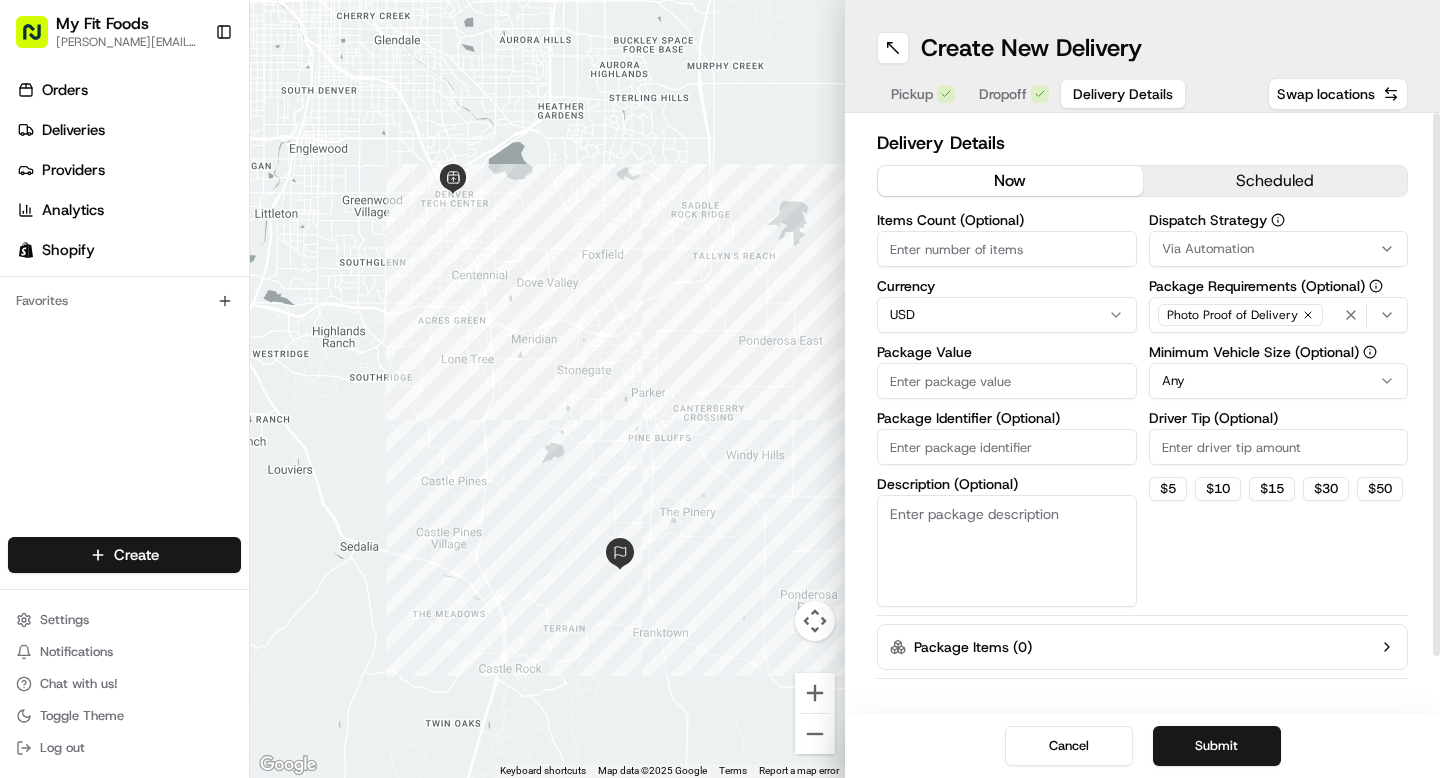click on "Driver Tip (Optional)" at bounding box center (1279, 447) 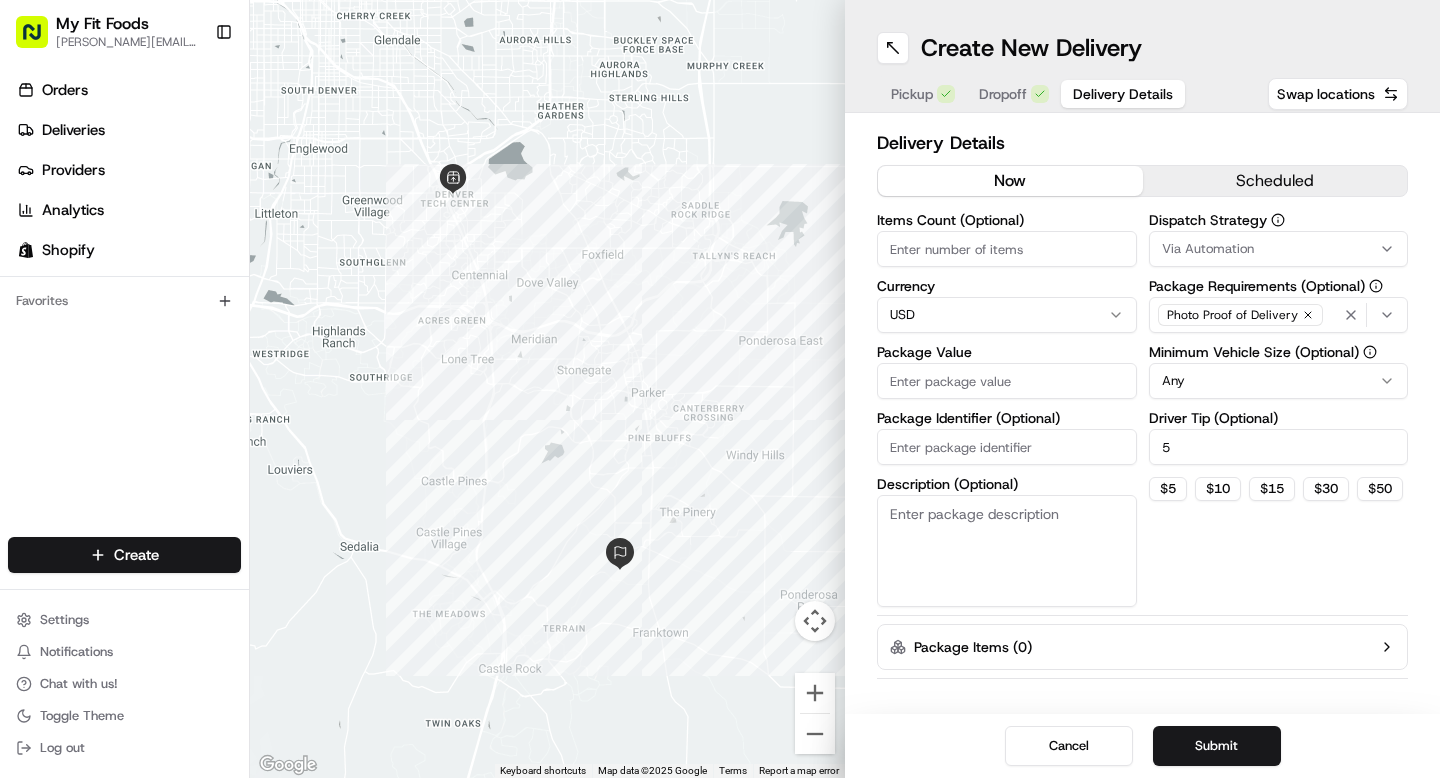 type on "5" 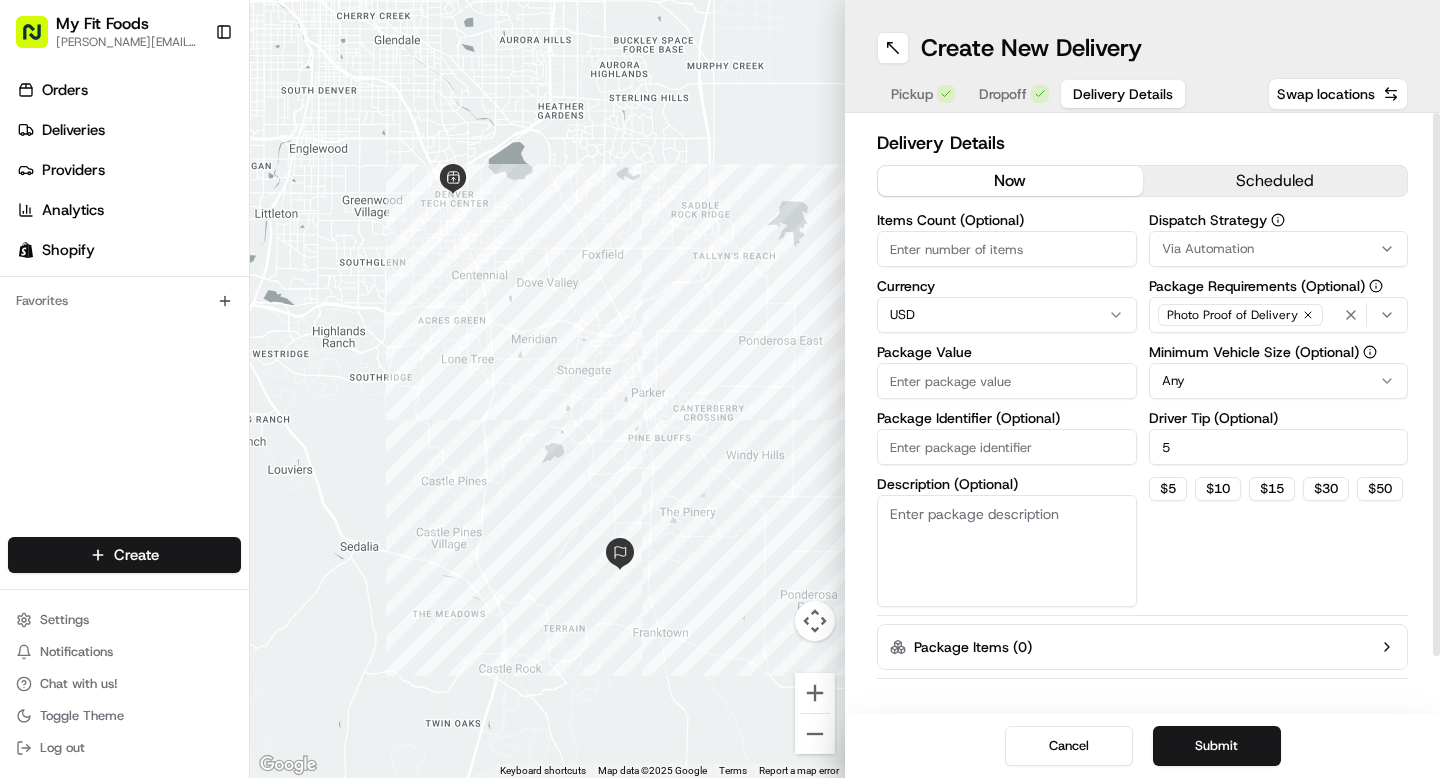 click on "Items Count (Optional)" at bounding box center (1007, 249) 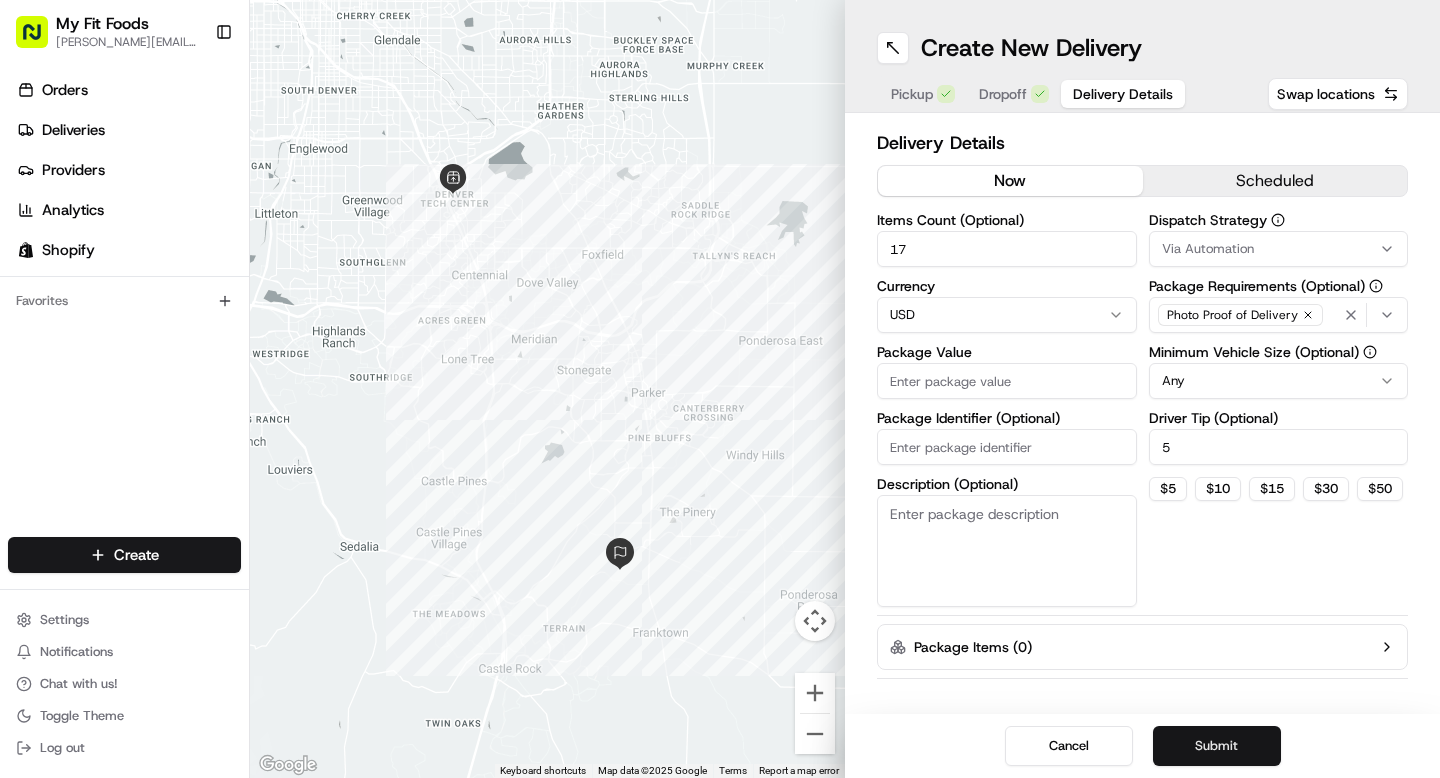 type on "17" 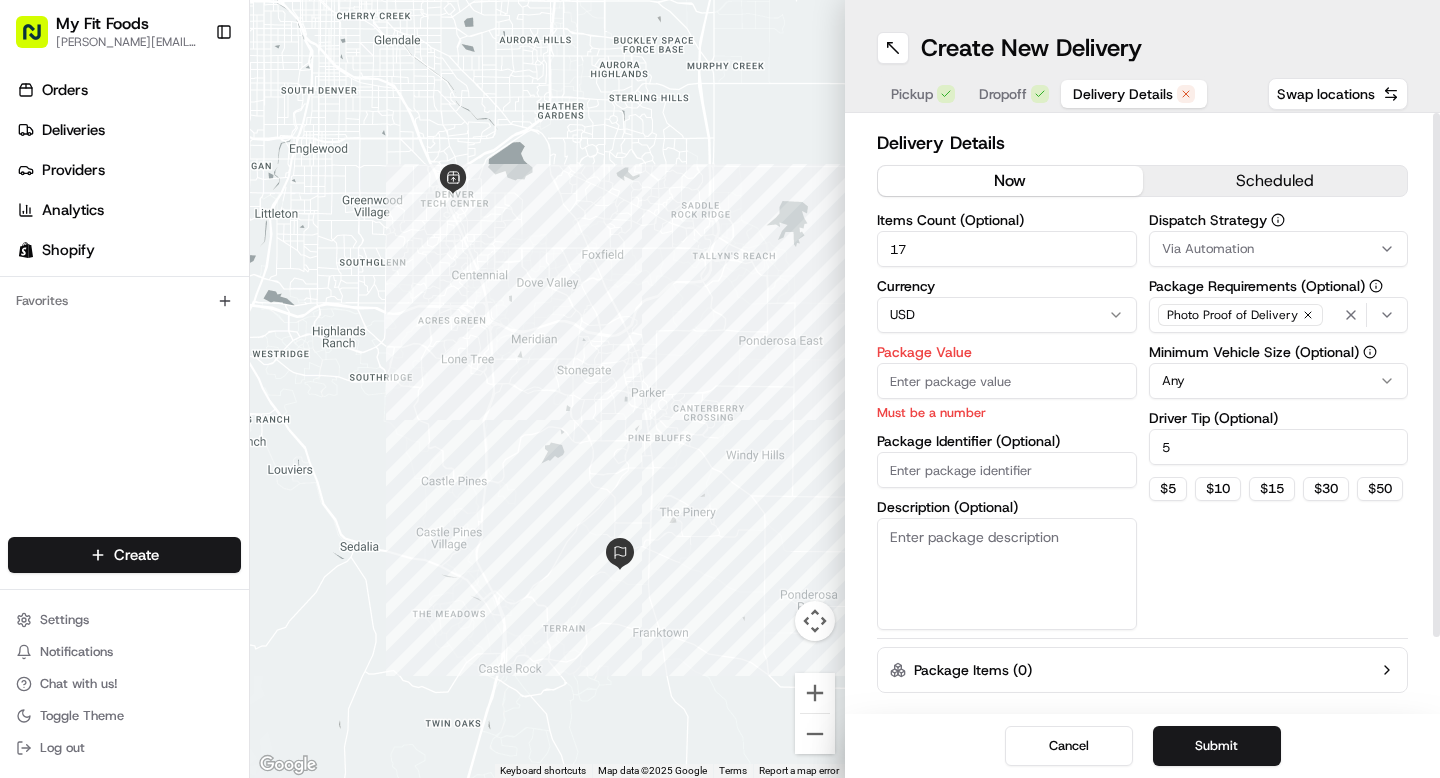 click on "Package Value" at bounding box center (1007, 381) 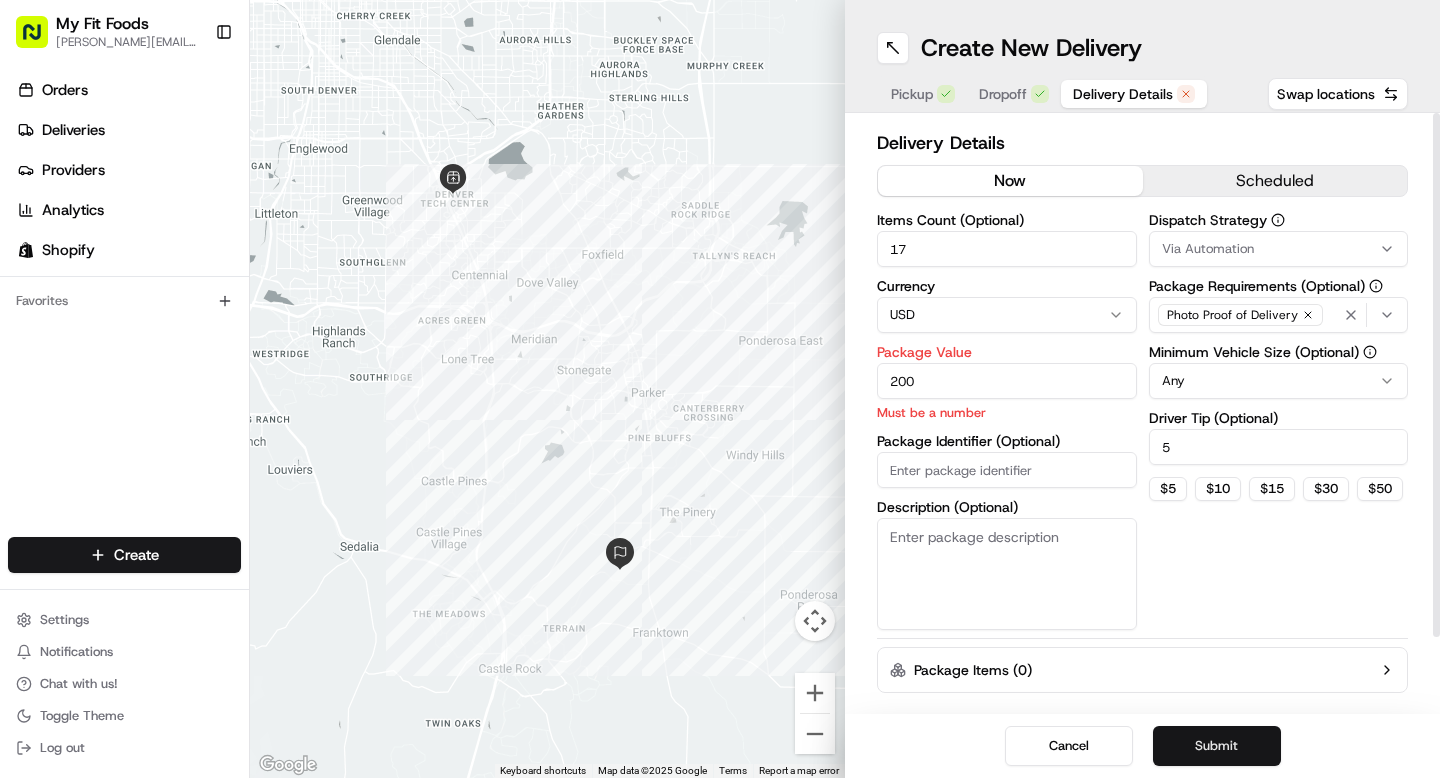type on "200" 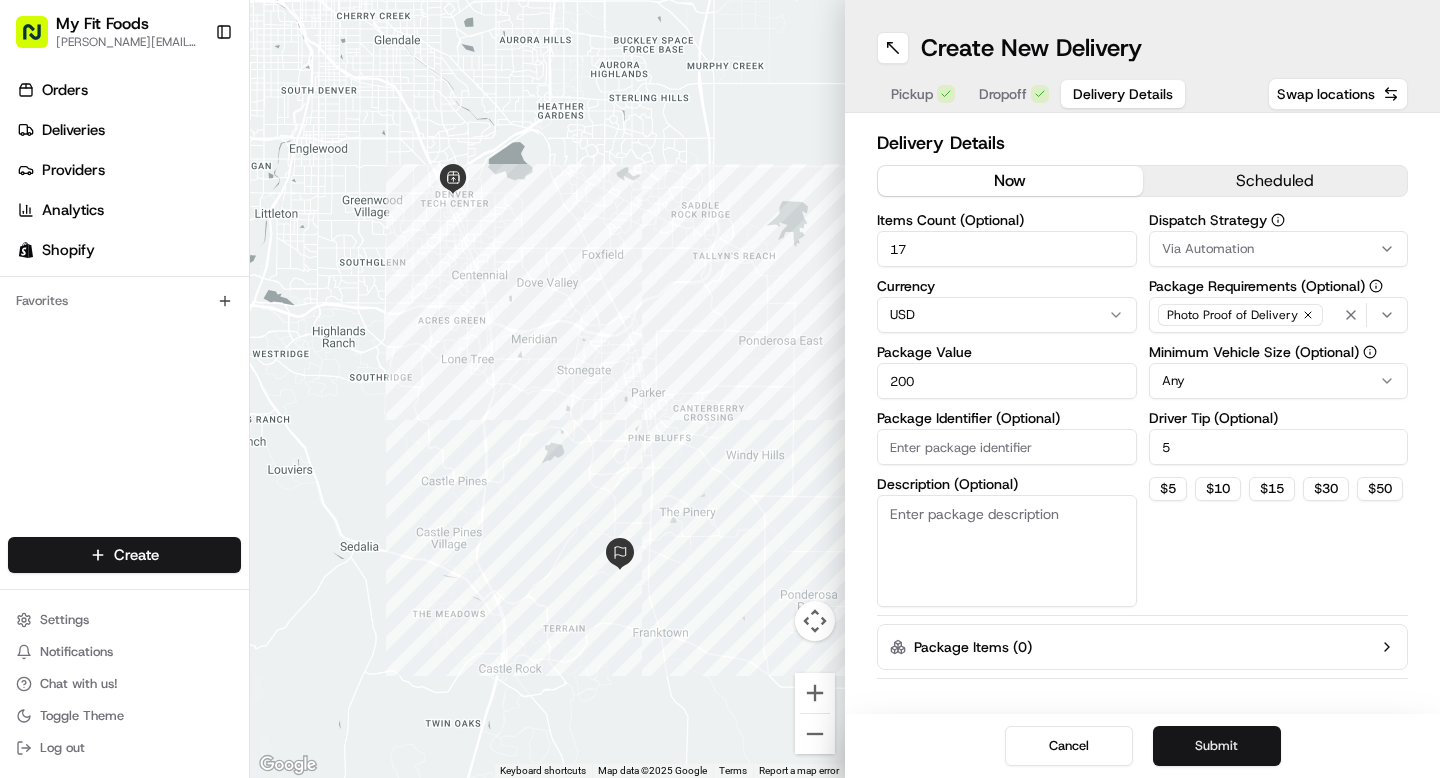 click on "Submit" at bounding box center [1217, 746] 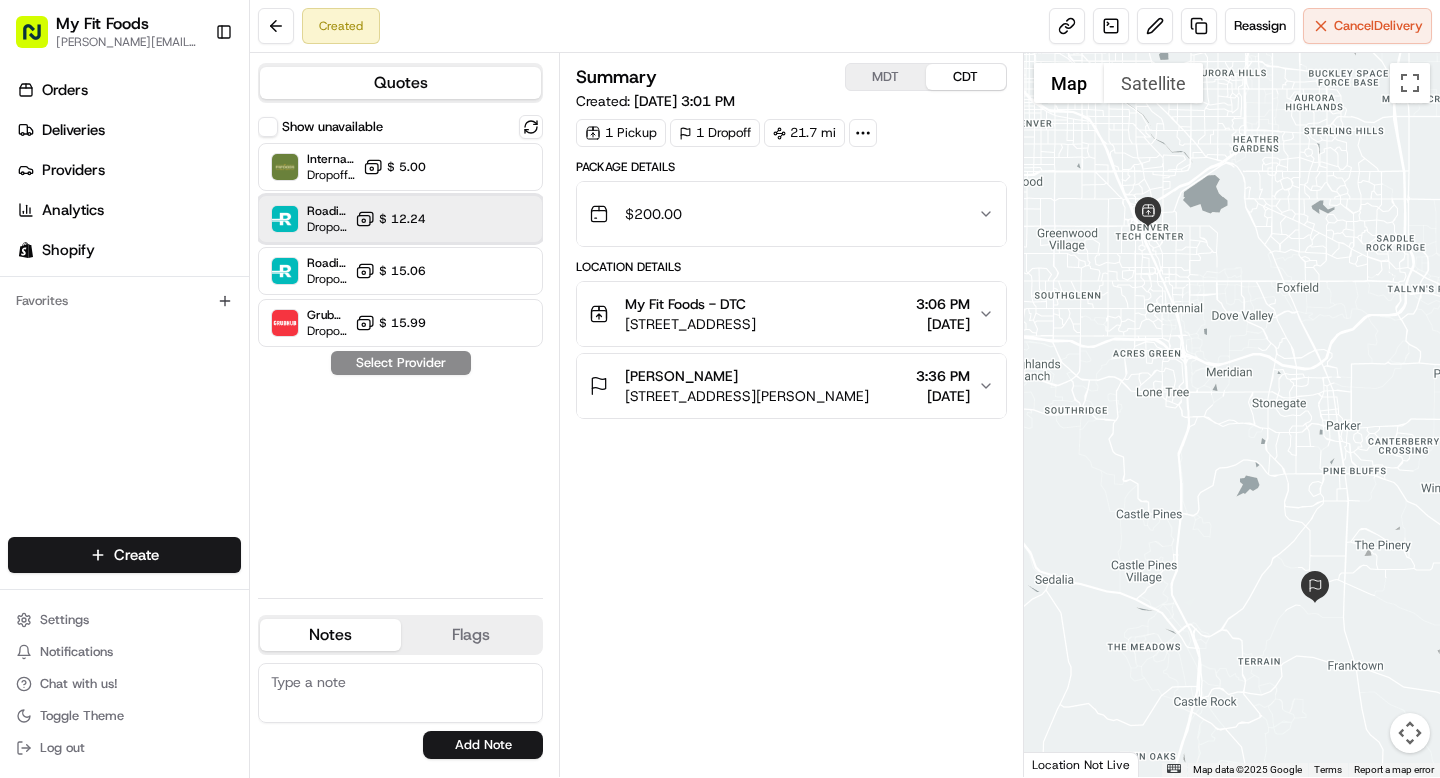 click on "Roadie (Routed) Dropoff ETA   - $   12.24" at bounding box center [400, 219] 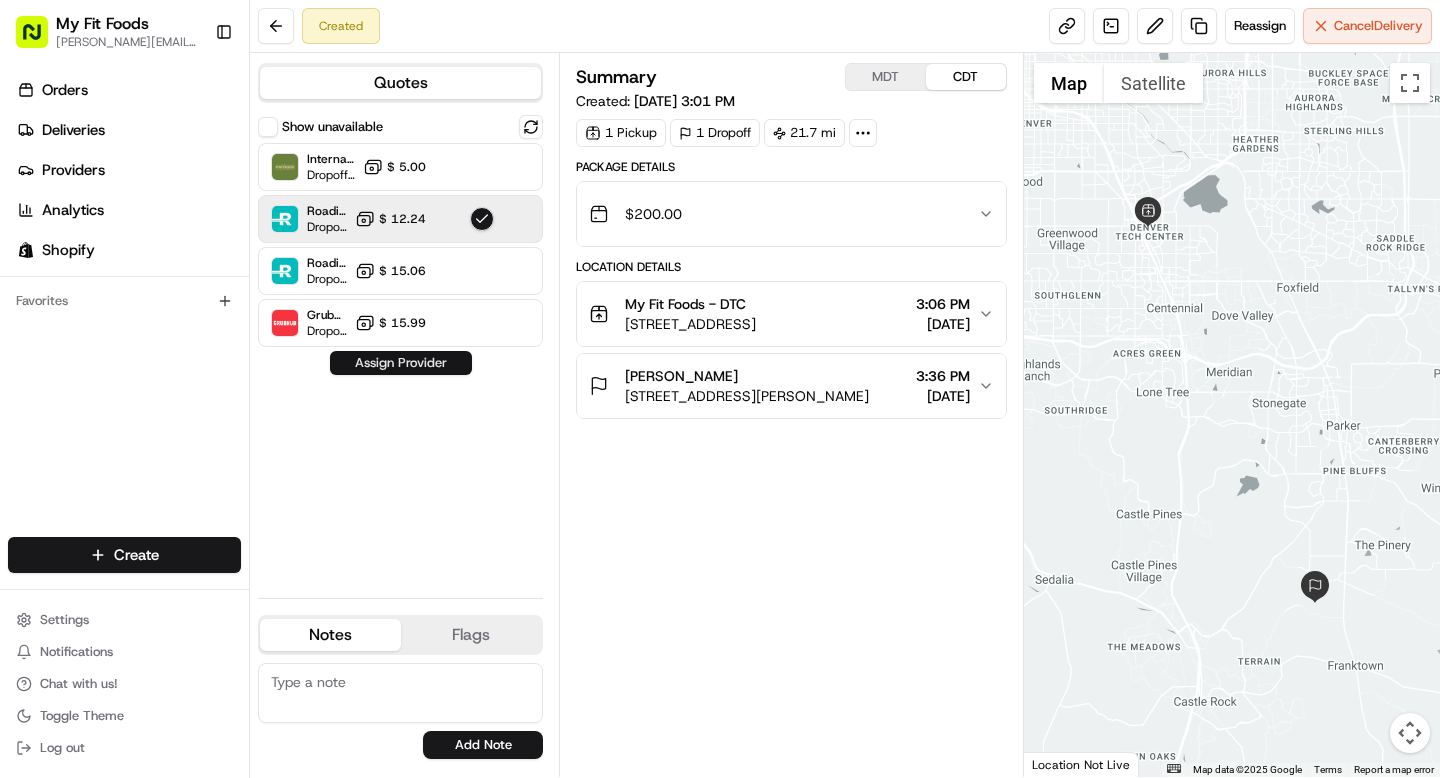 click on "Assign Provider" at bounding box center (401, 363) 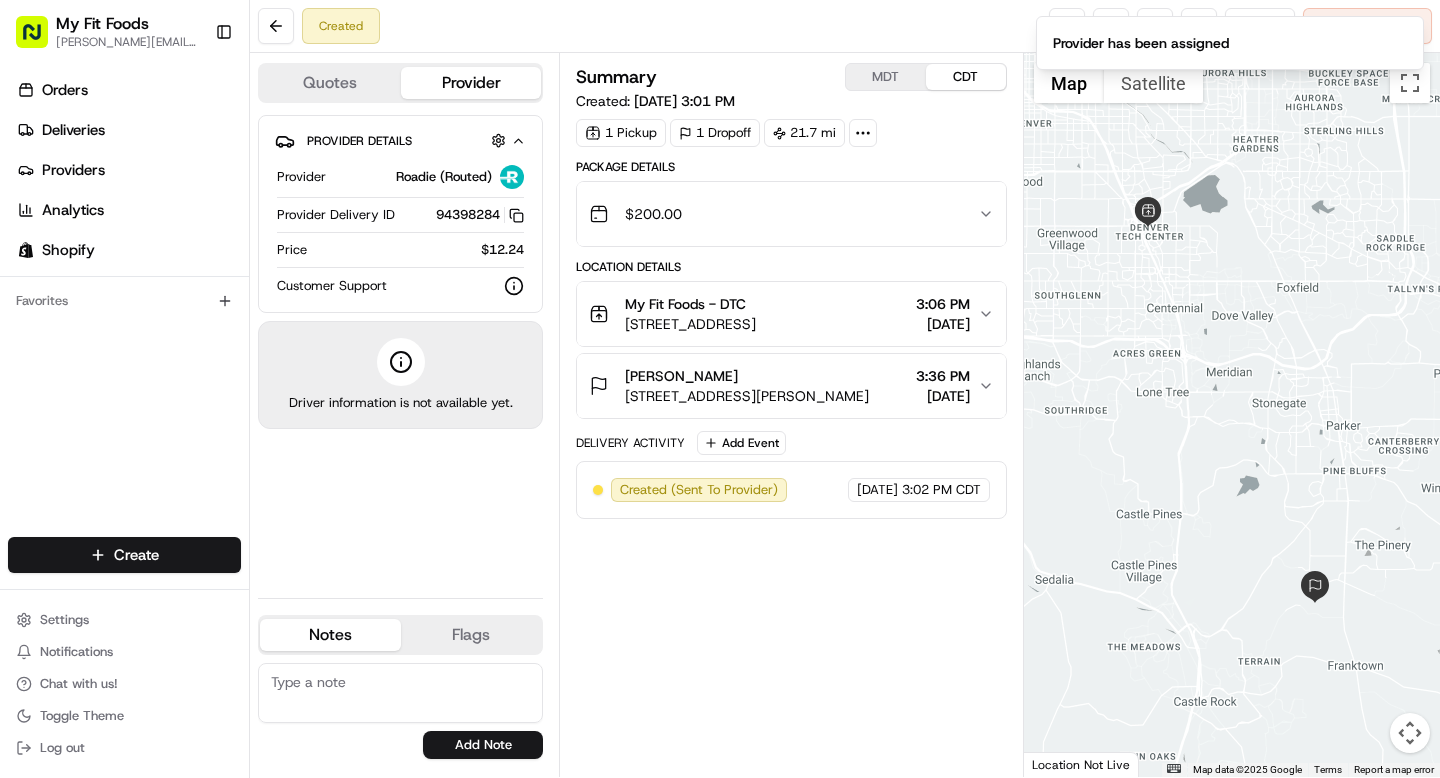 click on "Provider has been assigned" at bounding box center (1230, 43) 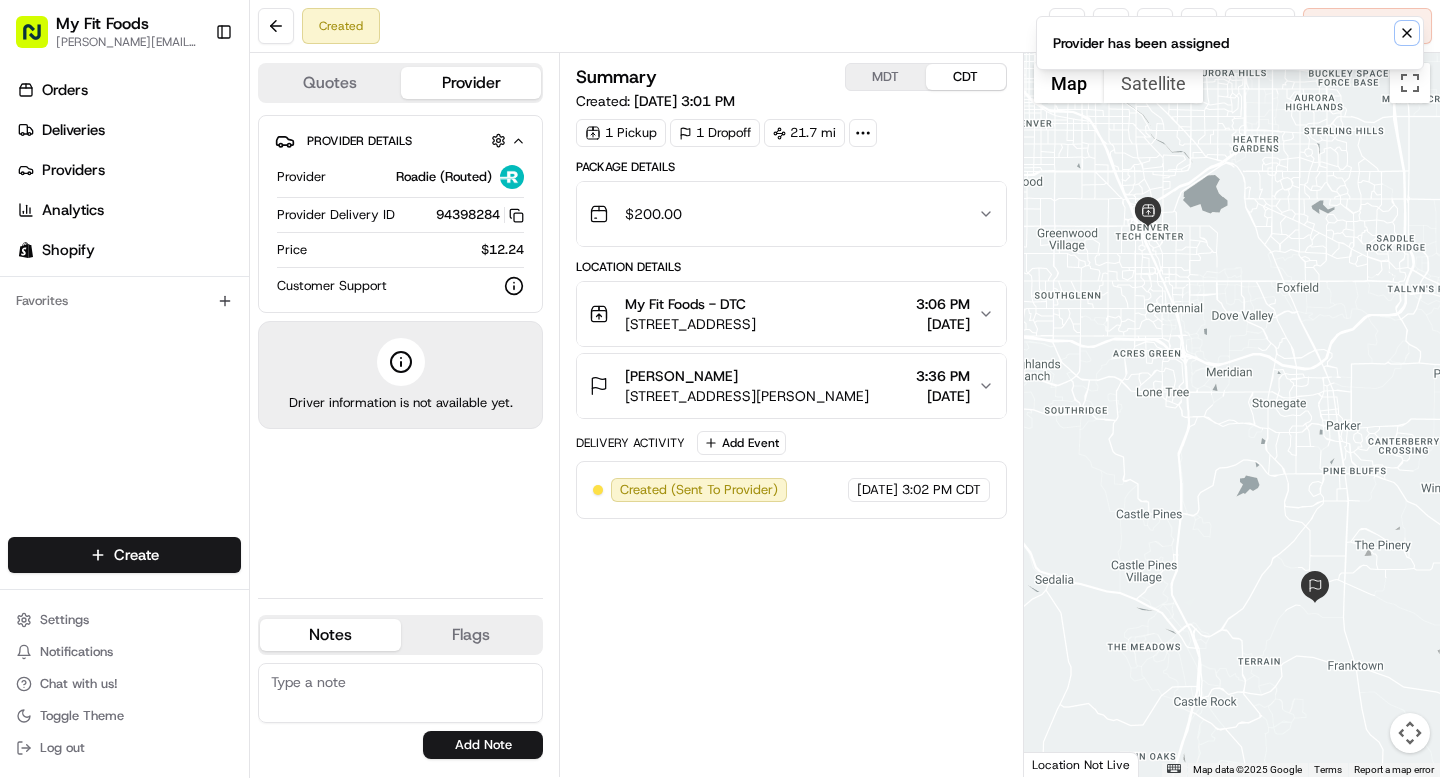 click 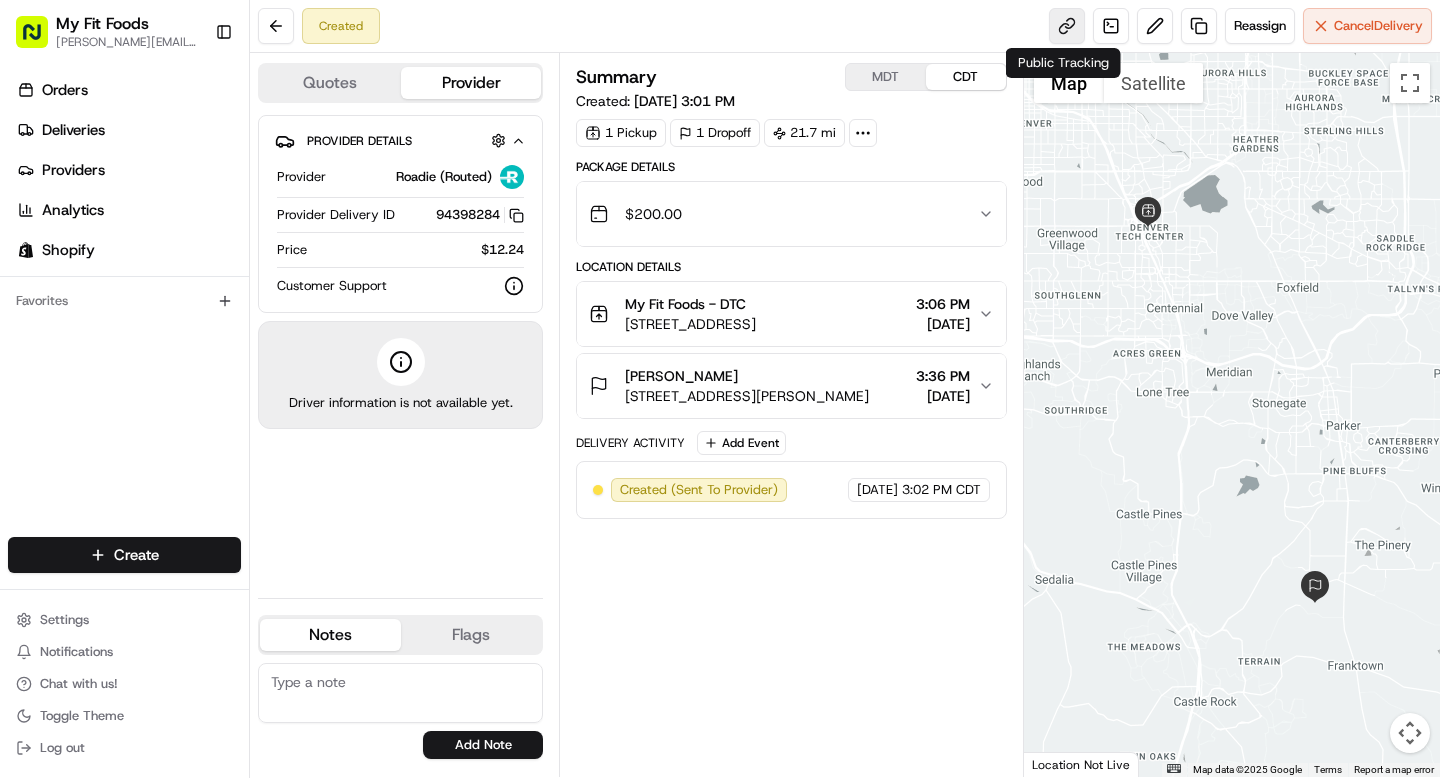 click at bounding box center (1067, 26) 